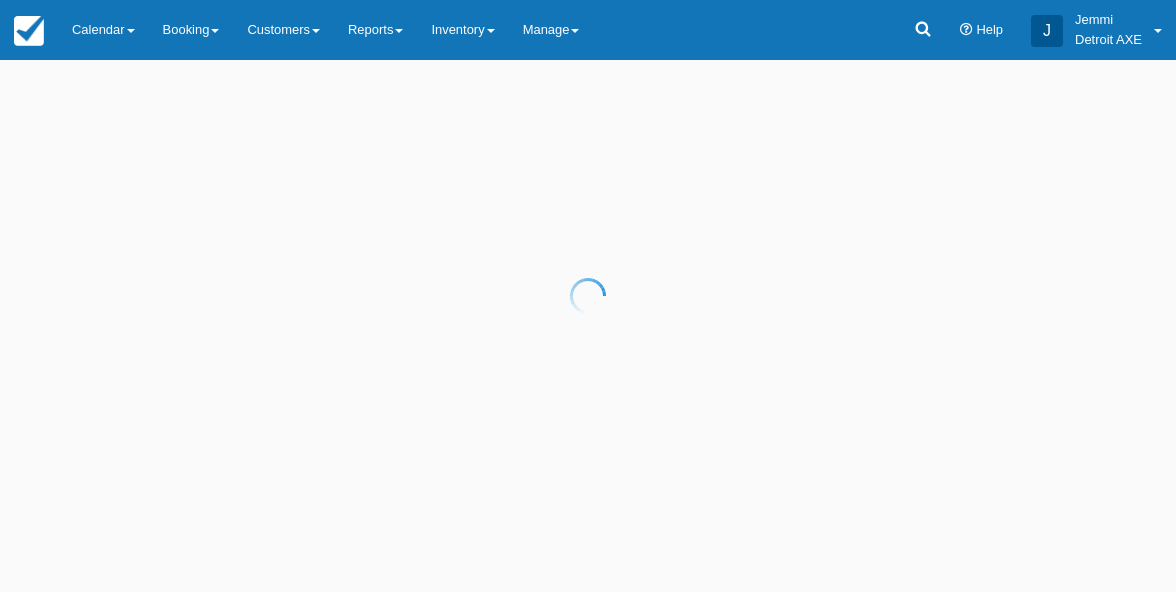 scroll, scrollTop: 0, scrollLeft: 0, axis: both 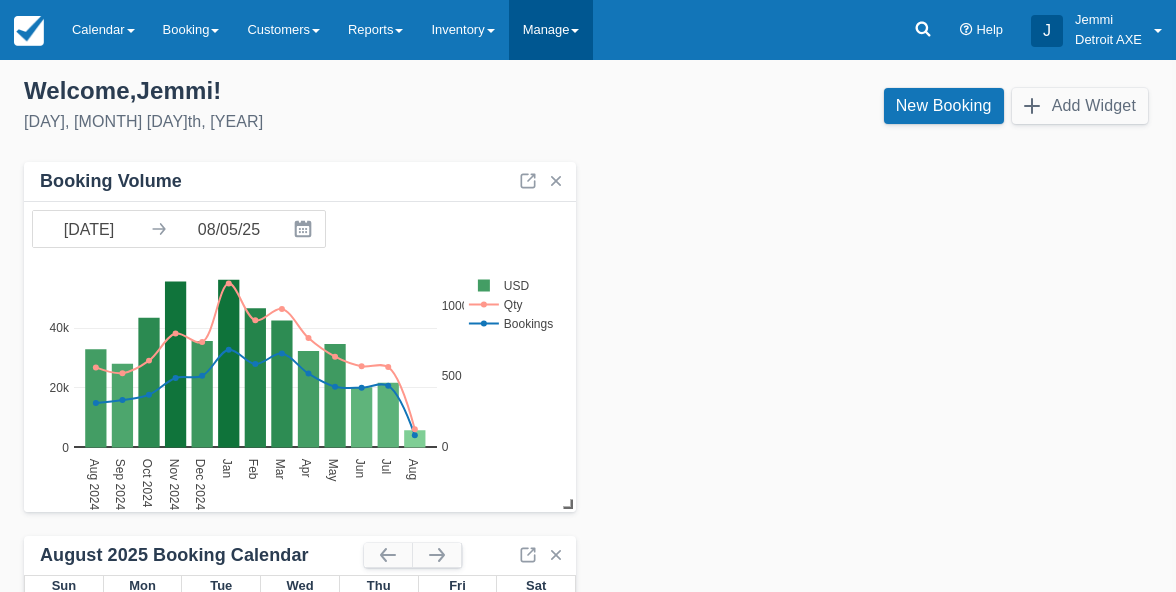 click on "Manage" at bounding box center (551, 30) 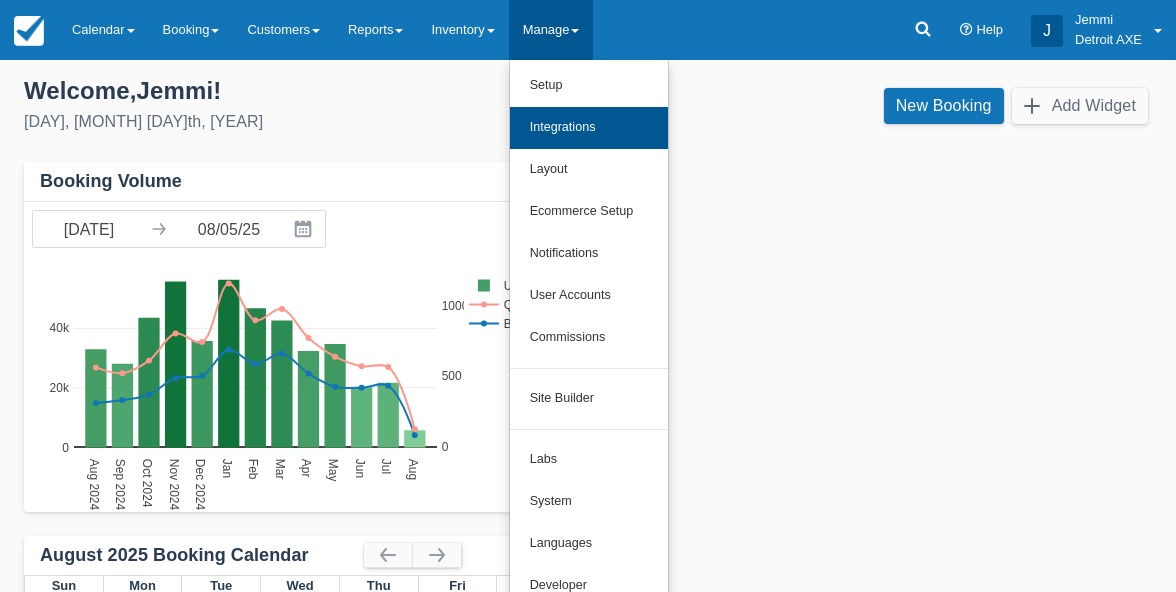 click on "Integrations" at bounding box center (589, 128) 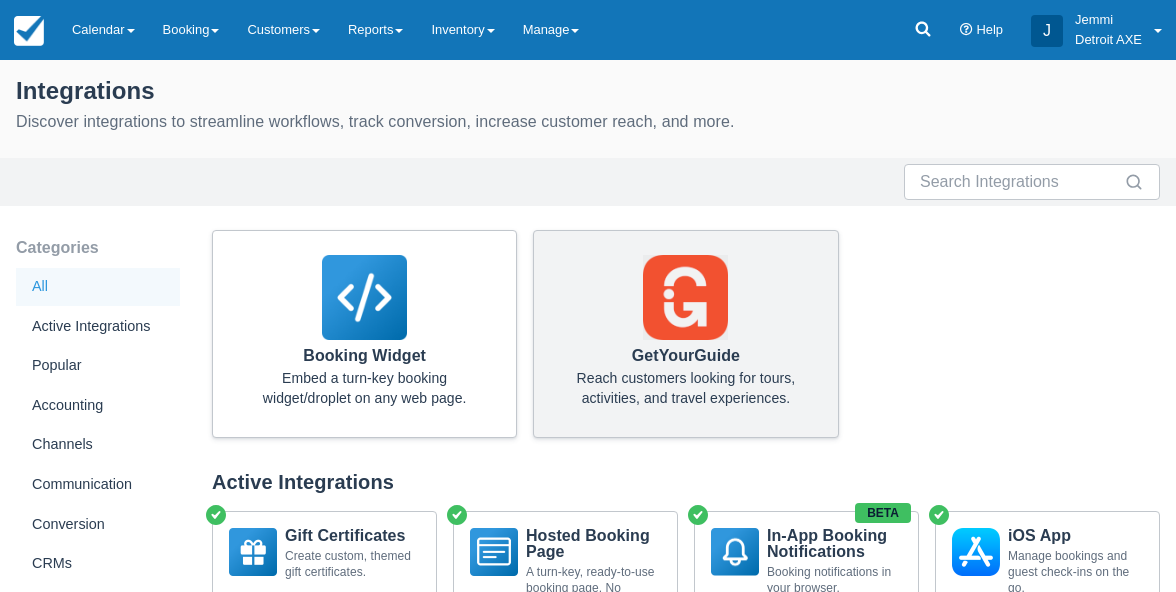 scroll, scrollTop: 0, scrollLeft: 0, axis: both 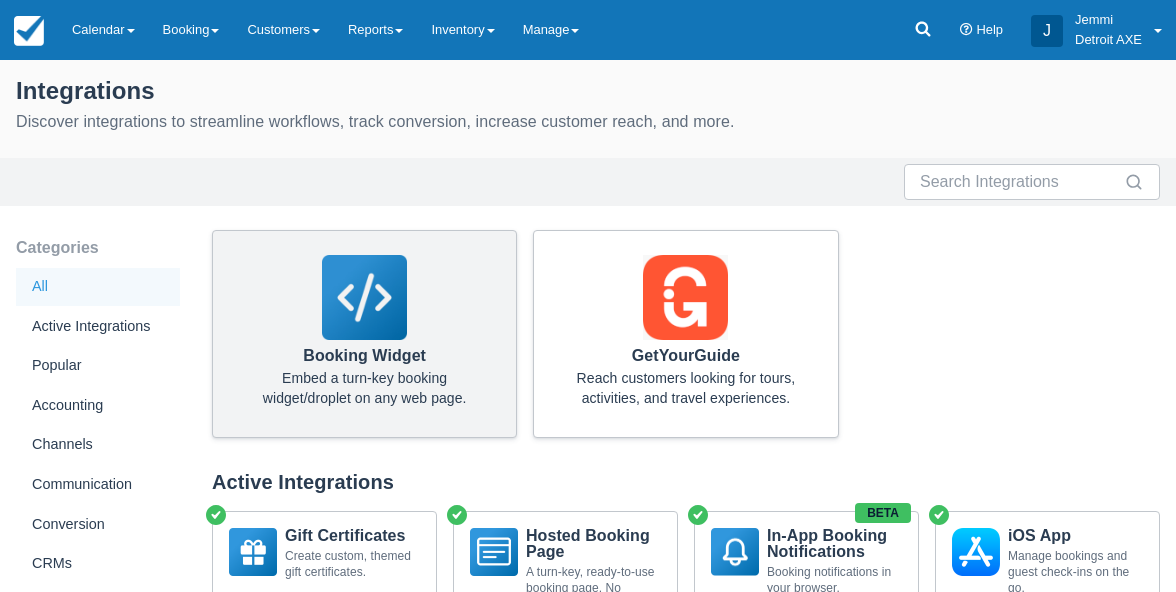 click on "Booking Widget Embed a turn-key booking widget/droplet on any web page." at bounding box center (364, 334) 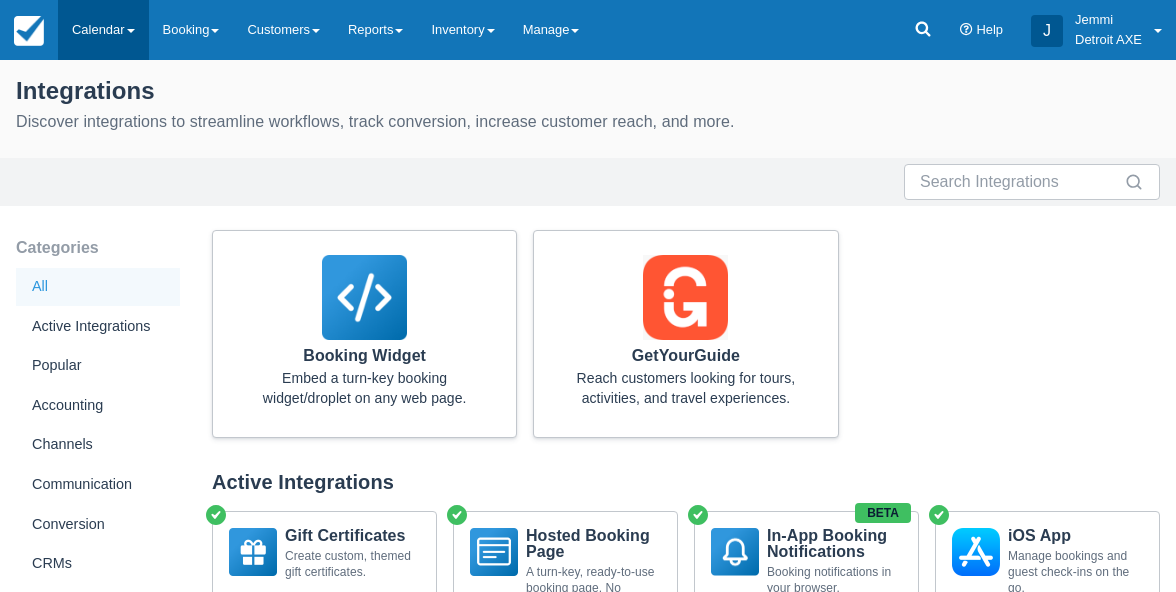 click on "Calendar" at bounding box center (103, 30) 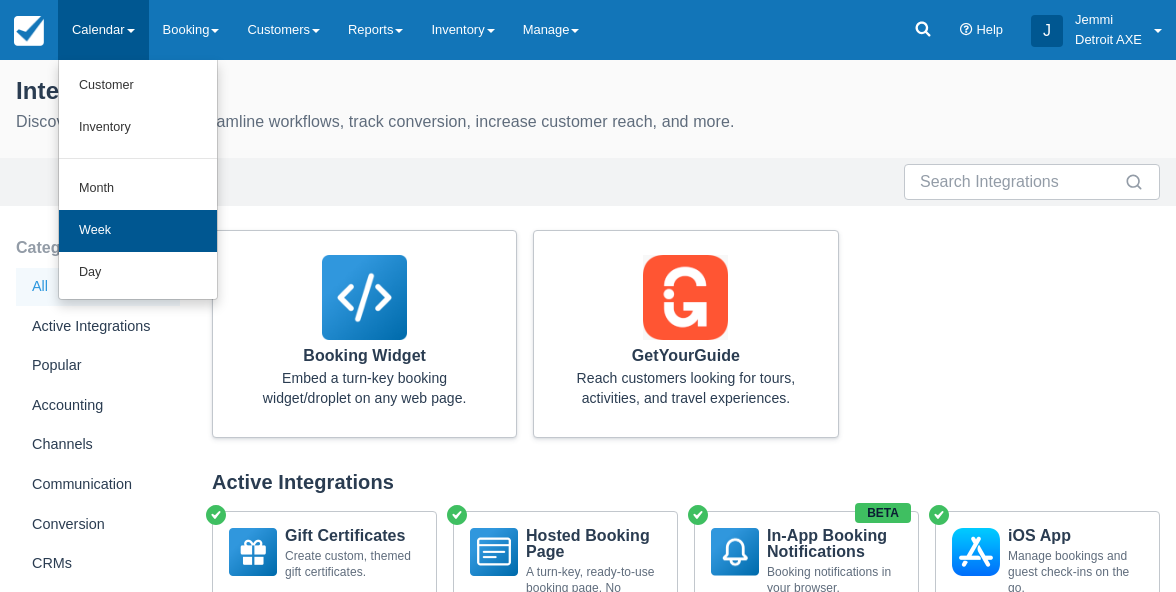 click on "Week" at bounding box center [138, 231] 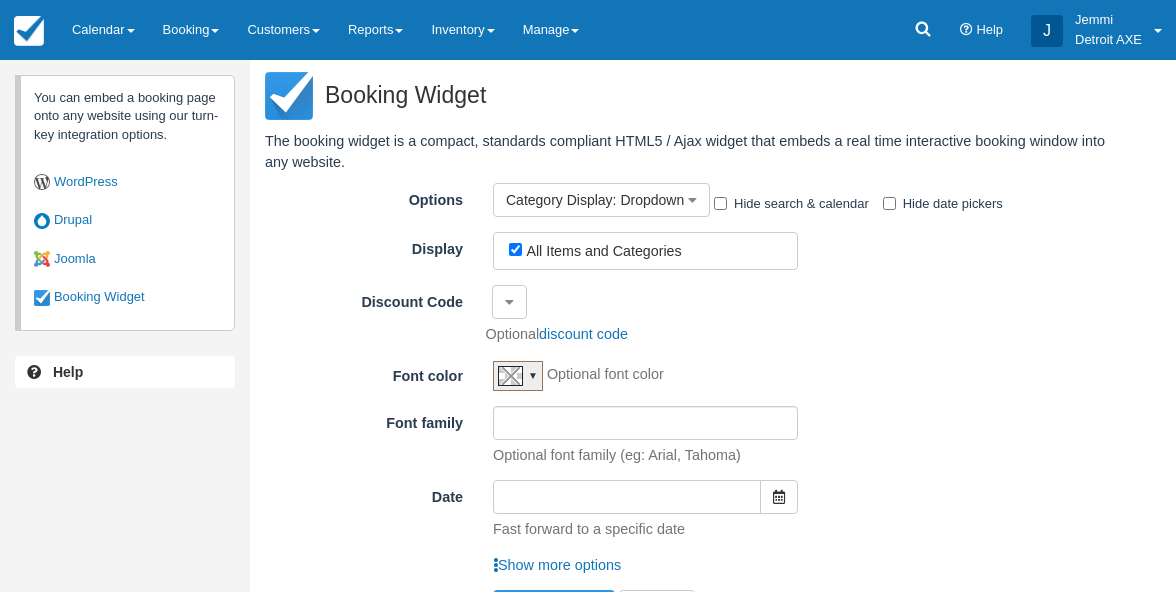 scroll, scrollTop: 0, scrollLeft: 0, axis: both 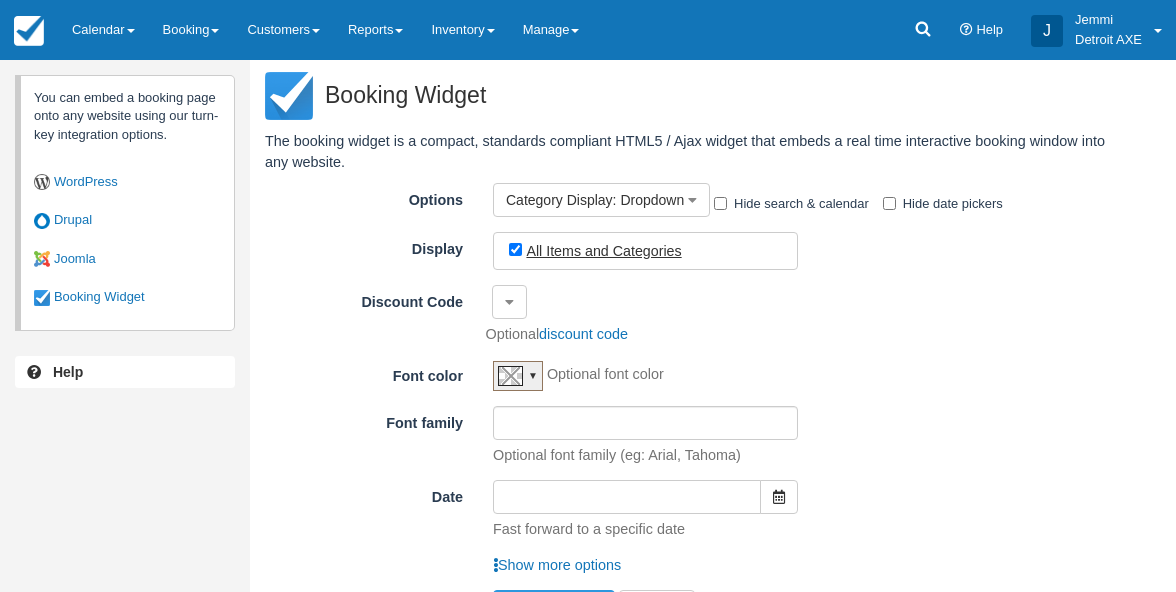 click on "All Items and Categories" at bounding box center [603, 251] 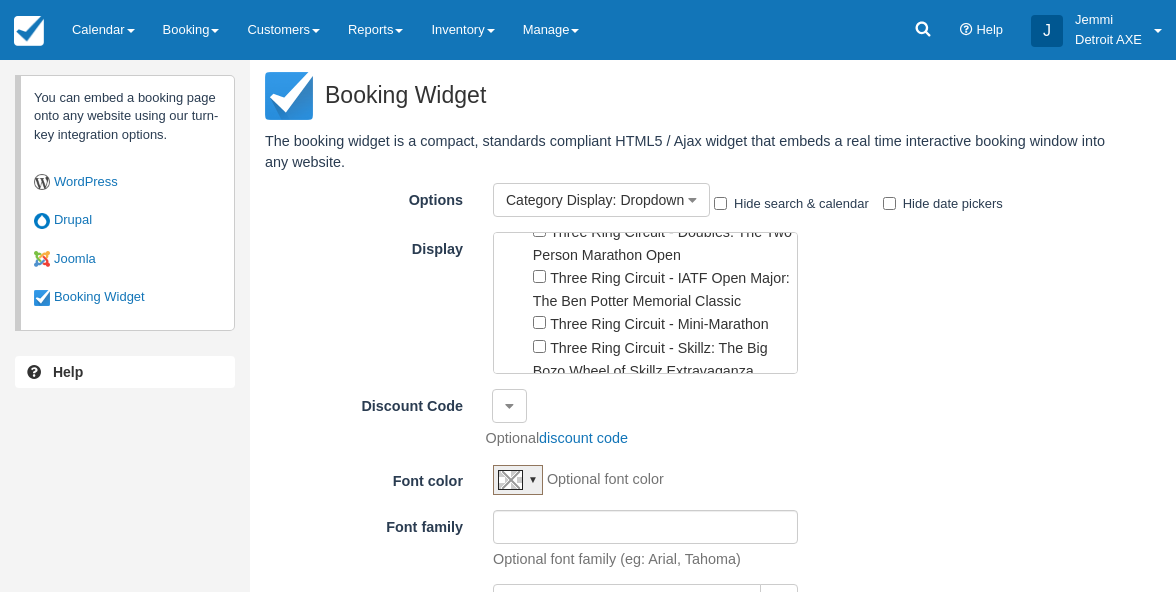 scroll, scrollTop: 2829, scrollLeft: 0, axis: vertical 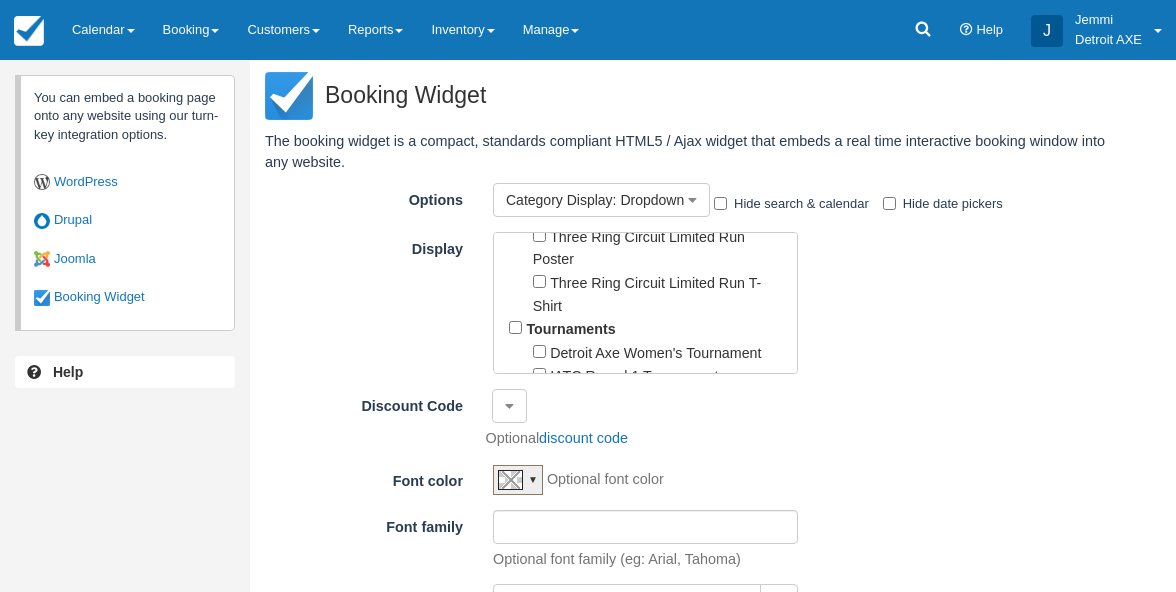 click on "The Three Ring Circuit" at bounding box center (621, 400) 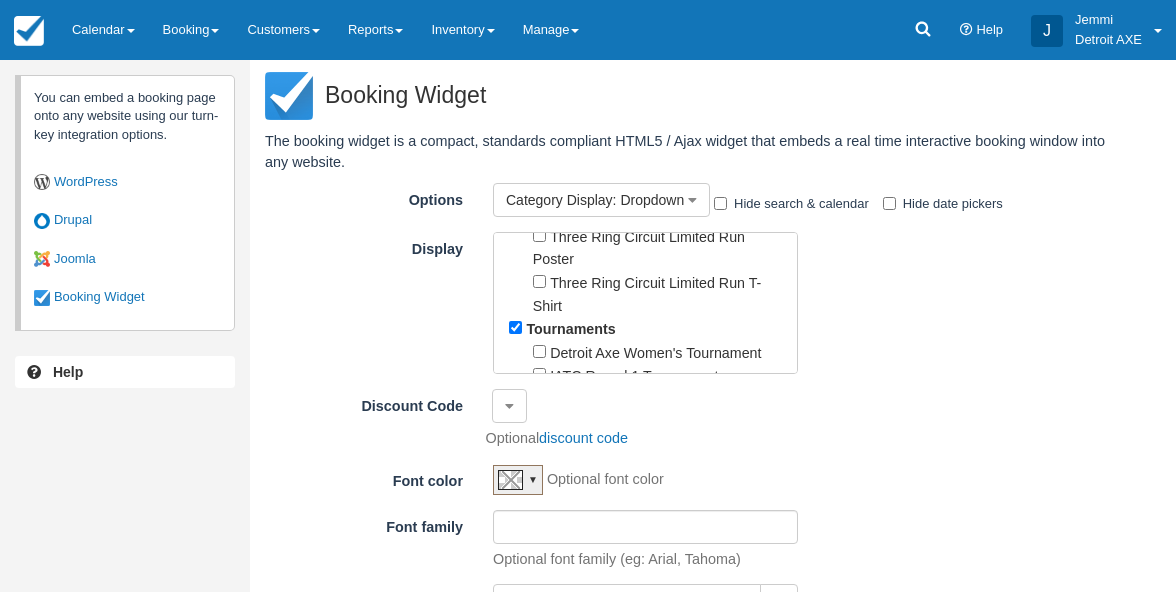 checkbox on "true" 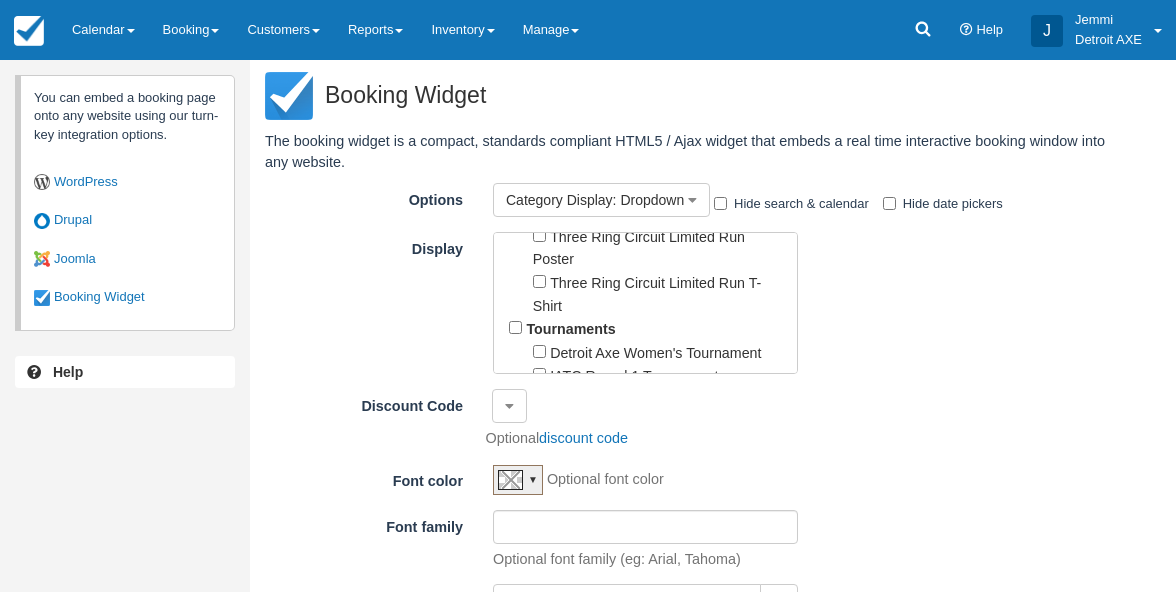 checkbox on "false" 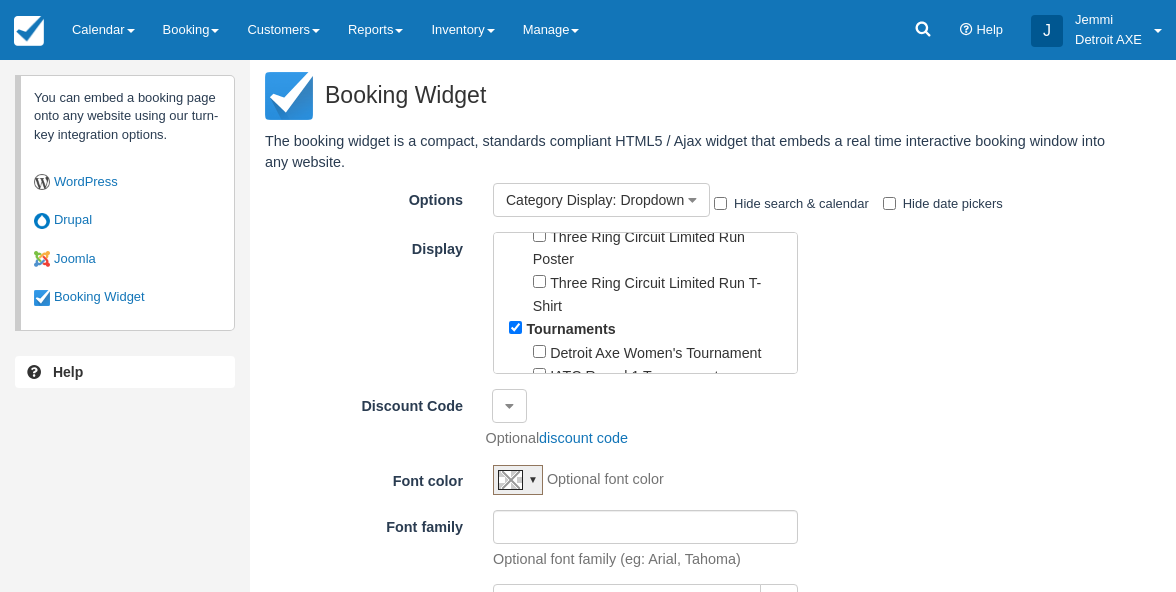 checkbox on "true" 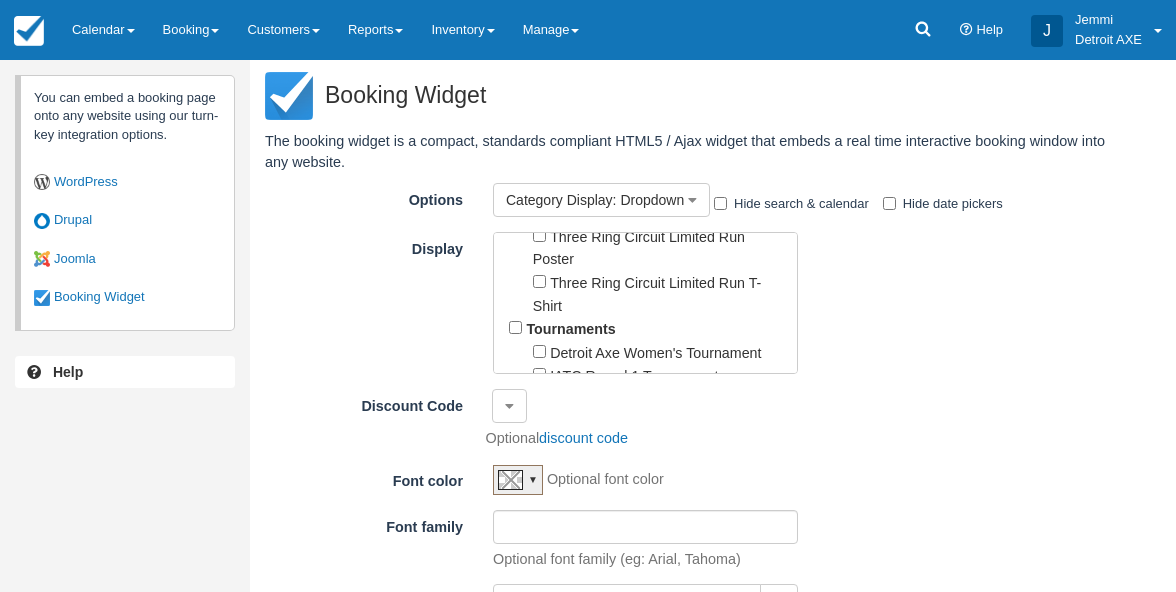 checkbox on "false" 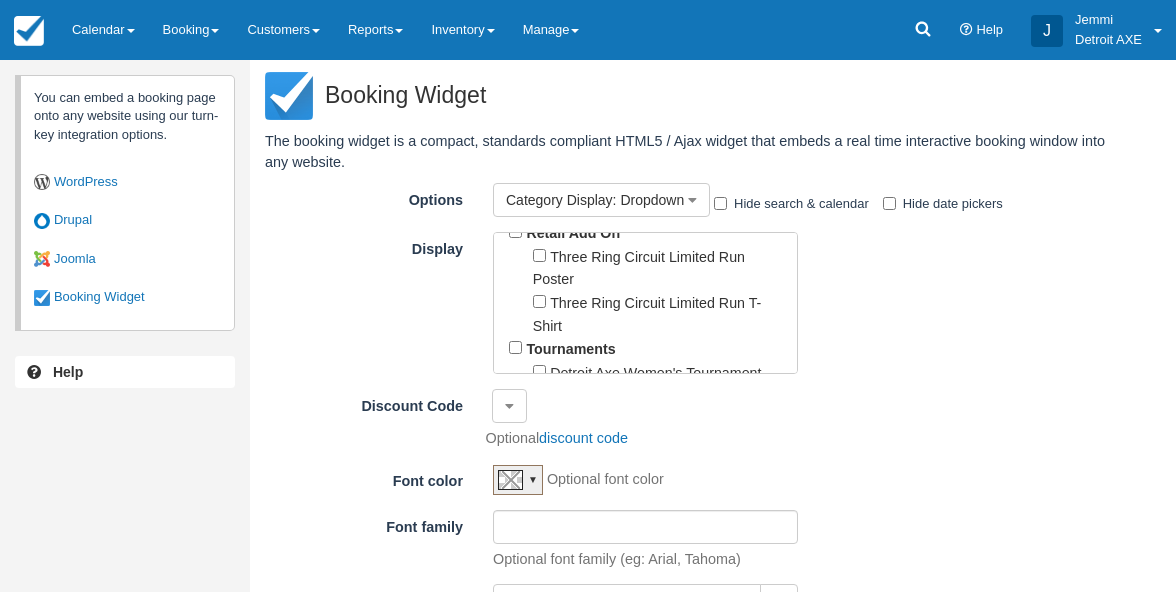 scroll, scrollTop: 2568, scrollLeft: 0, axis: vertical 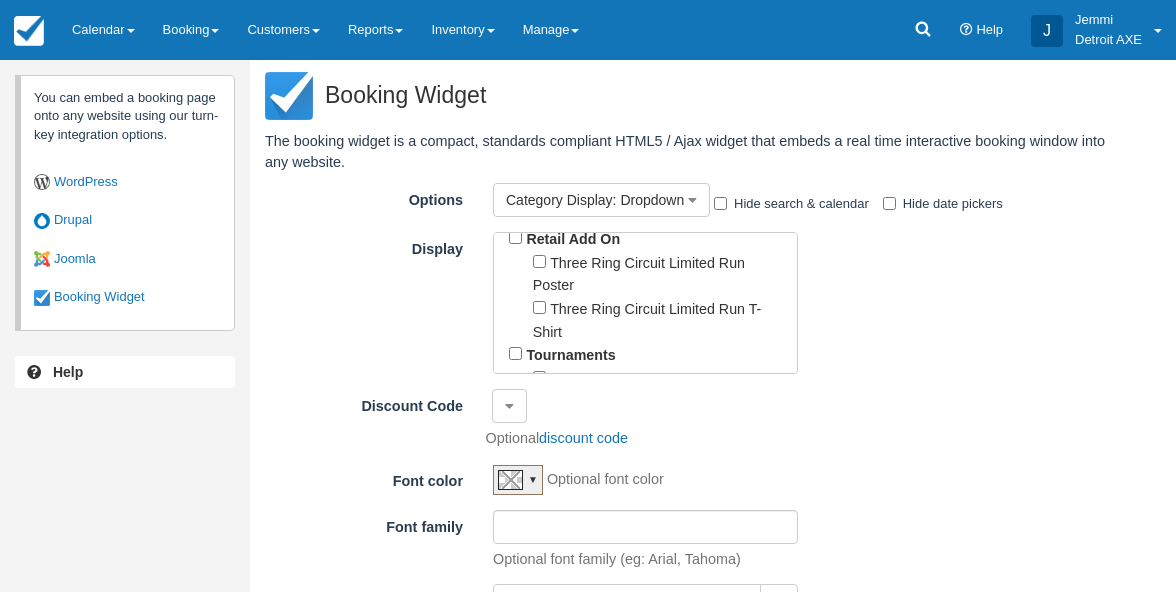 click on "The Three Ring Circuit" at bounding box center (621, 426) 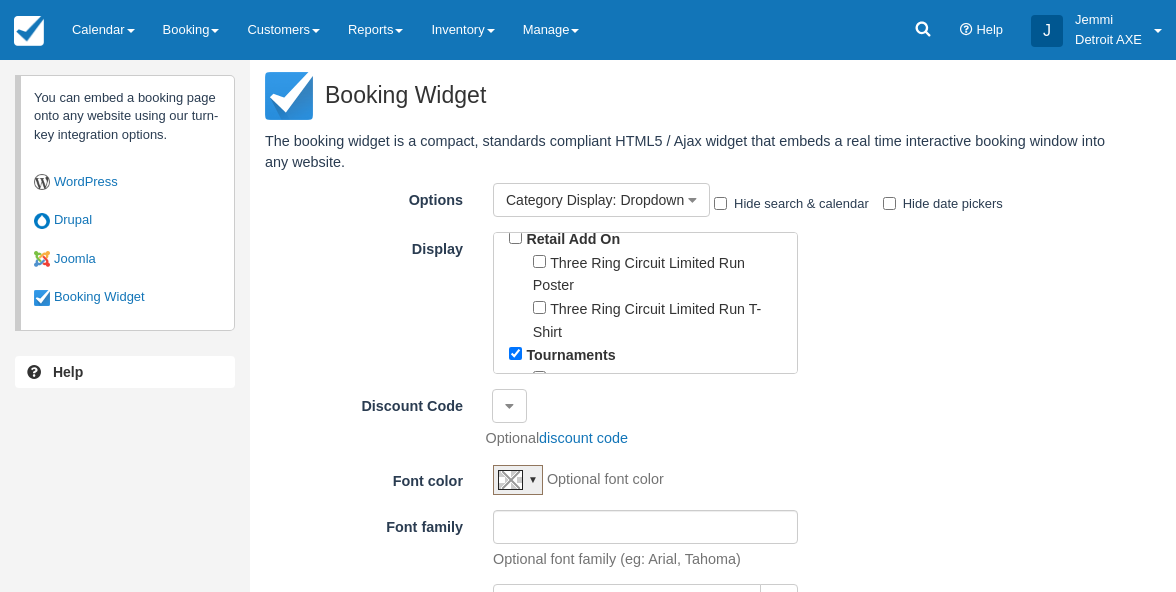 checkbox on "true" 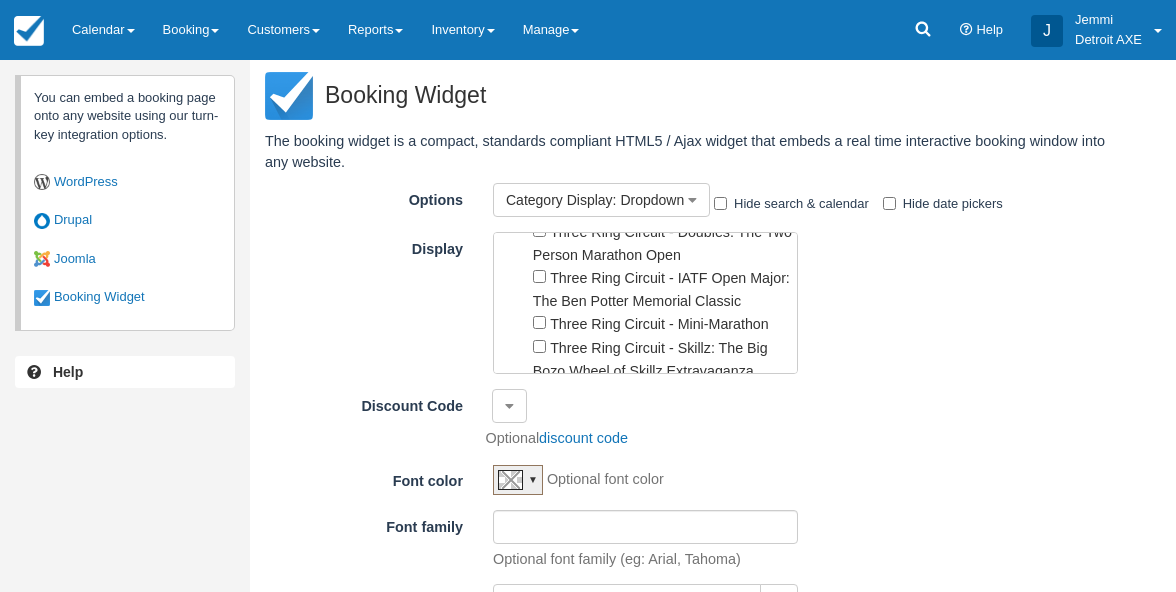 scroll, scrollTop: 2830, scrollLeft: 0, axis: vertical 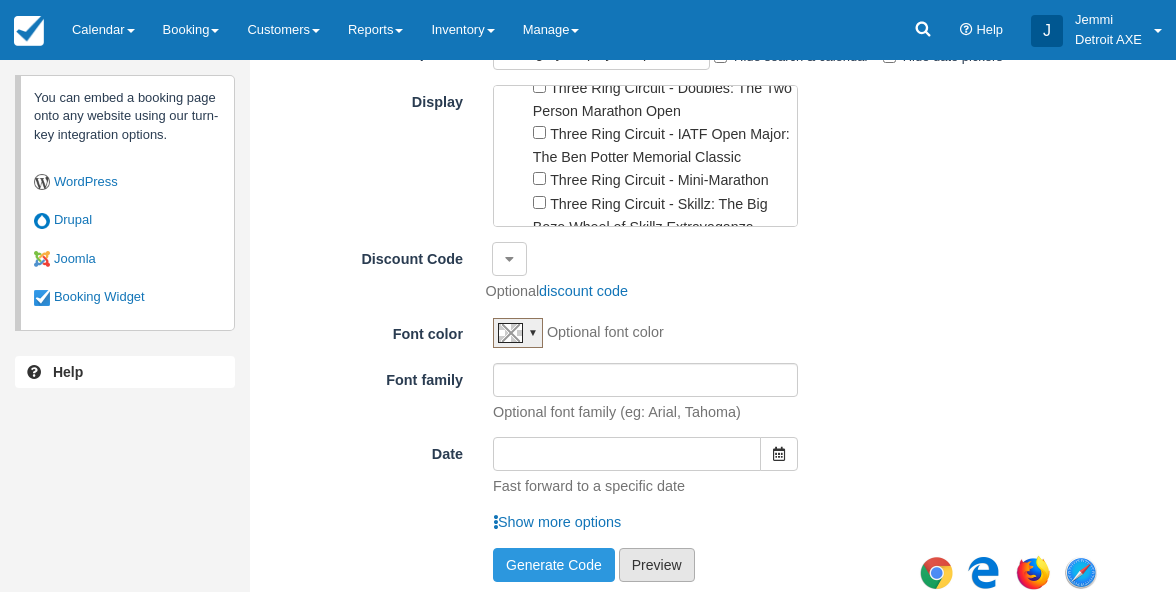 click on "Preview" at bounding box center [657, 565] 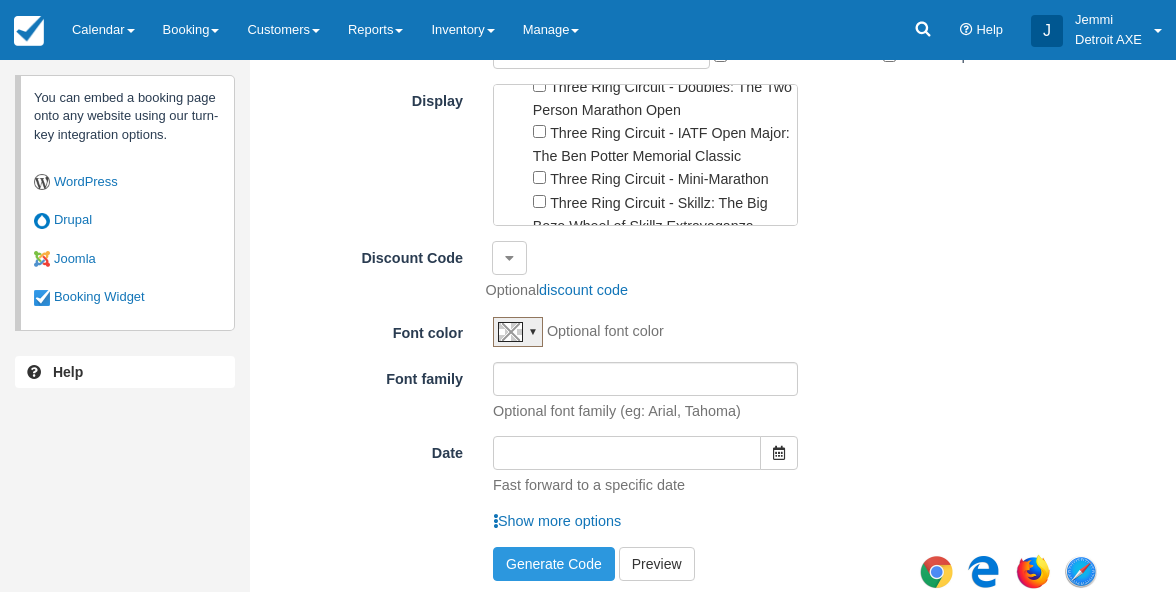 scroll, scrollTop: 147, scrollLeft: 0, axis: vertical 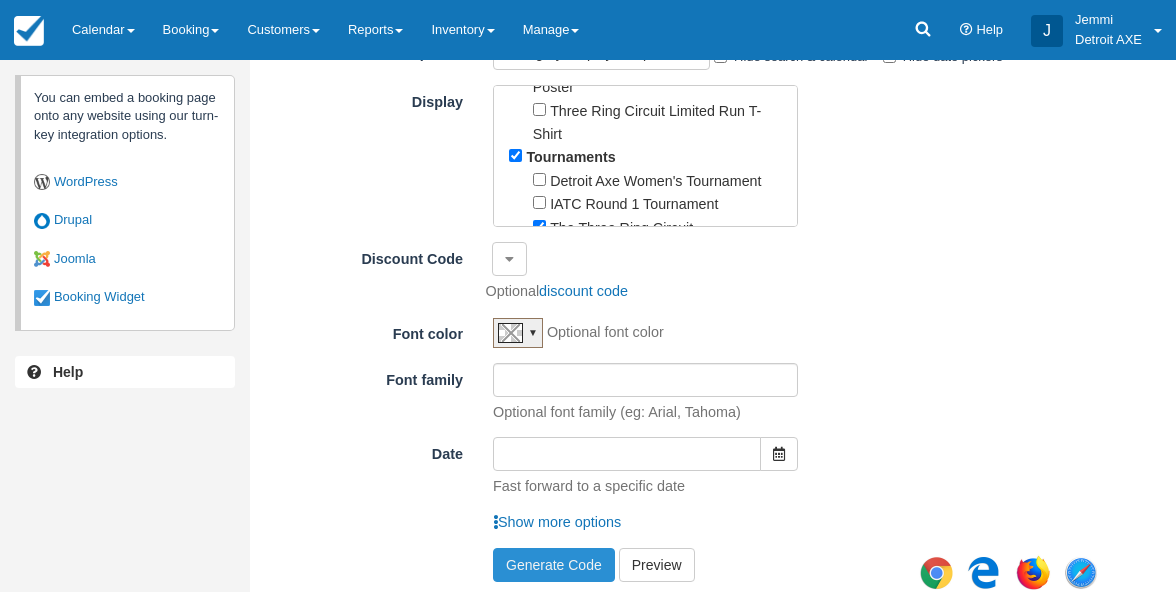 click on "Generate Code" at bounding box center [554, 565] 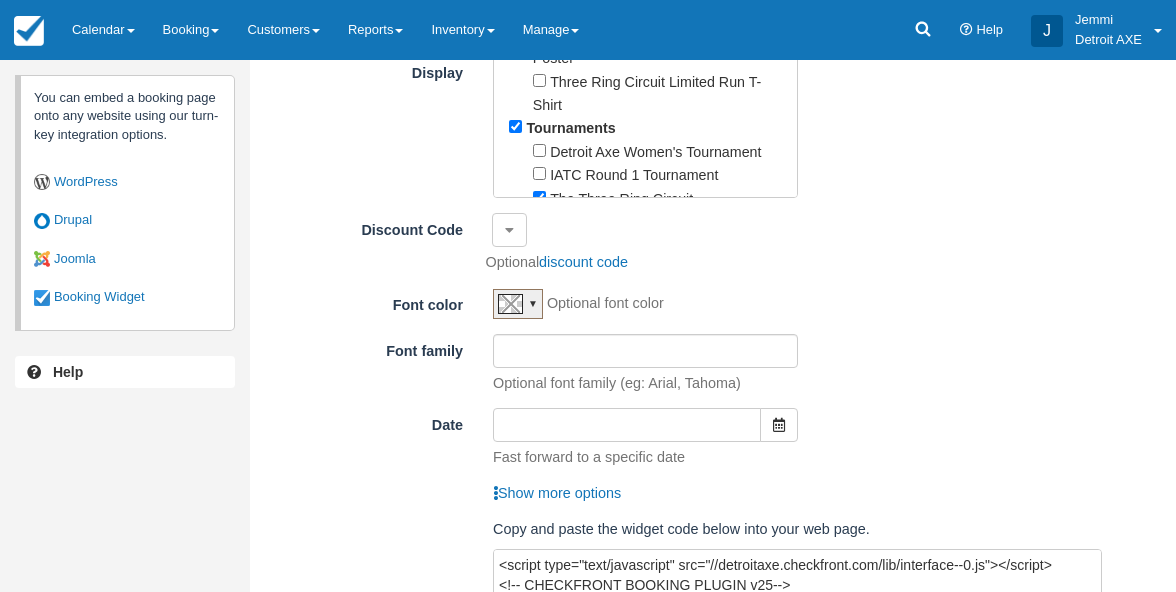 scroll, scrollTop: 381, scrollLeft: 0, axis: vertical 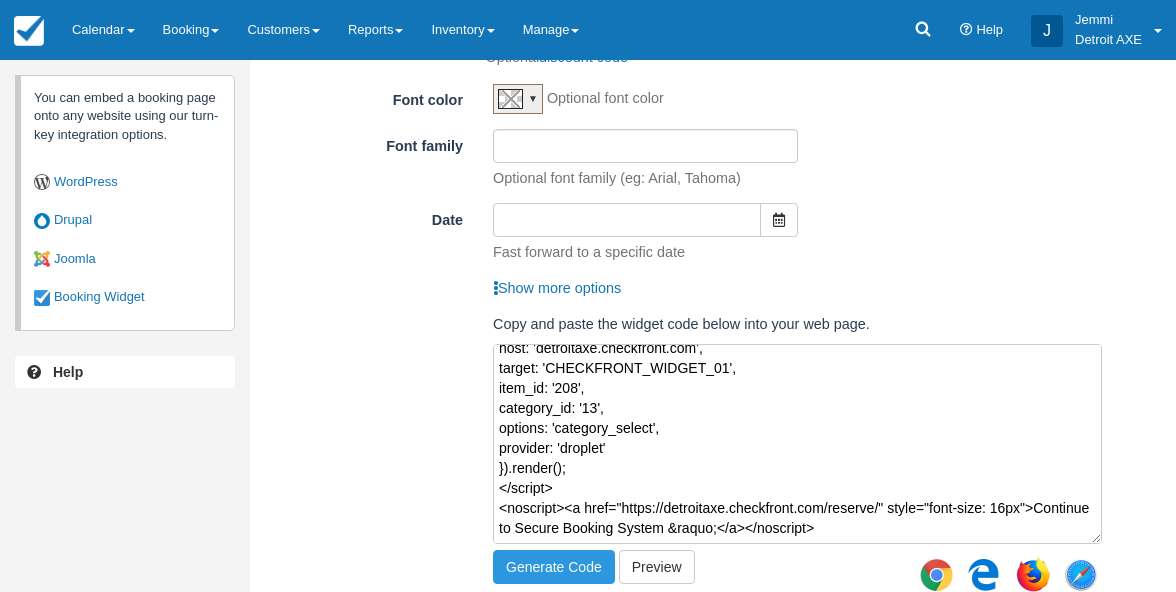 click on "<script type="text/javascript" src="//detroitaxe.checkfront.com/lib/interface--0.js"></script>
<!-- CHECKFRONT BOOKING PLUGIN v25-->
<div id="CHECKFRONT_WIDGET_01"><p id="CHECKFRONT_LOADER" style="background: url('//detroitaxe.checkfront.com/images/loader.gif') left center no-repeat; padding: 5px 5px 5px 20px">Searching Availability...</p></div>
<script>
new DROPLET.Widget ({
host: 'detroitaxe.checkfront.com',
target: 'CHECKFRONT_WIDGET_01',
item_id: '208',
category_id: '13',
options: 'category_select',
provider: 'droplet'
}).render();
</script>
<noscript><a href="https://detroitaxe.checkfront.com/reserve/" style="font-size: 16px">Continue to Secure Booking System &raquo;</a></noscript>" at bounding box center (797, 444) 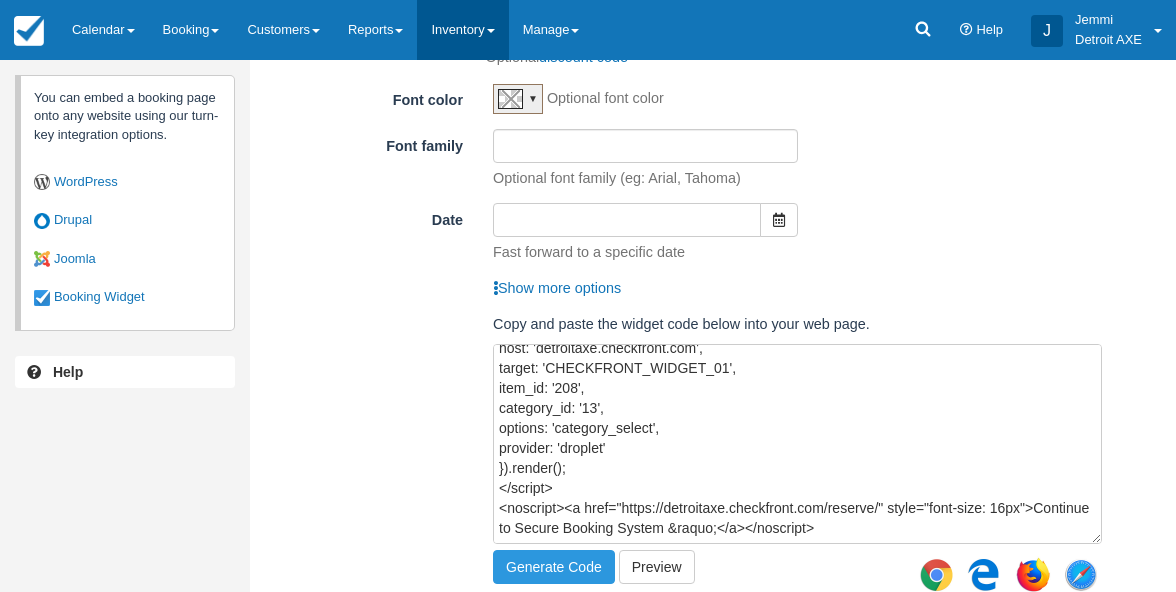 click on "Inventory" at bounding box center (462, 30) 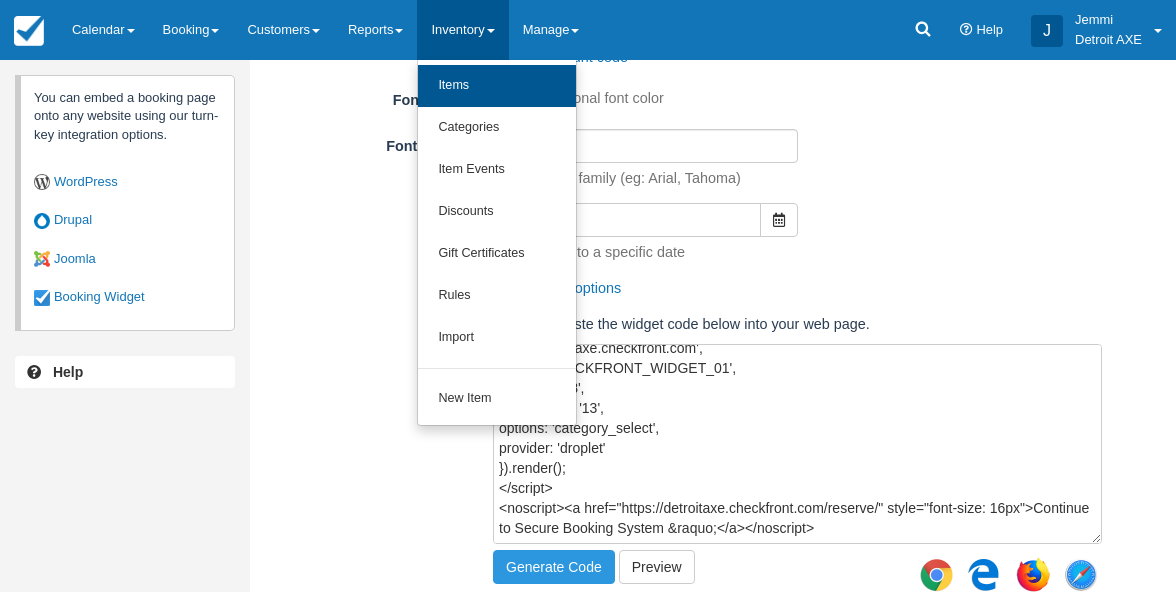 click on "Items" at bounding box center (497, 86) 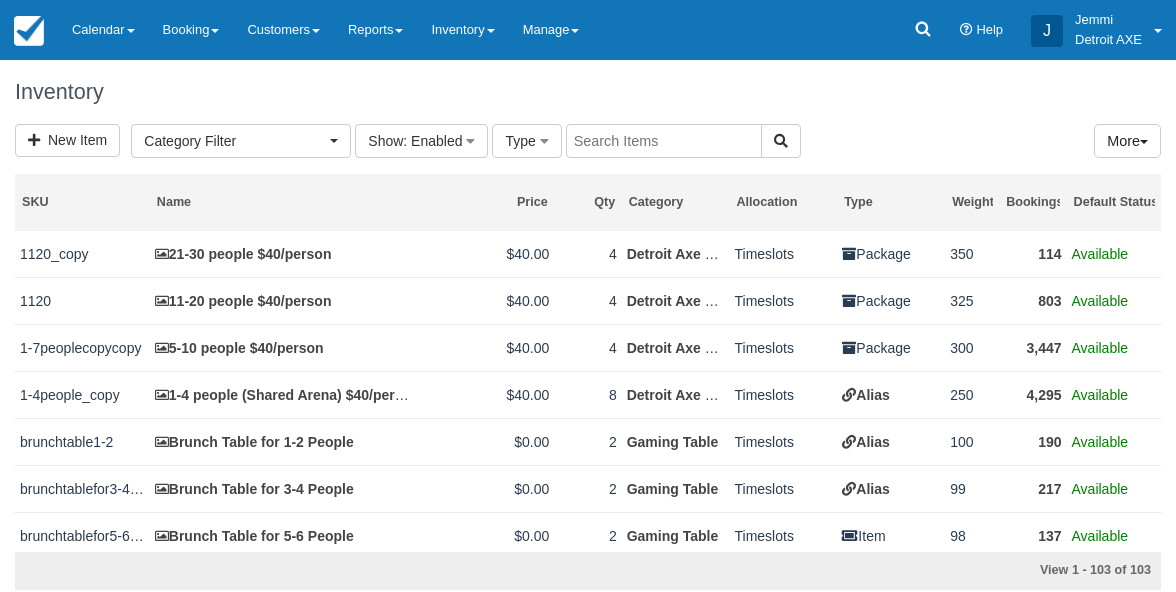 select 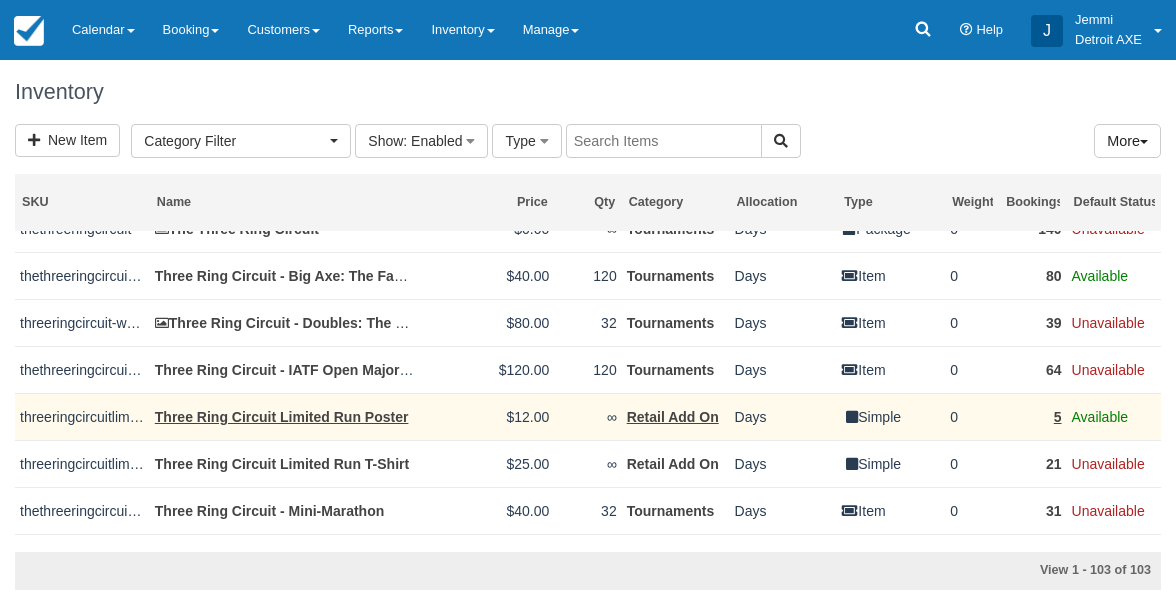 scroll, scrollTop: 4249, scrollLeft: 0, axis: vertical 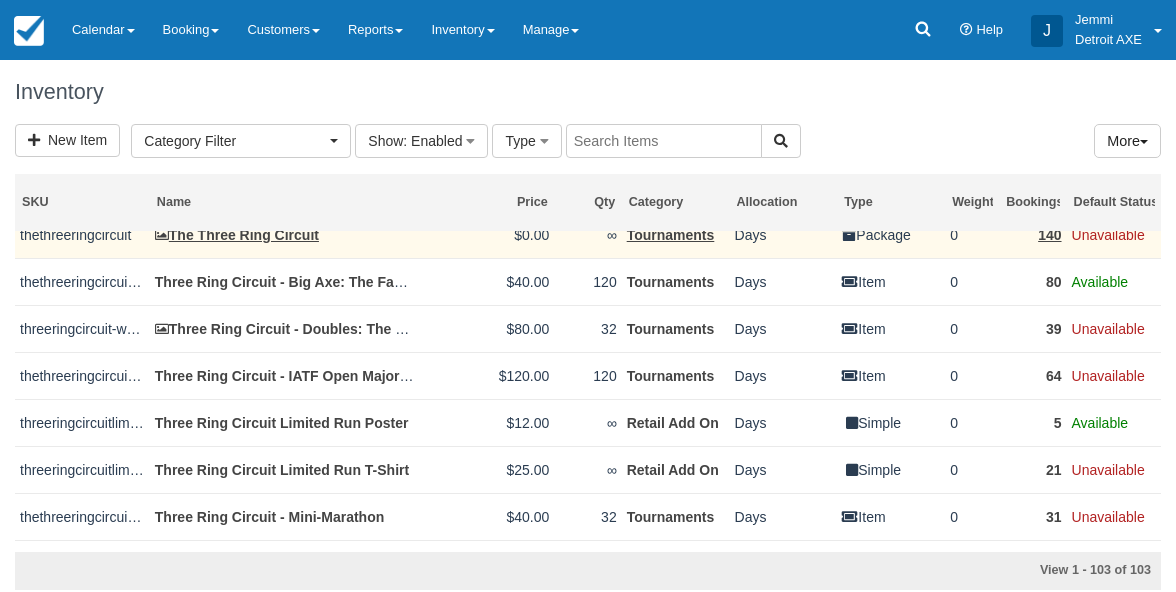 click on "The Three Ring Circuit" at bounding box center [237, 235] 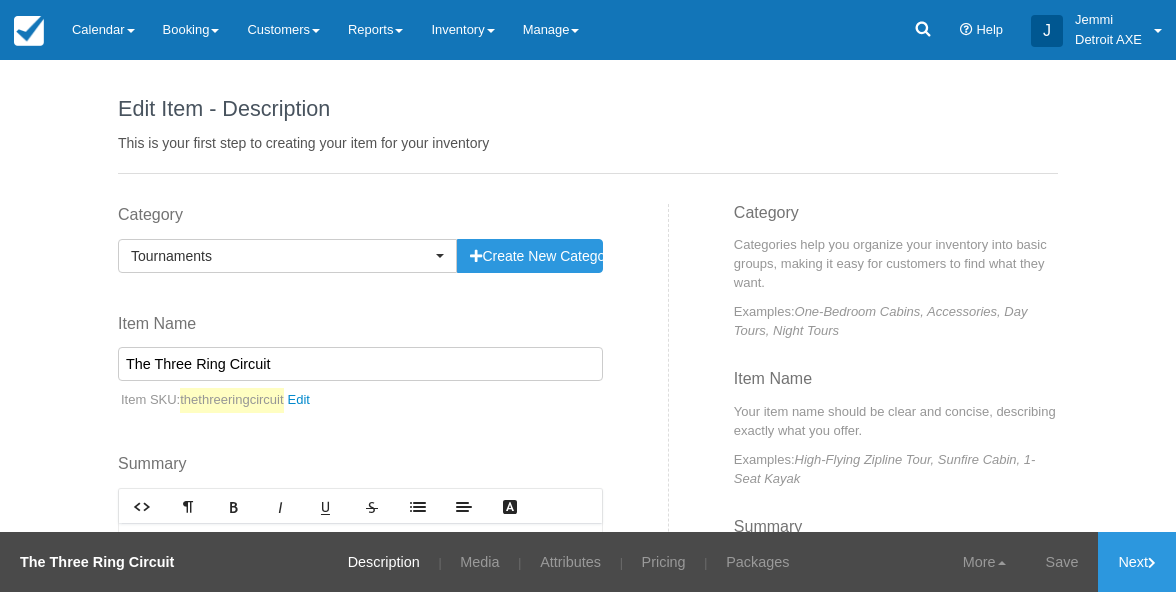 scroll, scrollTop: 0, scrollLeft: 0, axis: both 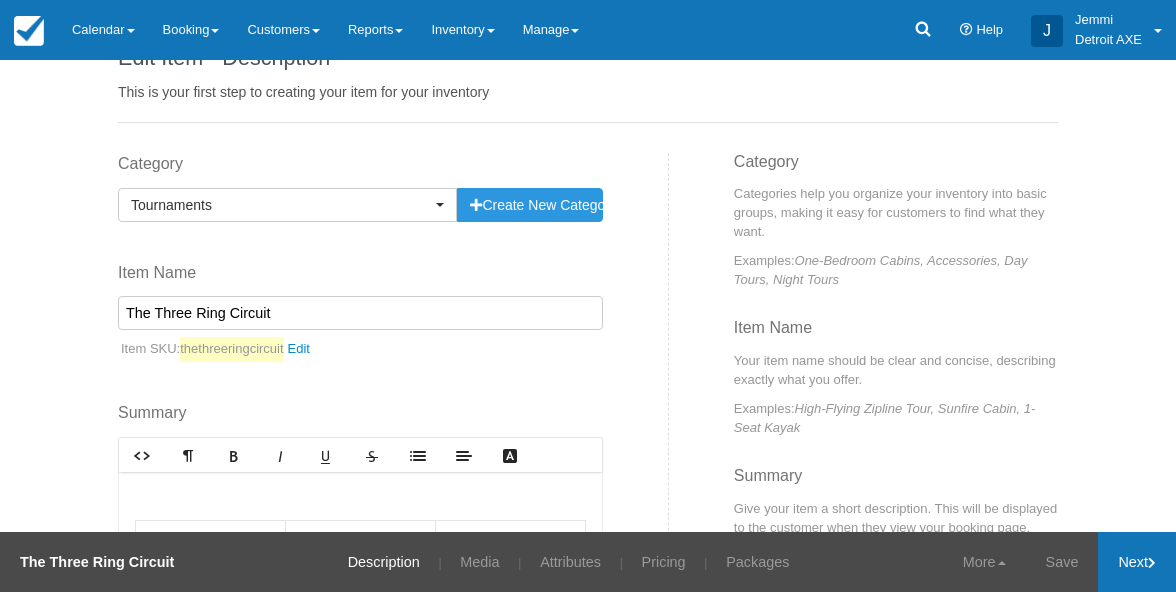 click on "Next" at bounding box center [1137, 562] 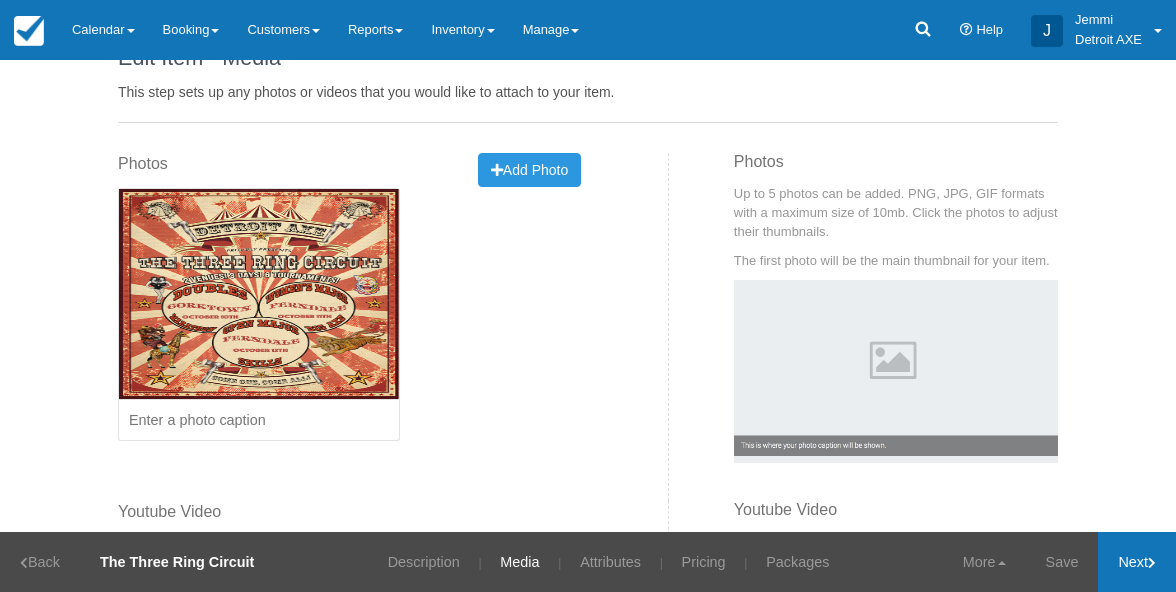 scroll, scrollTop: 0, scrollLeft: 0, axis: both 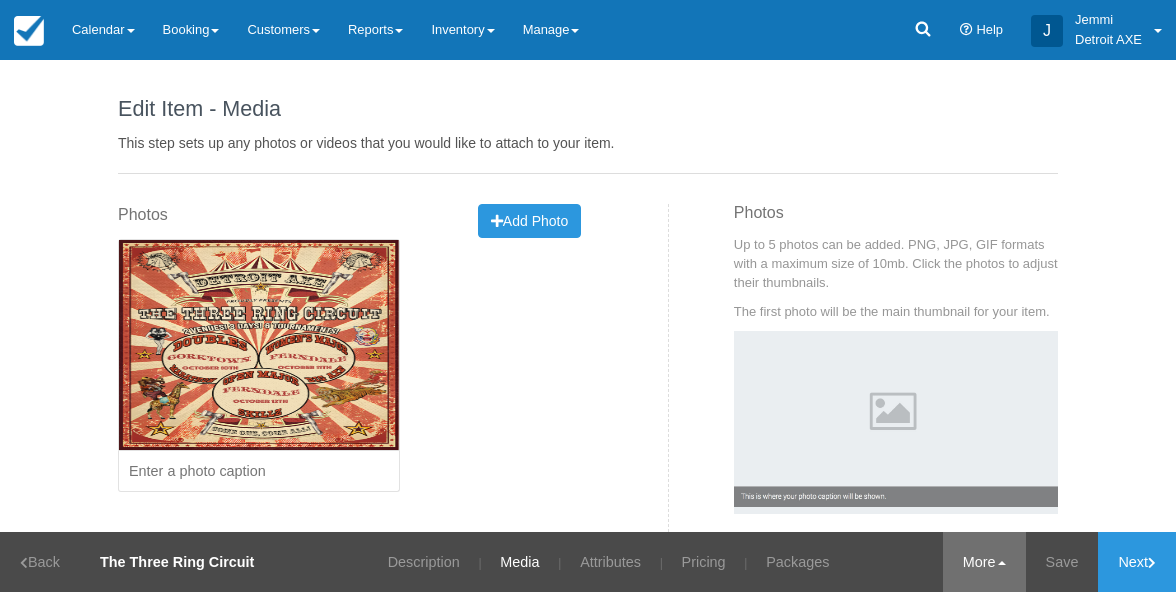 click on "More" at bounding box center [984, 562] 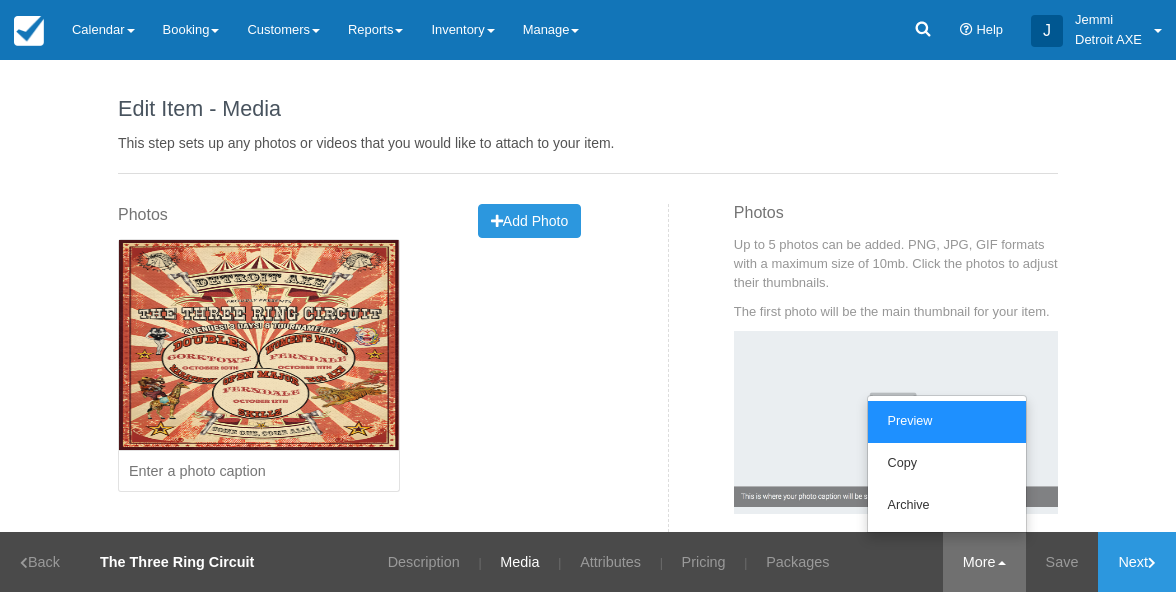 click on "Preview" at bounding box center [947, 422] 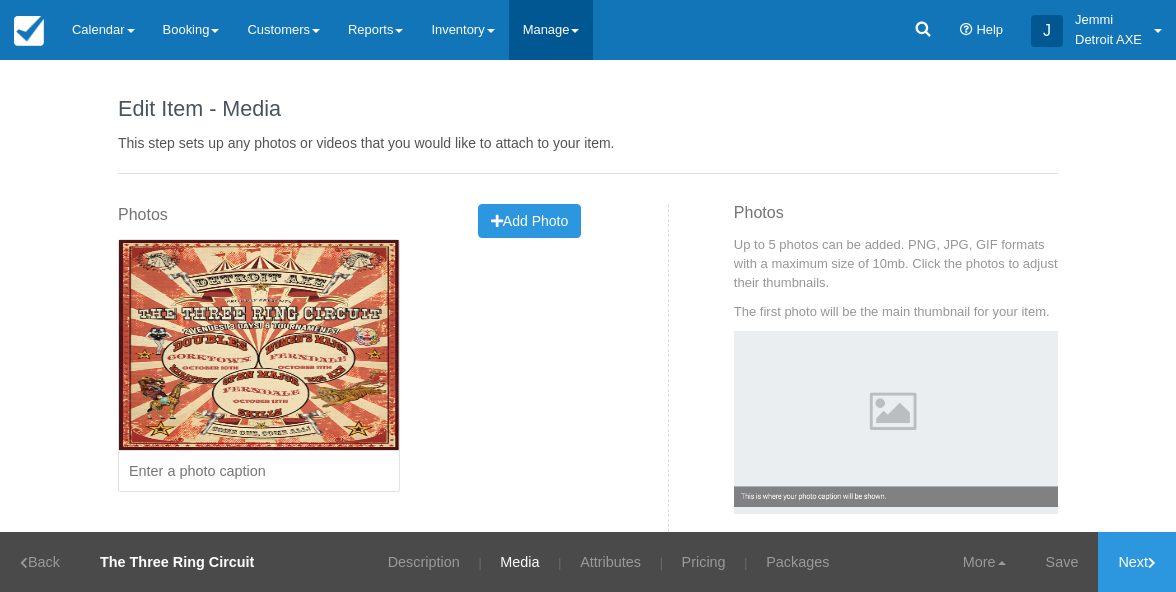 click on "Manage" at bounding box center [551, 30] 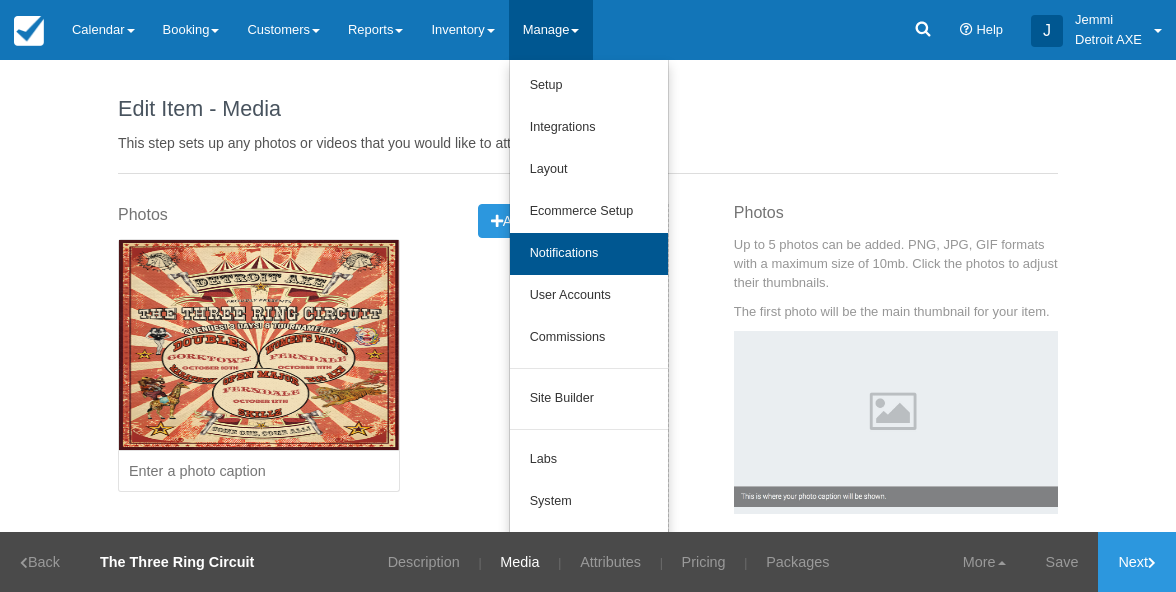 click on "Notifications" at bounding box center (589, 254) 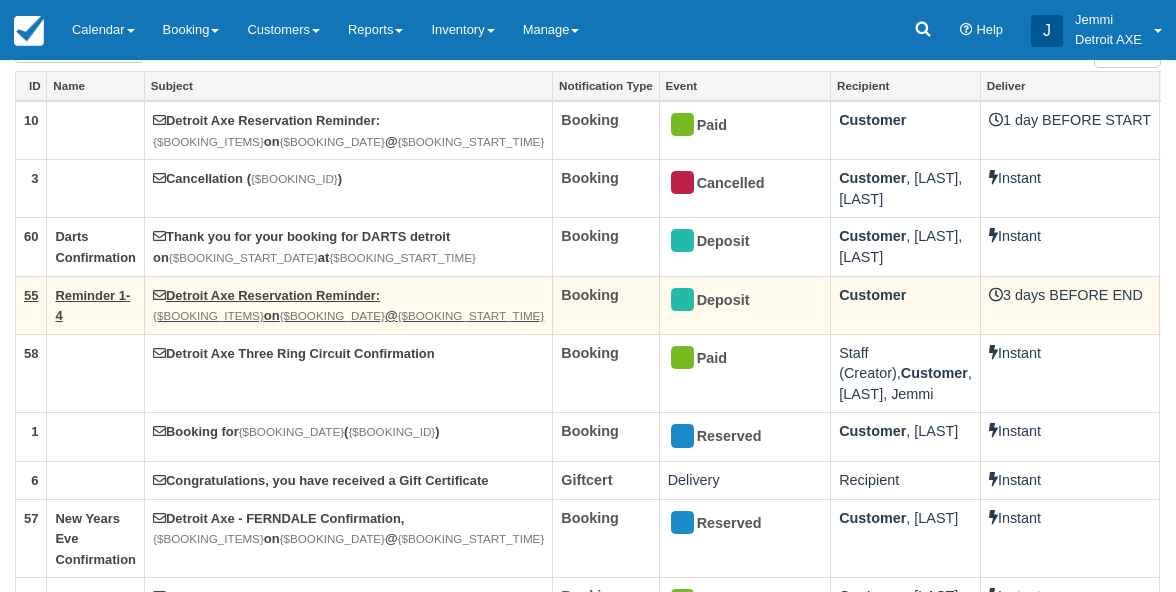 scroll, scrollTop: 185, scrollLeft: 0, axis: vertical 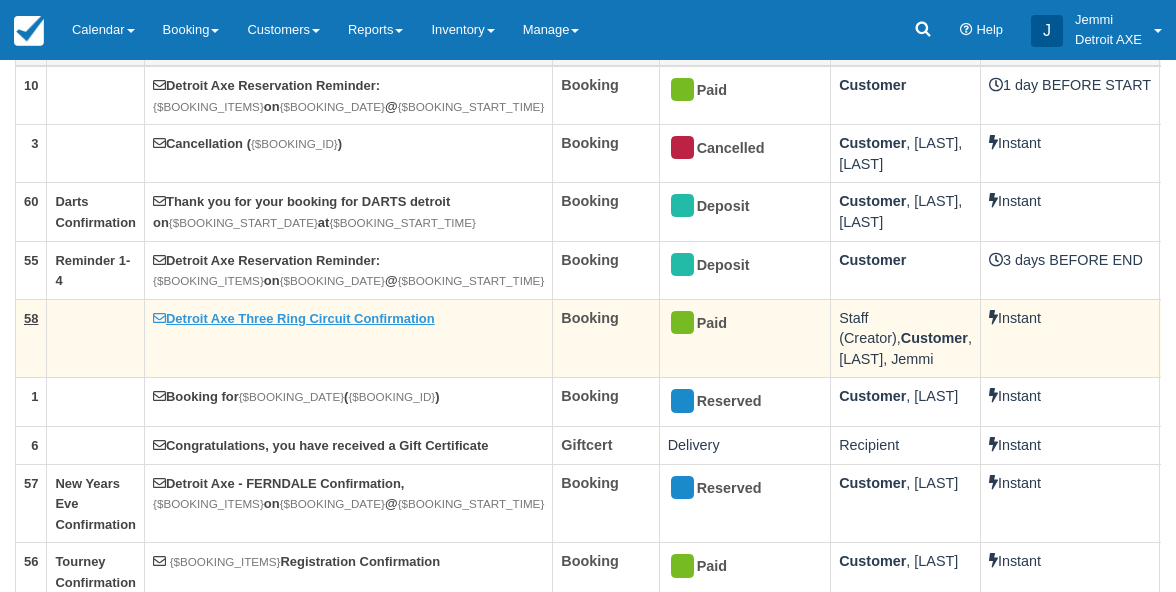 click on "Detroit Axe Three Ring Circuit Confirmation" at bounding box center [294, 318] 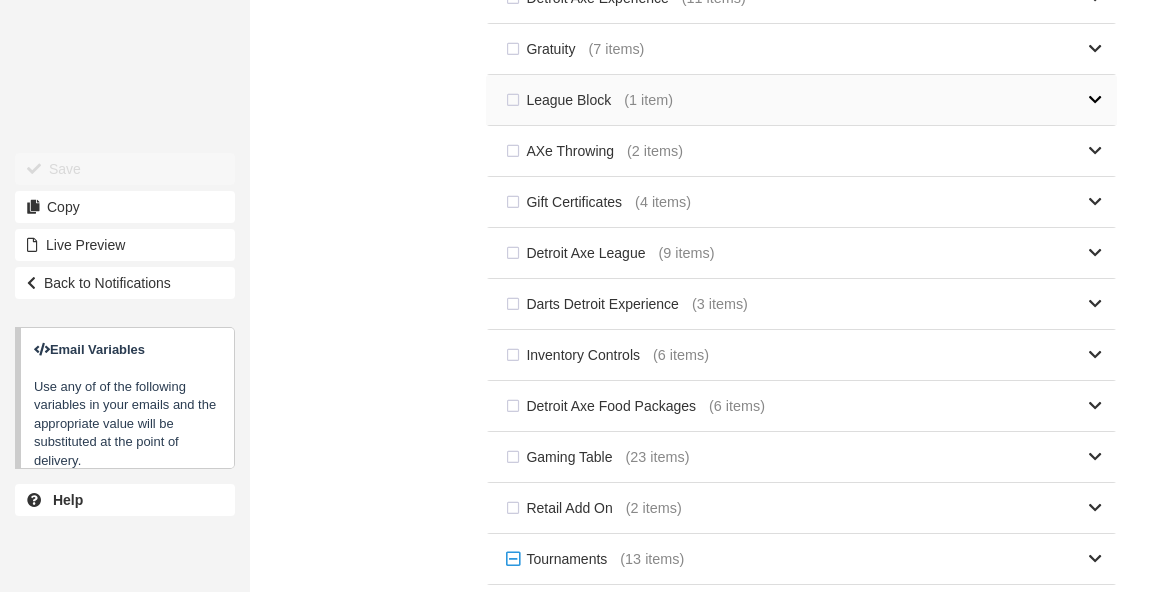 scroll, scrollTop: 1300, scrollLeft: 0, axis: vertical 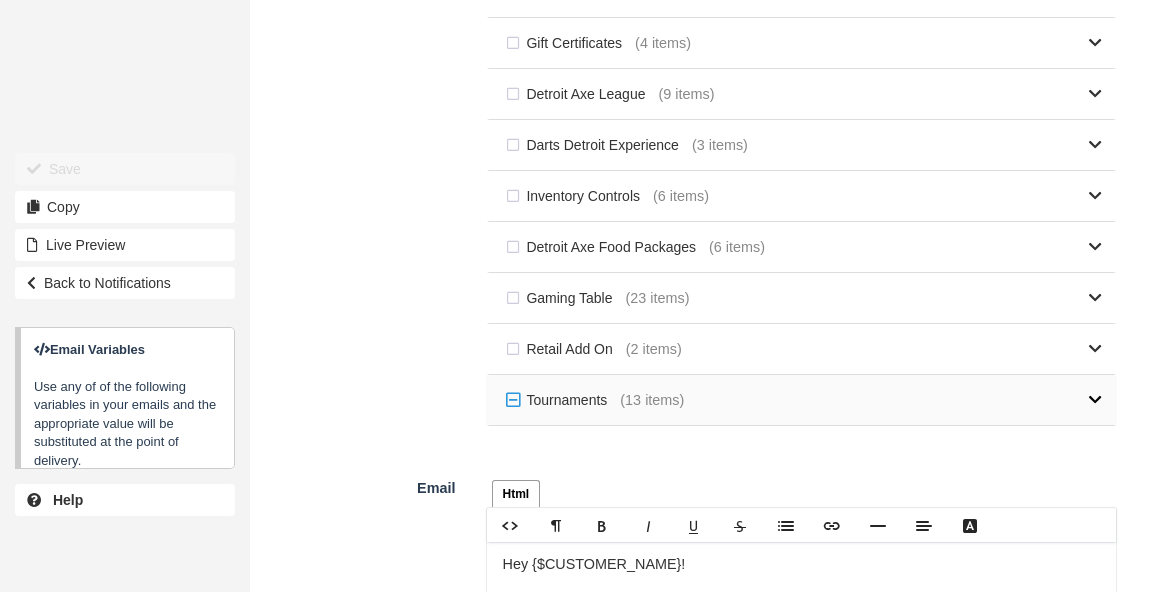 click at bounding box center [893, 400] 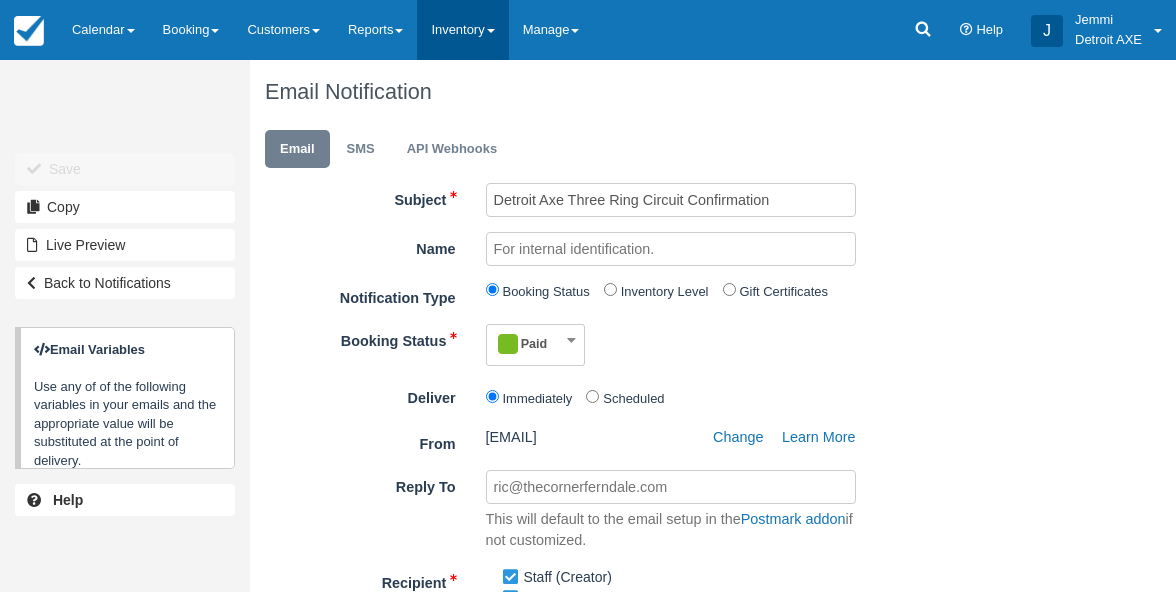 scroll, scrollTop: 0, scrollLeft: 0, axis: both 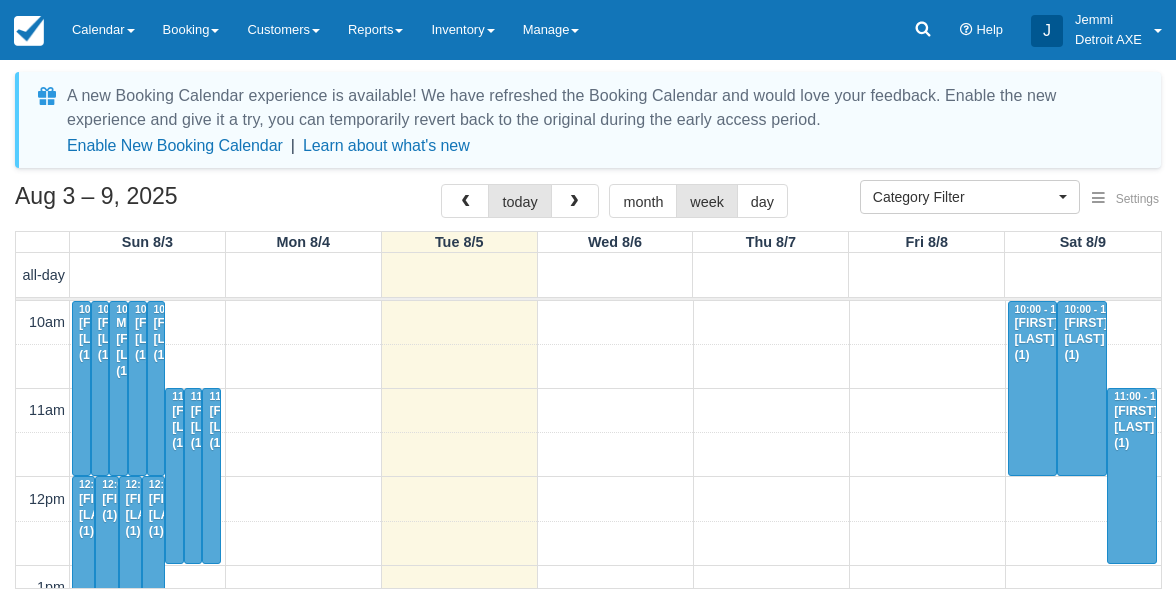 select 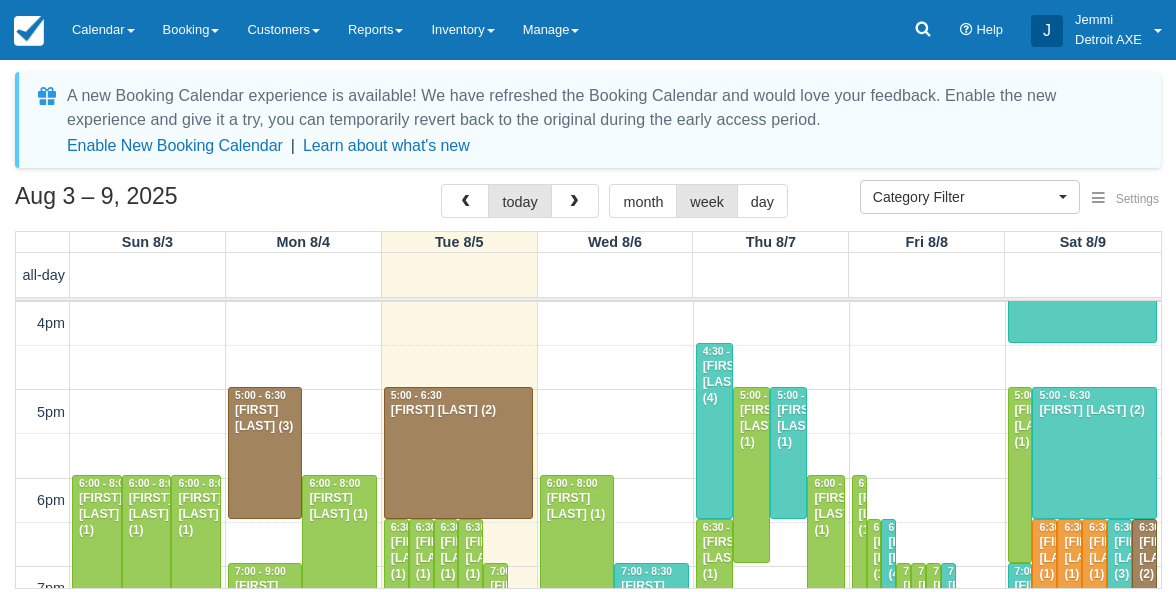 click on "[FIRST] [LAST] (4)" at bounding box center [714, 383] 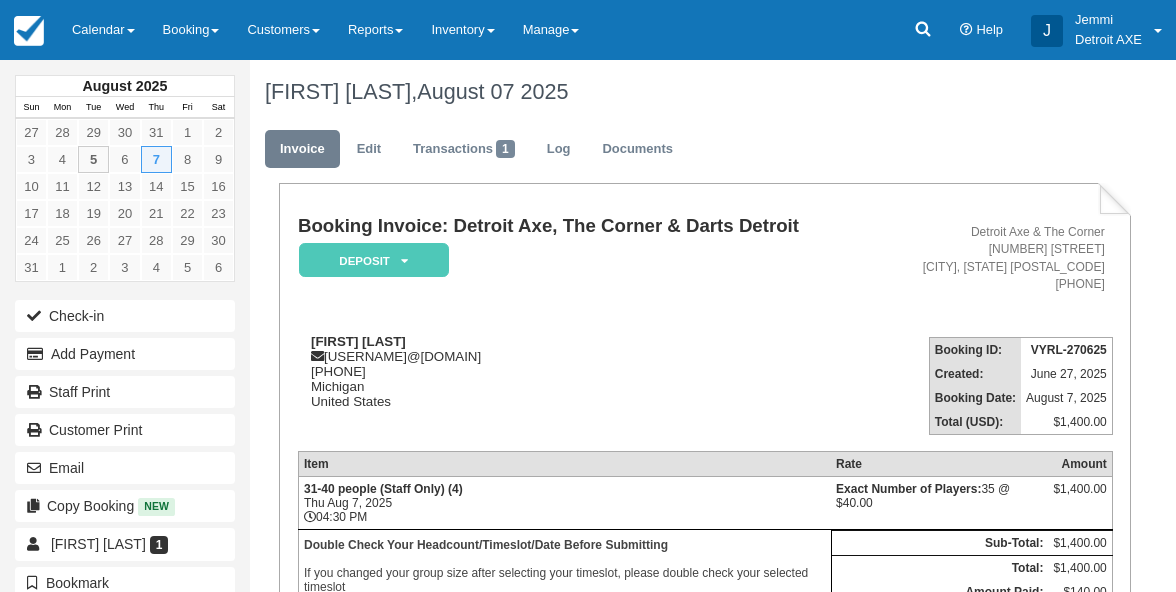 scroll, scrollTop: 0, scrollLeft: 0, axis: both 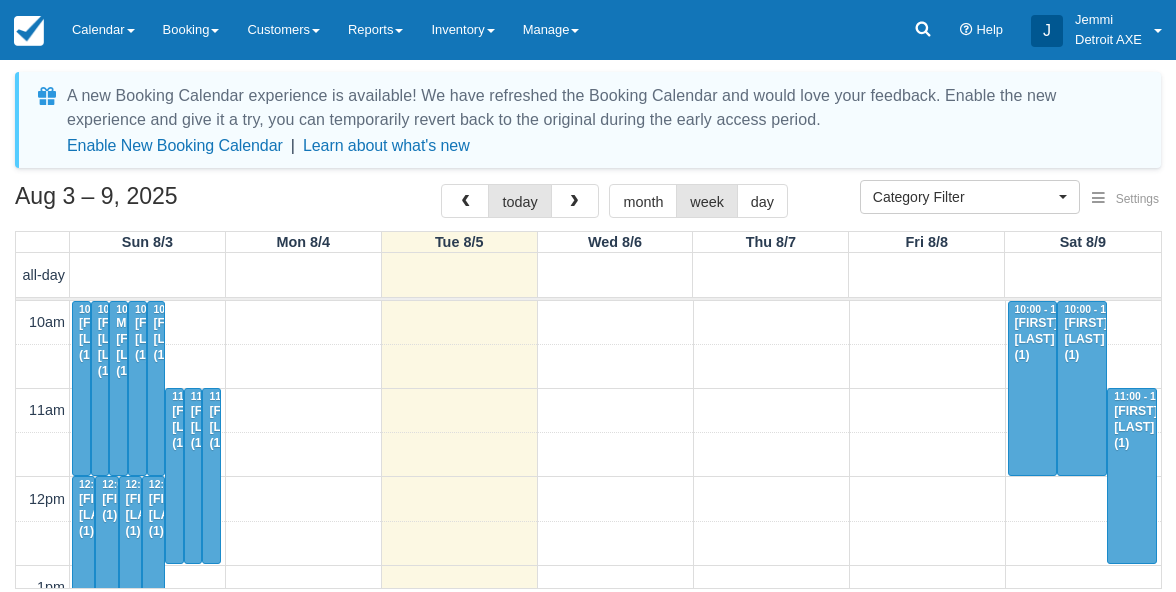 select 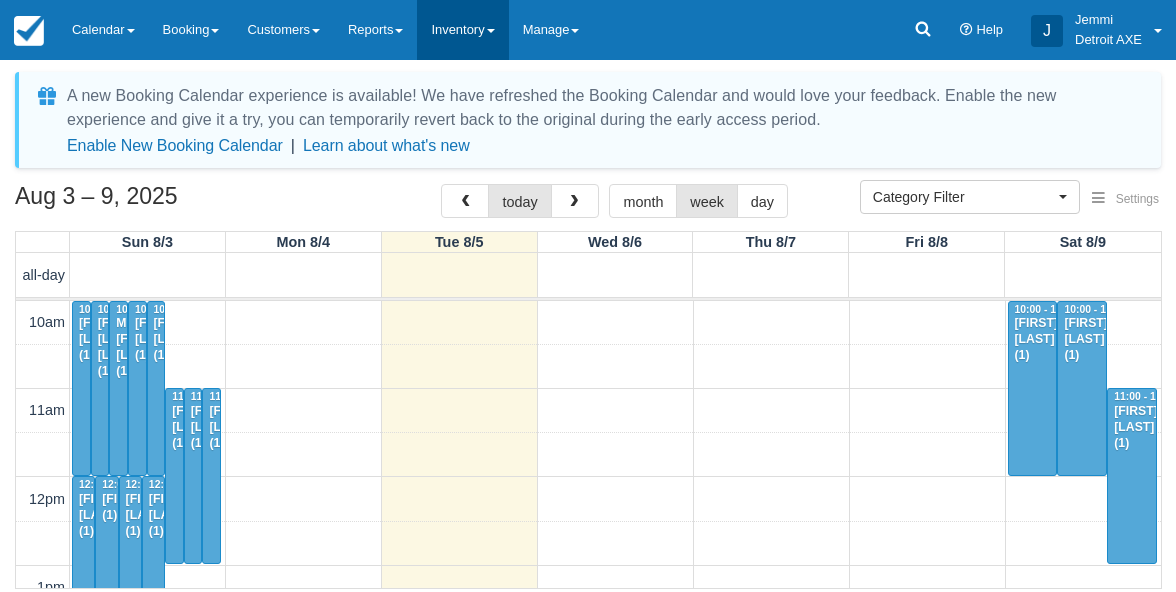 scroll, scrollTop: 0, scrollLeft: 0, axis: both 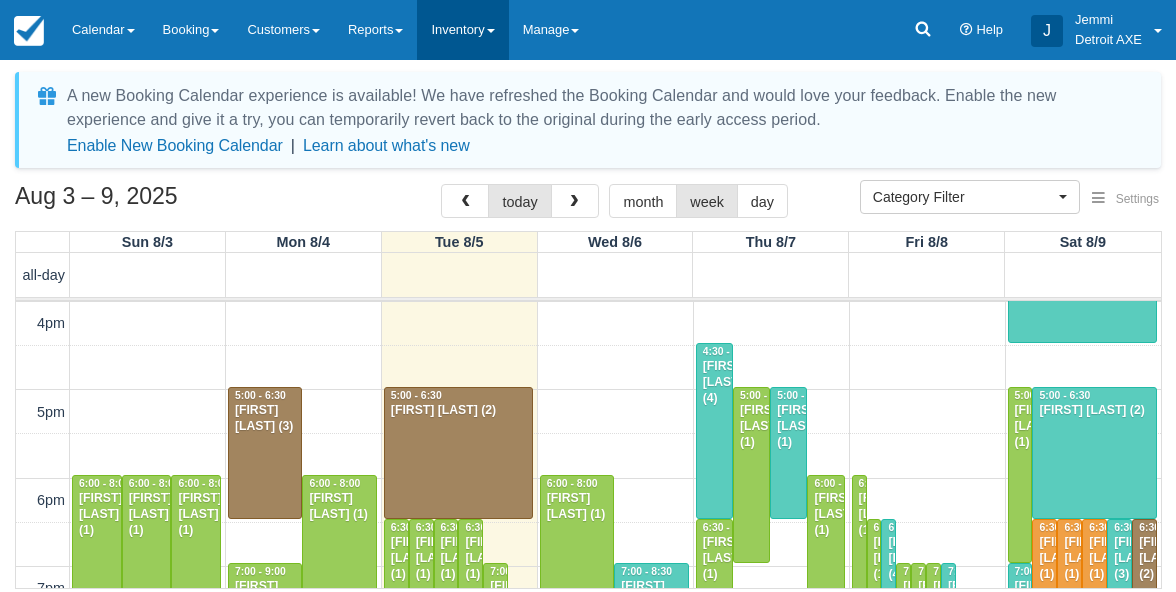 click on "Inventory" at bounding box center (462, 30) 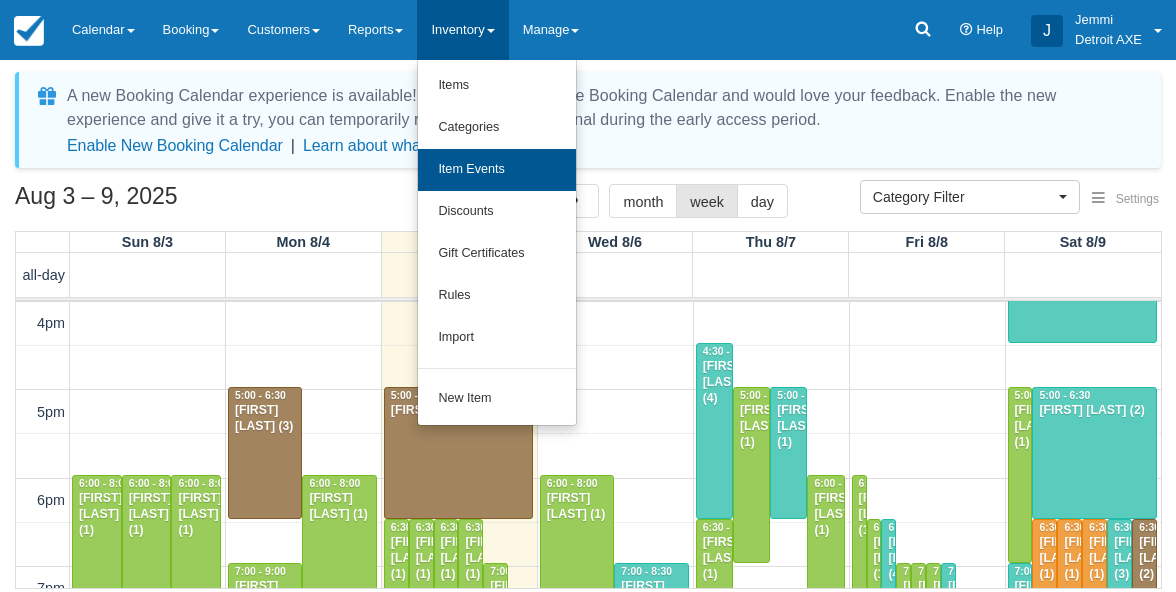 click on "Item Events" at bounding box center (497, 170) 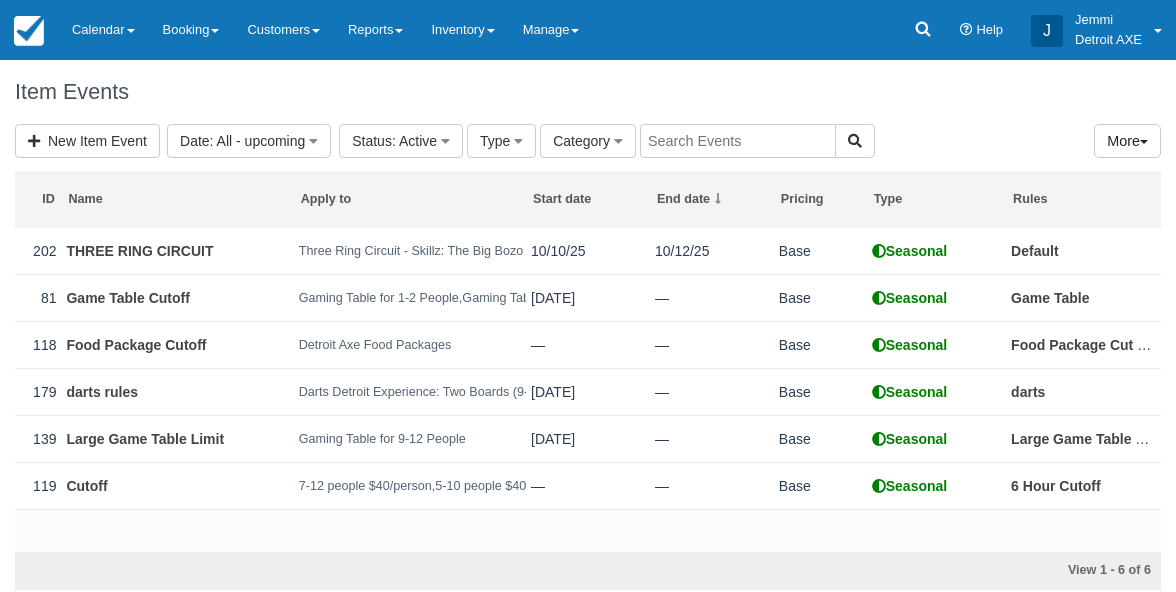 scroll, scrollTop: 0, scrollLeft: 0, axis: both 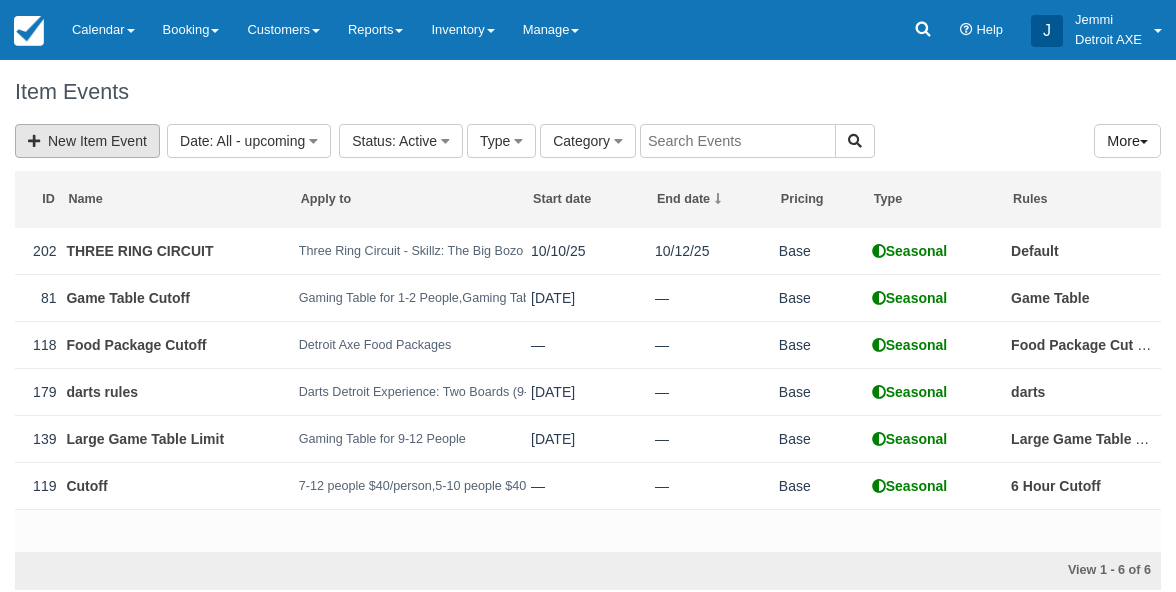 click on "New Item Event" at bounding box center [87, 141] 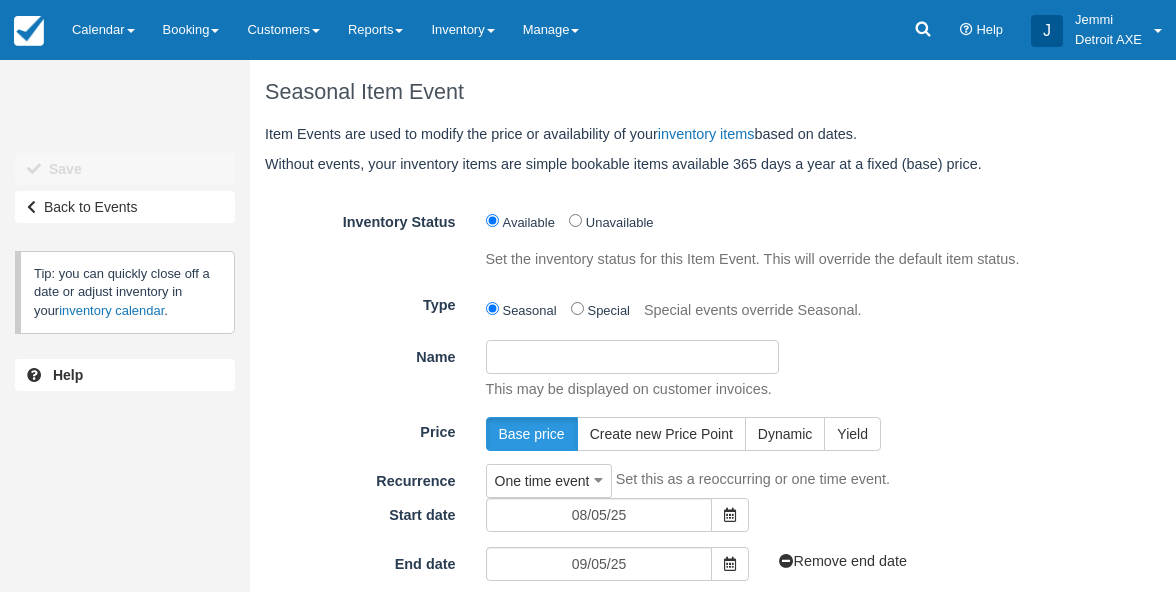 scroll, scrollTop: 0, scrollLeft: 0, axis: both 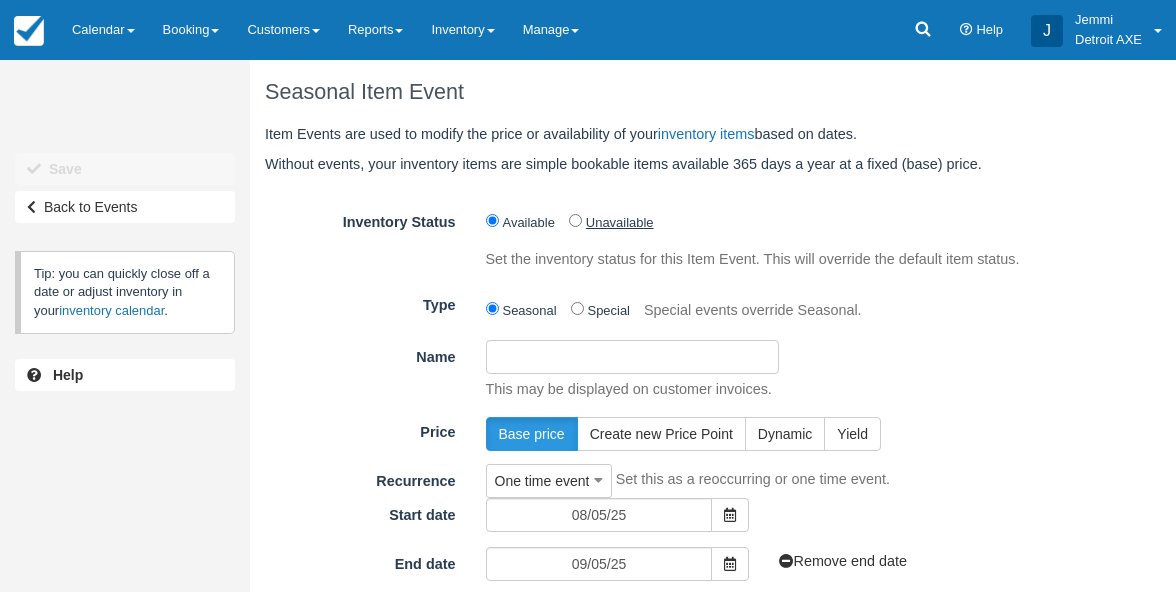 click on "Unavailable" at bounding box center [620, 222] 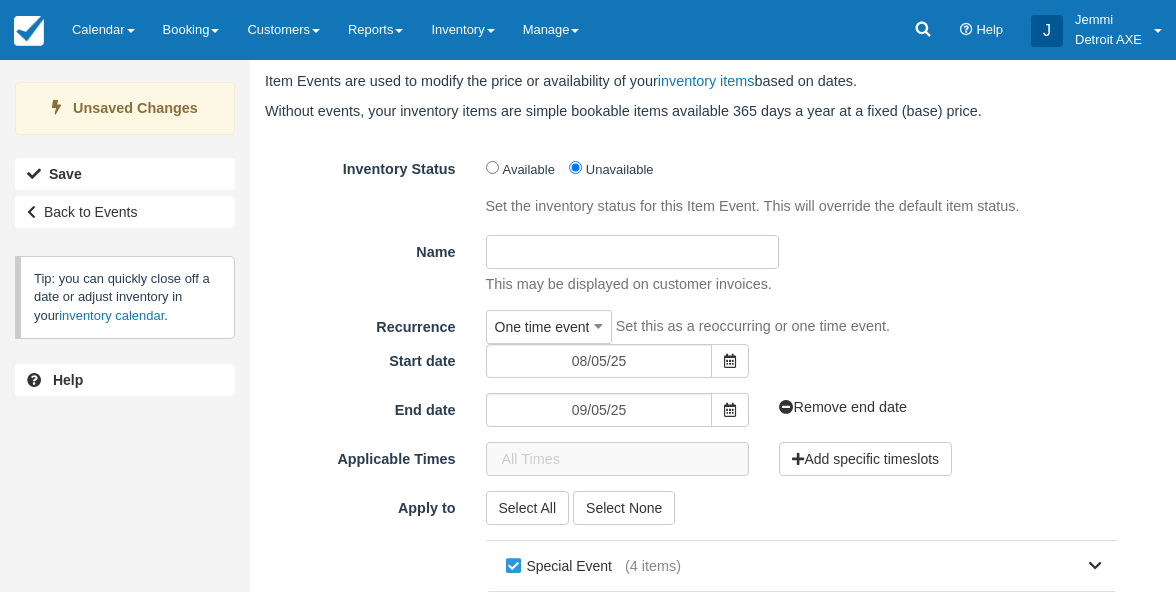 scroll, scrollTop: 157, scrollLeft: 0, axis: vertical 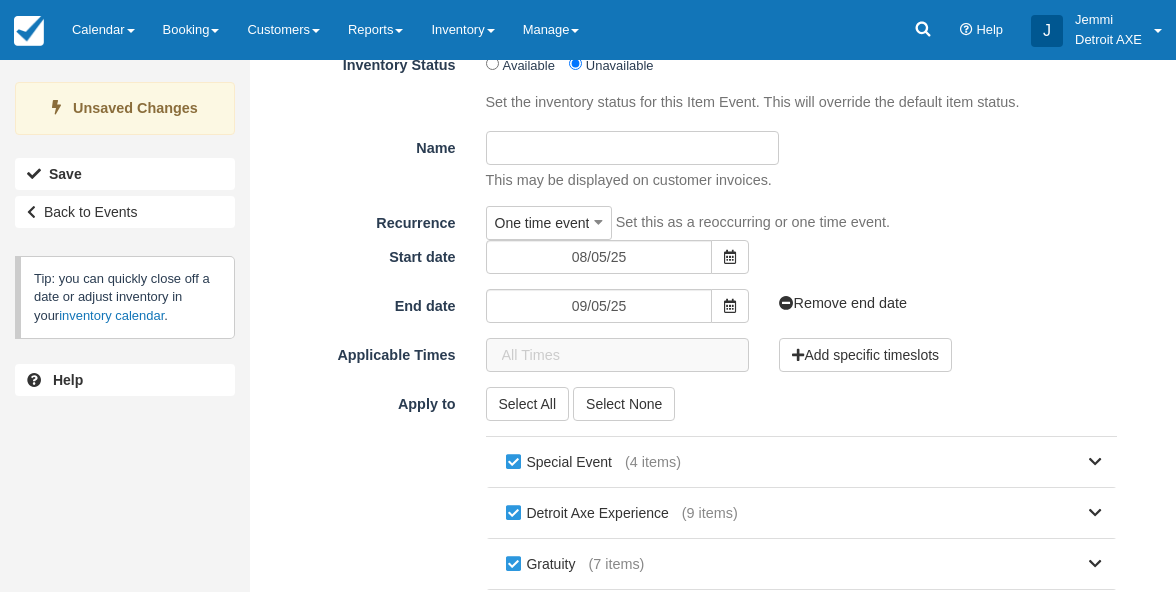 click on "Name" at bounding box center (632, 148) 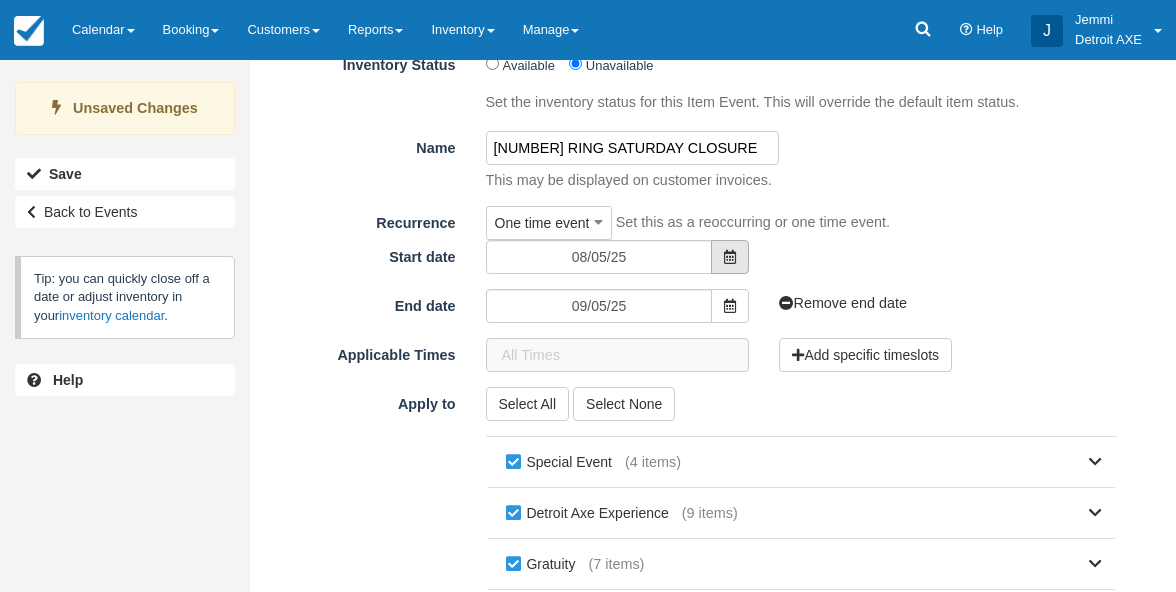 type on "3 RING SATURDAY CLOSURE" 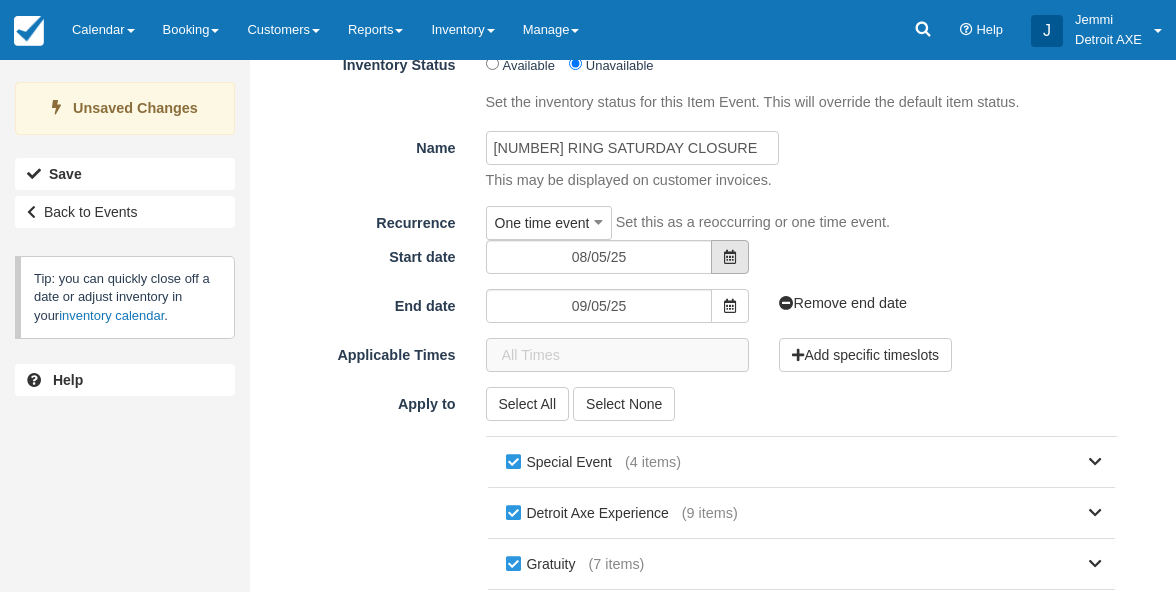 click at bounding box center (730, 257) 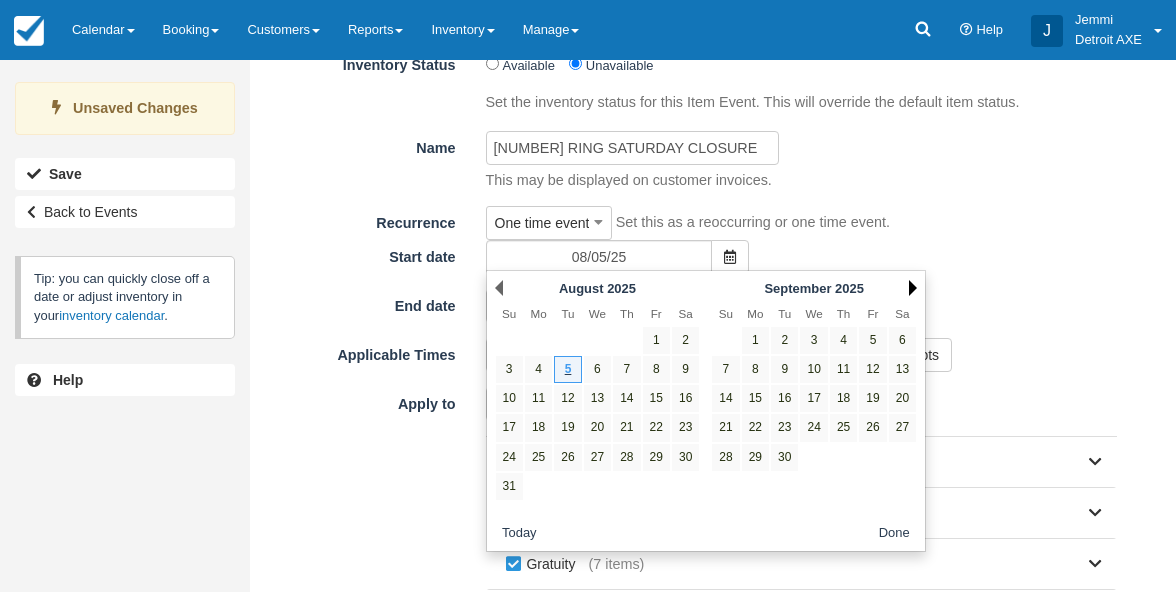 click on "Next" at bounding box center (913, 288) 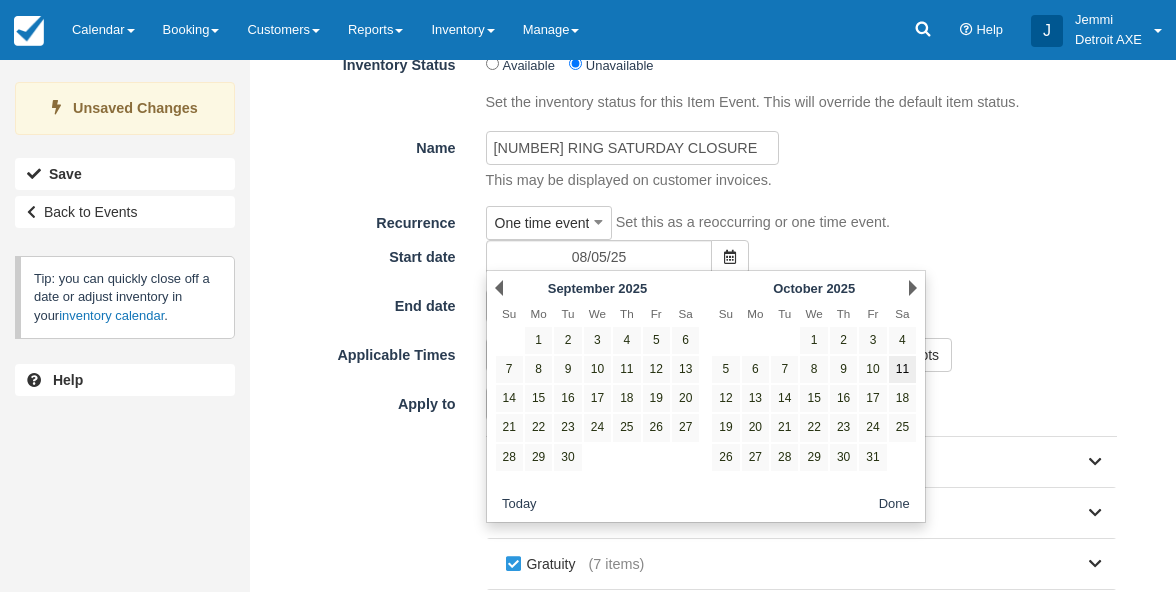 click on "11" at bounding box center (902, 369) 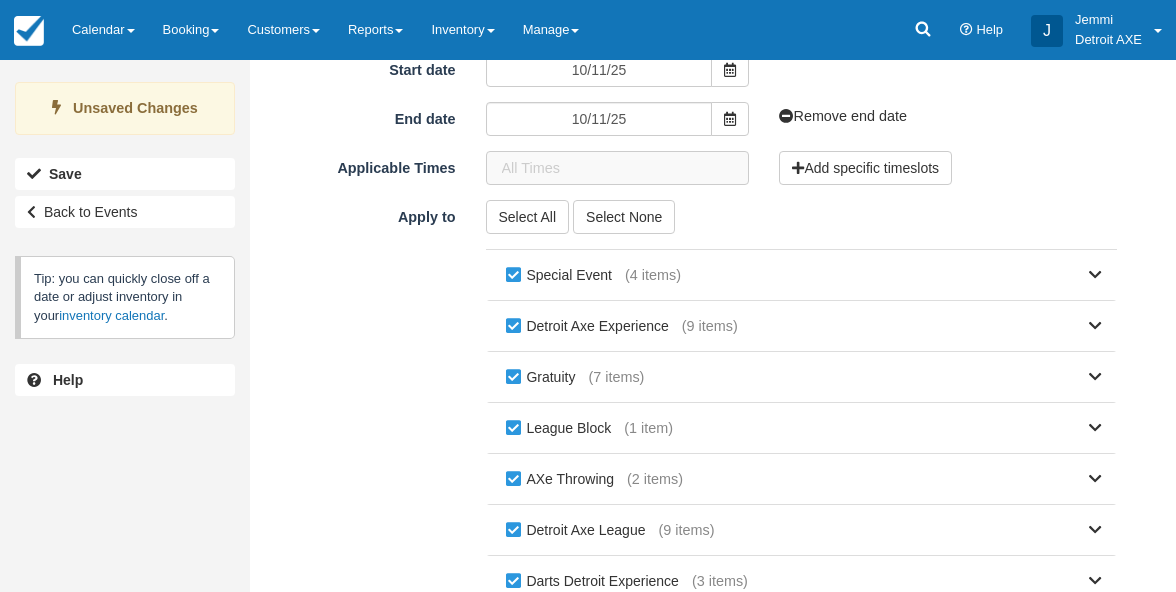 scroll, scrollTop: 374, scrollLeft: 0, axis: vertical 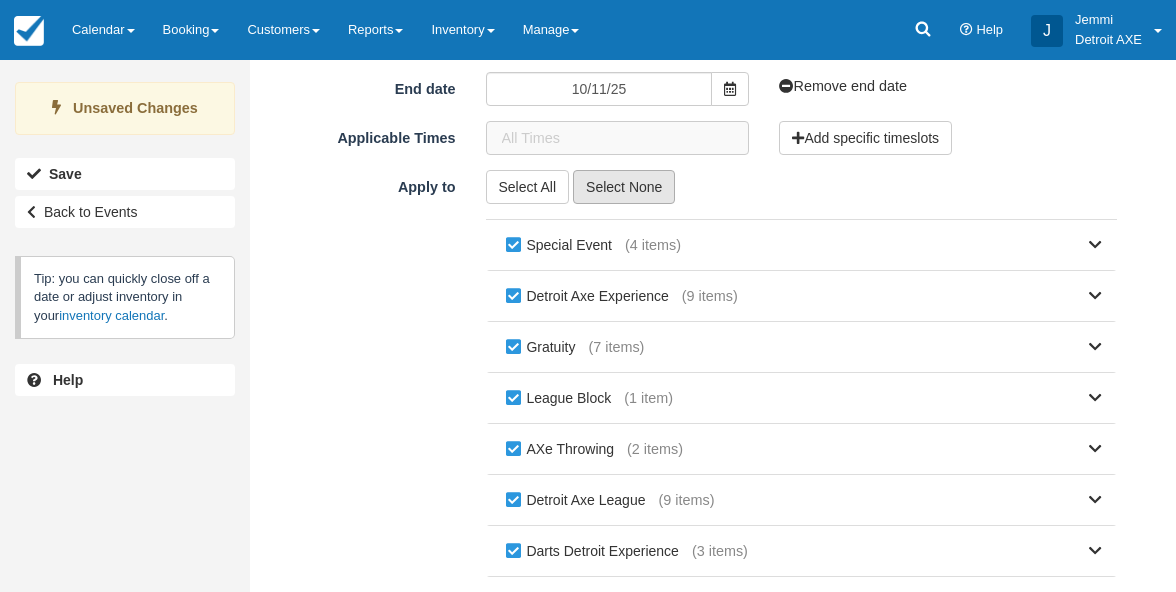 click on "Select None" at bounding box center (624, 187) 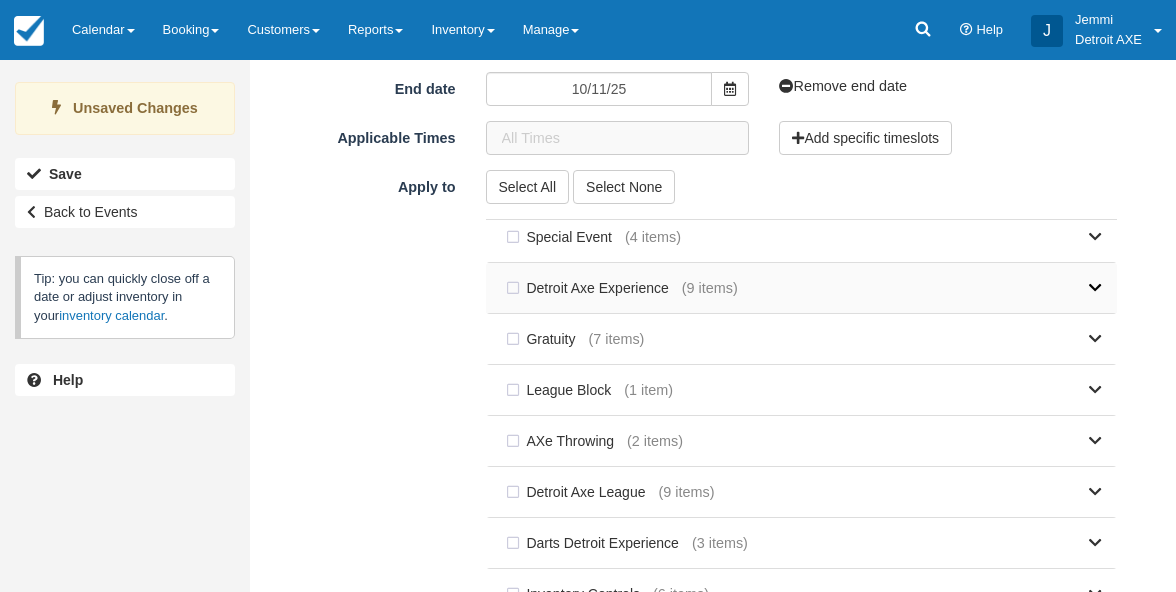scroll, scrollTop: 6, scrollLeft: 0, axis: vertical 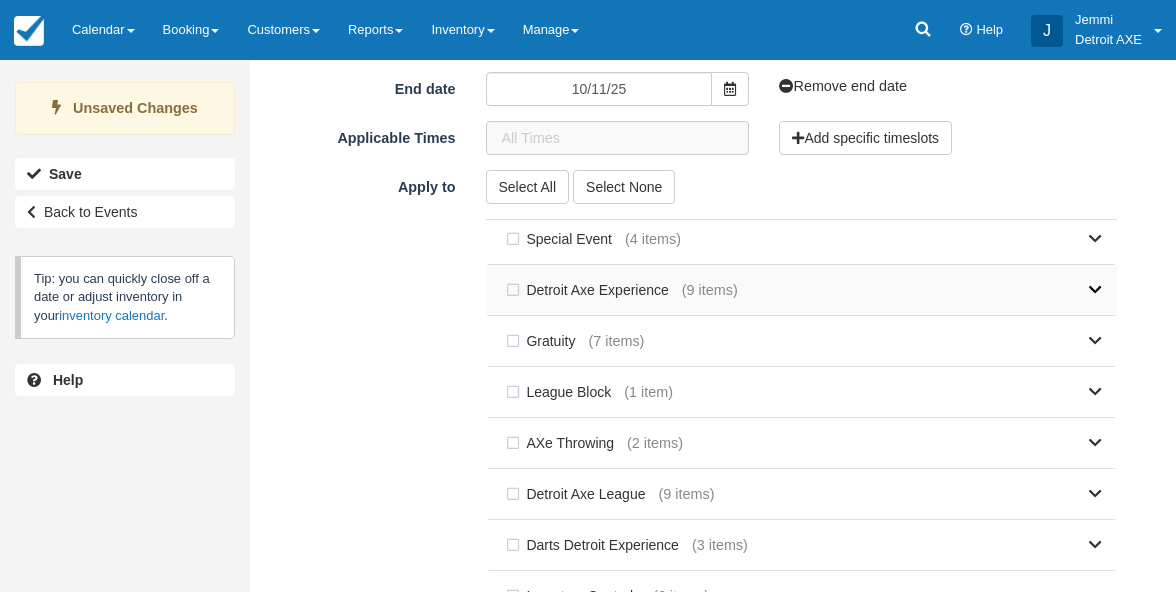 click at bounding box center (920, 290) 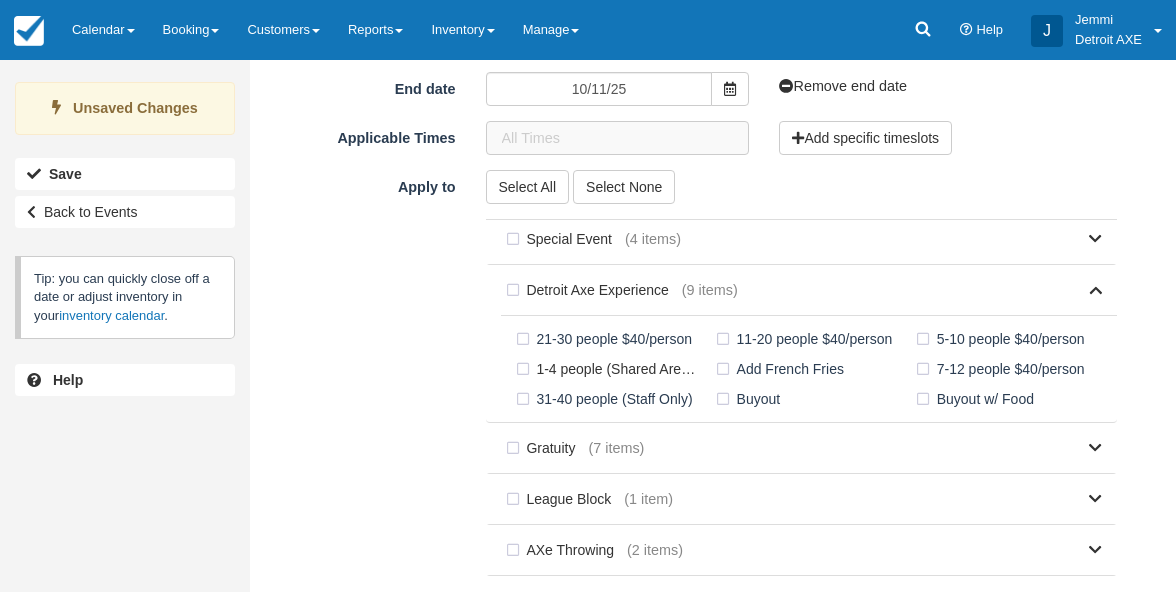 click on "1-4 people (Shared Arena) $40/person" at bounding box center (611, 369) 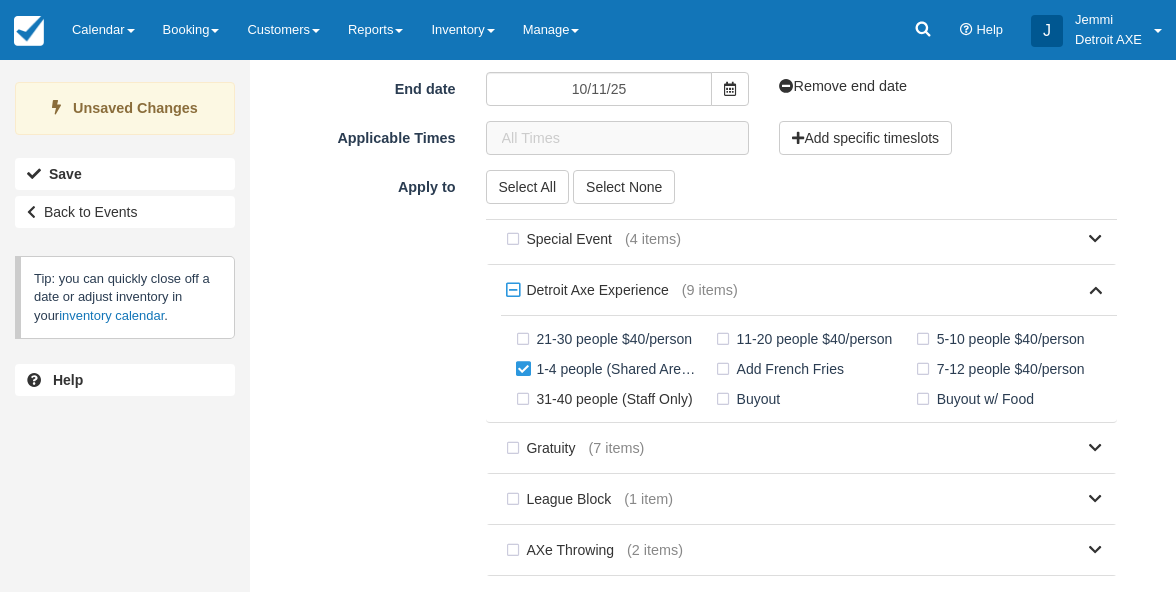 click on "31-40 people (Staff Only)" at bounding box center (608, 399) 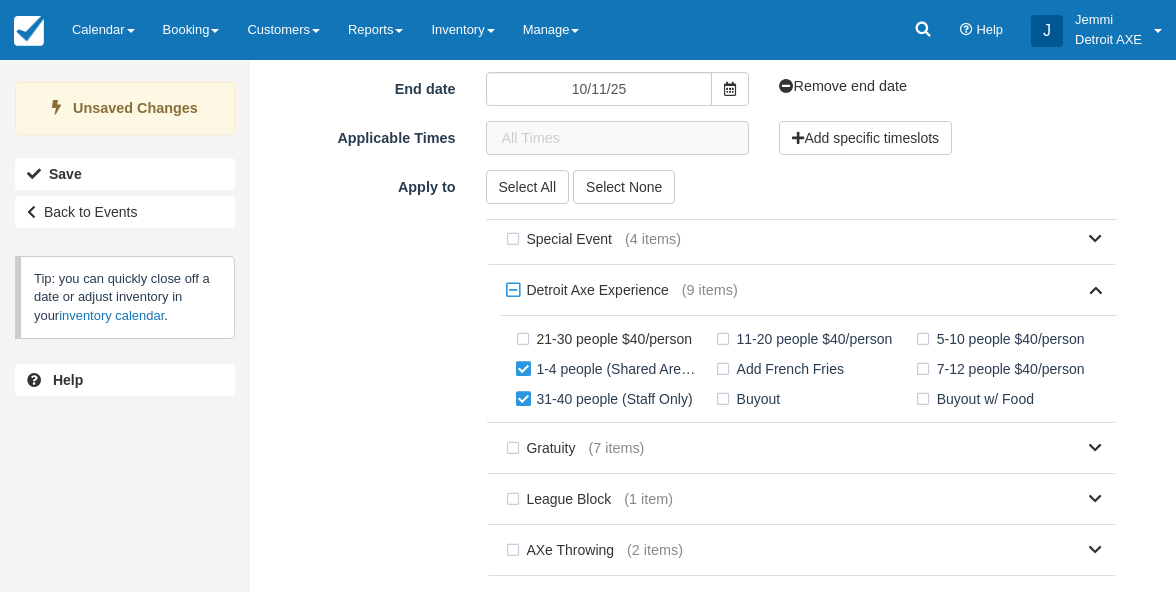 click on "21-30 people $40/person" at bounding box center [608, 339] 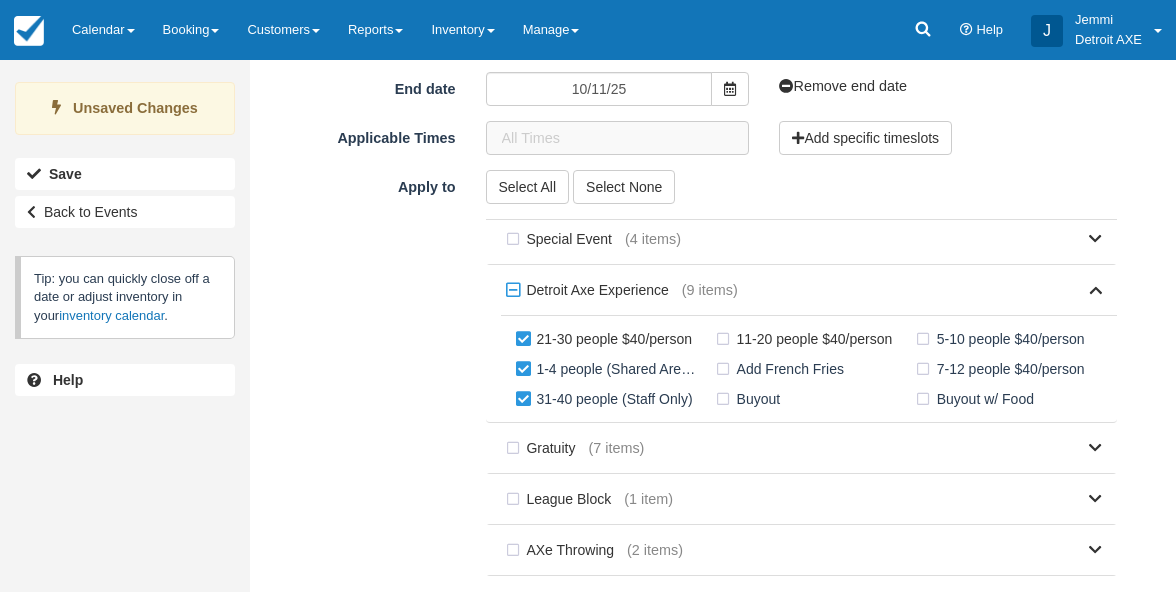 click on "11-20 people $40/person" at bounding box center (808, 339) 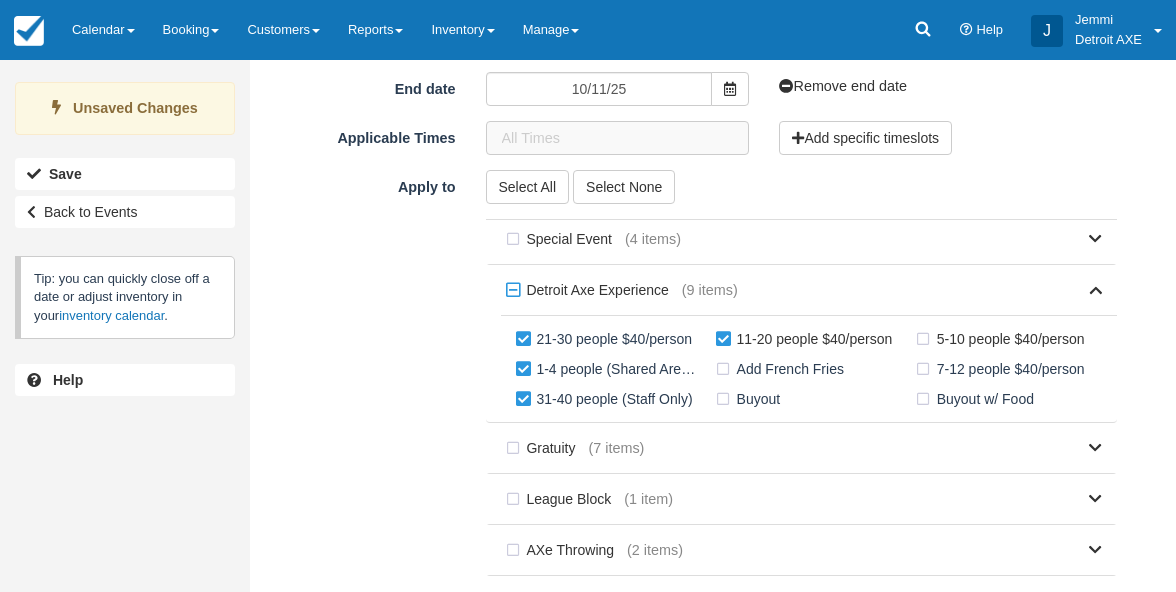 click on "5-10 people $40/person" at bounding box center (1004, 339) 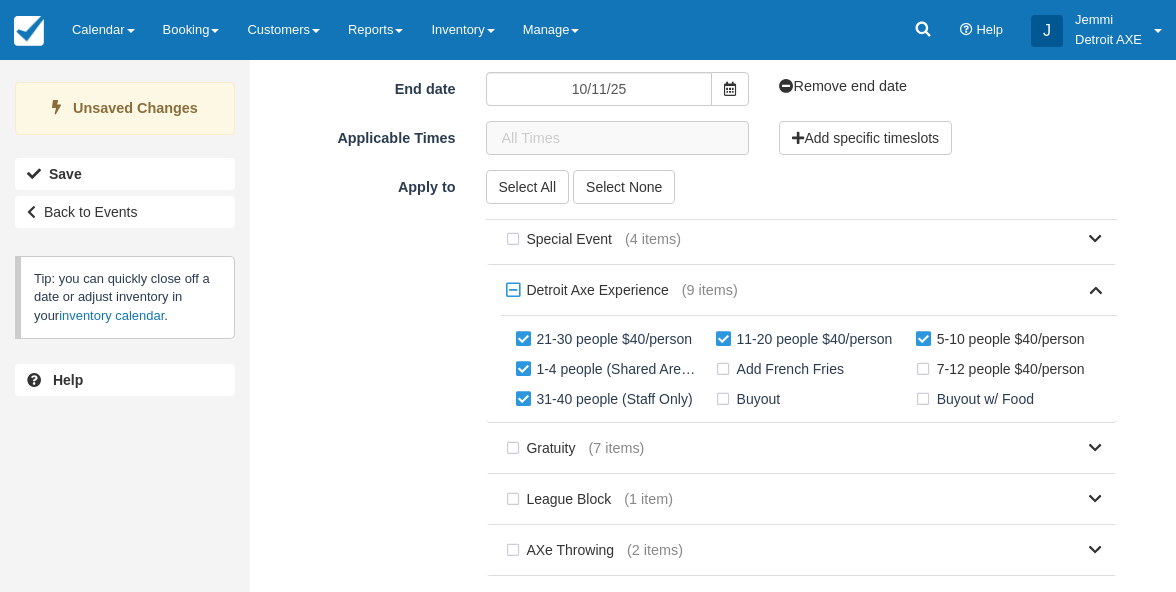 click on "7-12 people $40/person" at bounding box center [1004, 369] 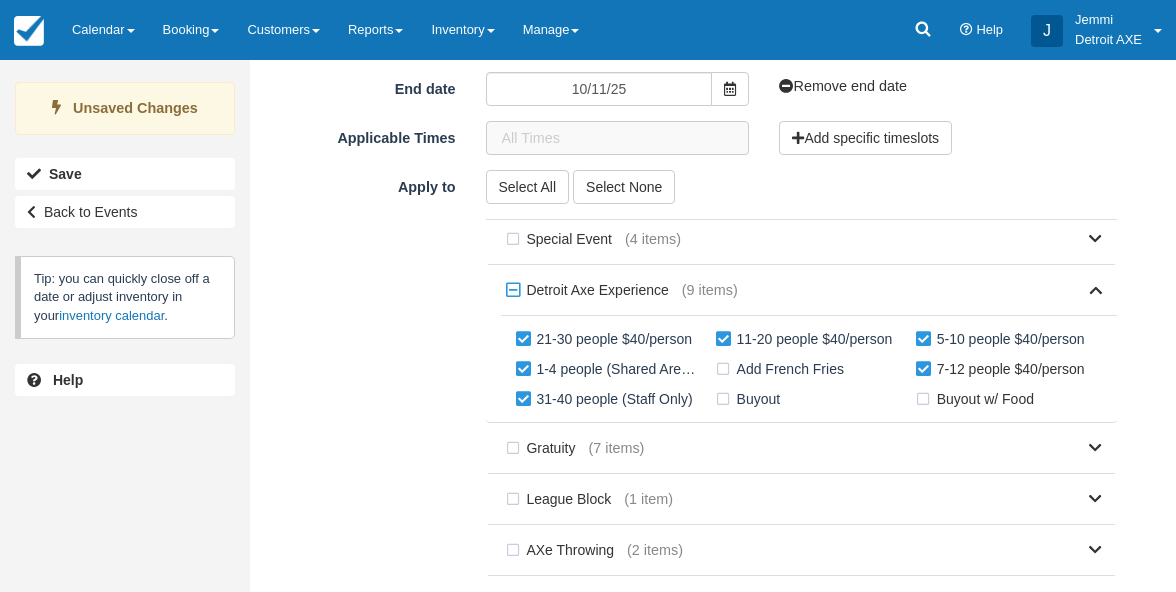 click on "Buyout w/ Food" at bounding box center (979, 399) 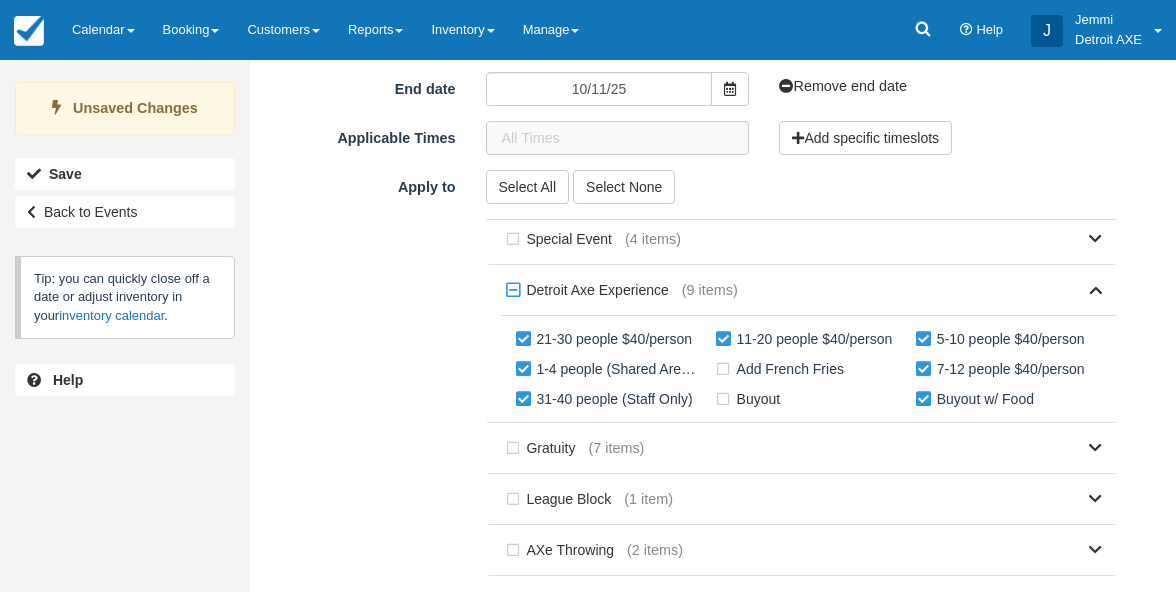 click on "Buyout" at bounding box center (752, 399) 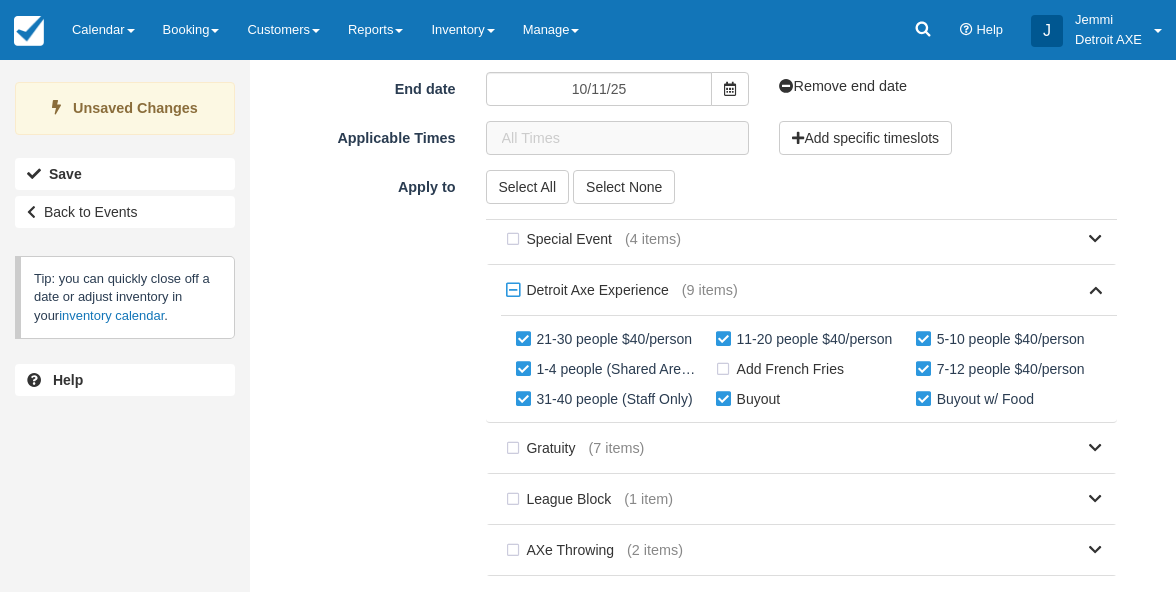 click on "Add French Fries" at bounding box center (784, 369) 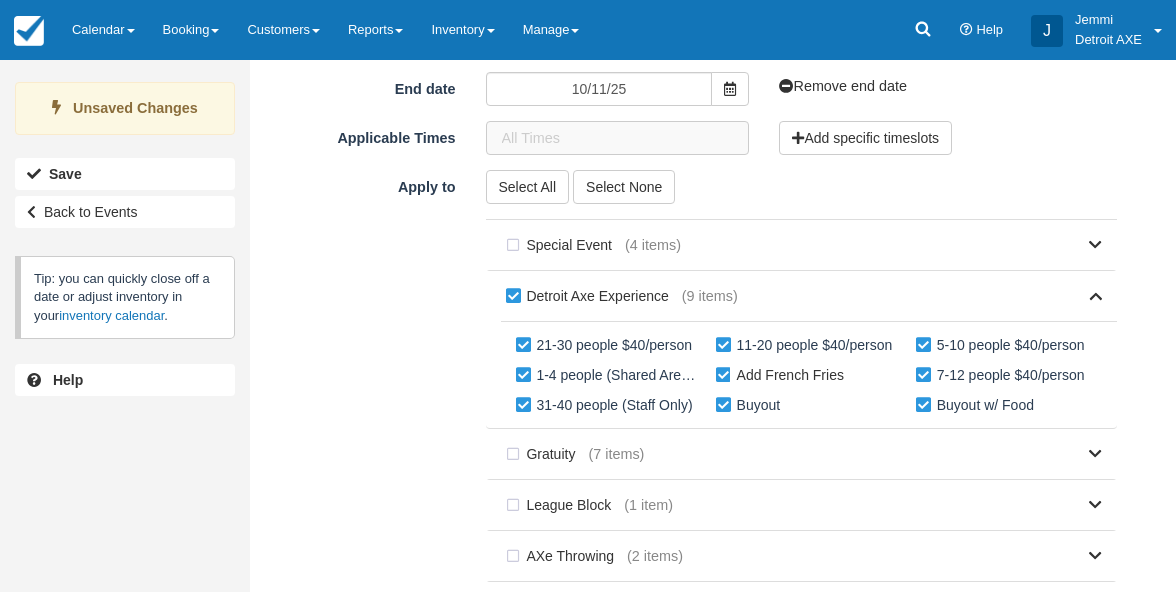 scroll, scrollTop: 0, scrollLeft: 0, axis: both 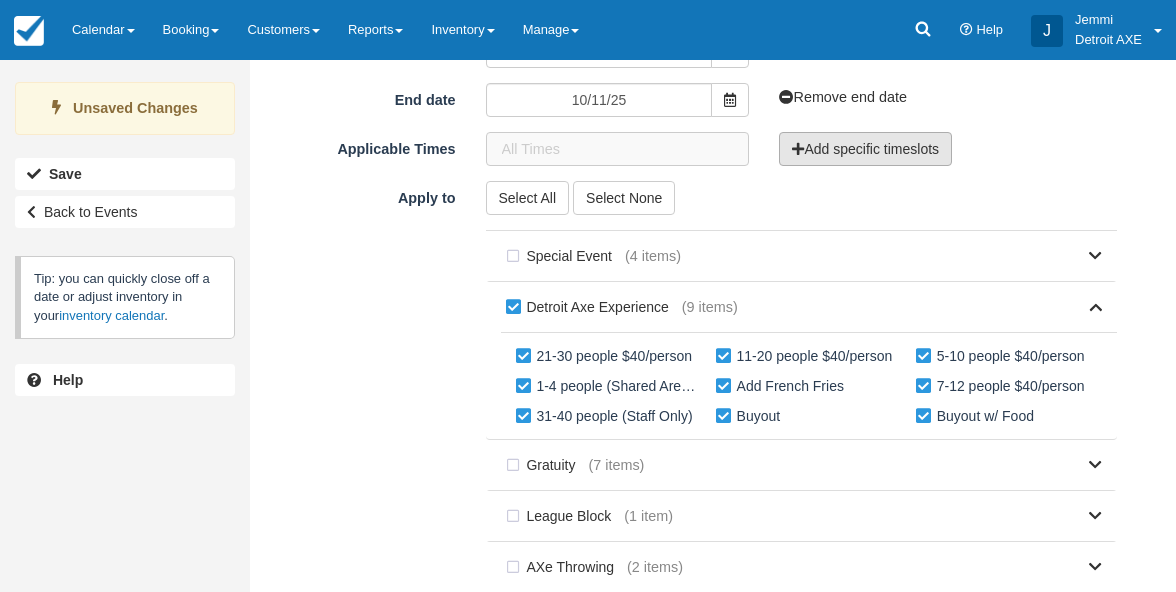 click on "Add specific timeslots" at bounding box center (865, 149) 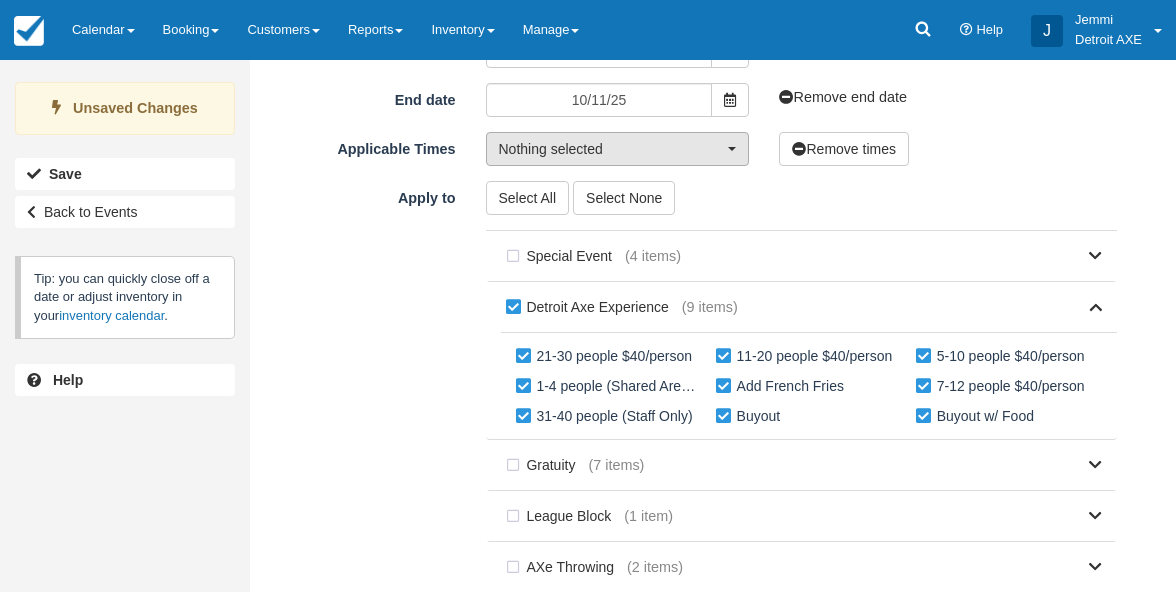 click on "Nothing selected" at bounding box center [618, 149] 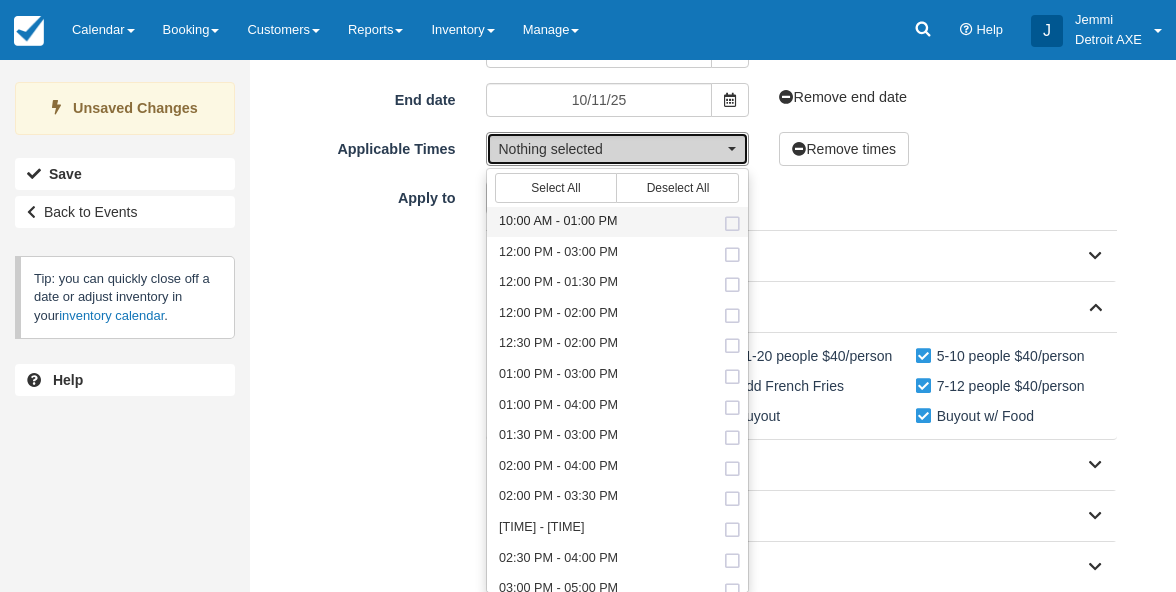 scroll, scrollTop: 0, scrollLeft: 0, axis: both 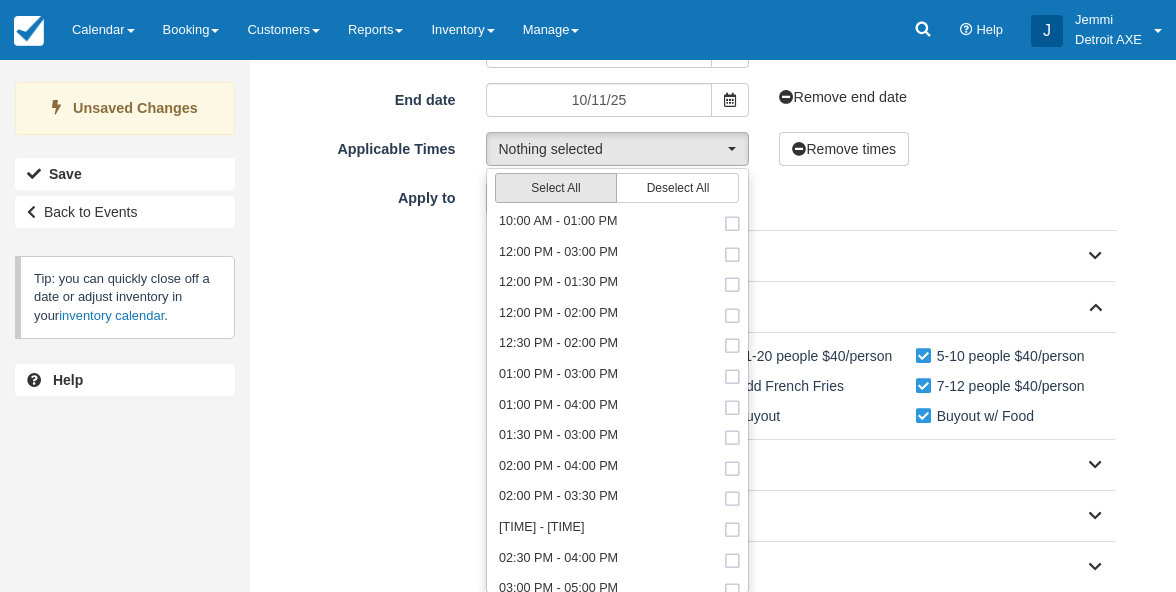click on "Select All" at bounding box center [556, 188] 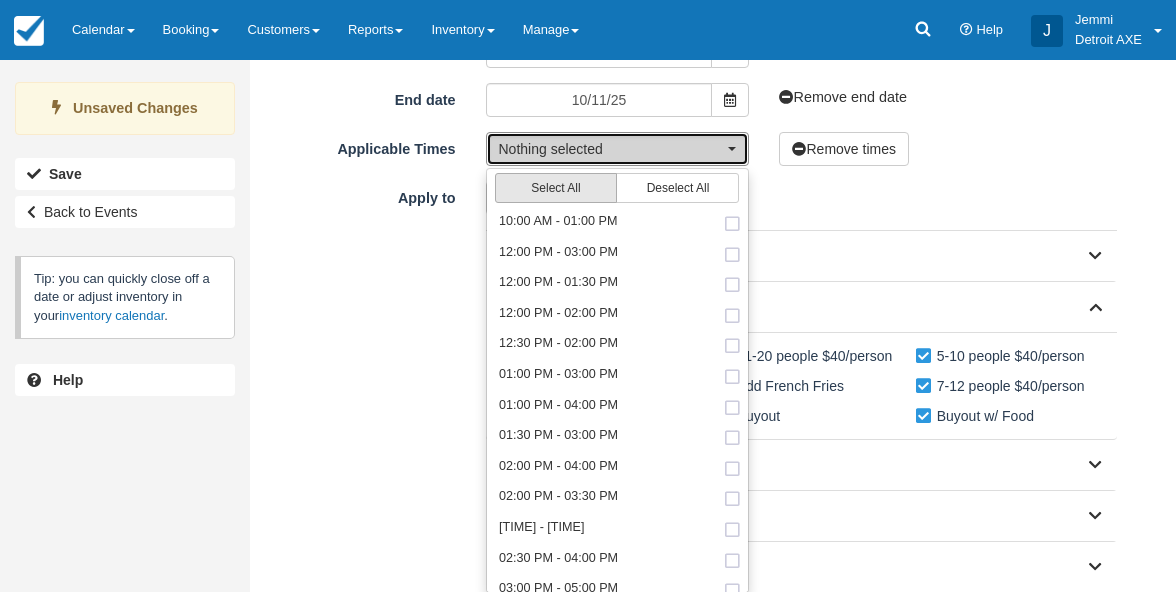 select on "600-180" 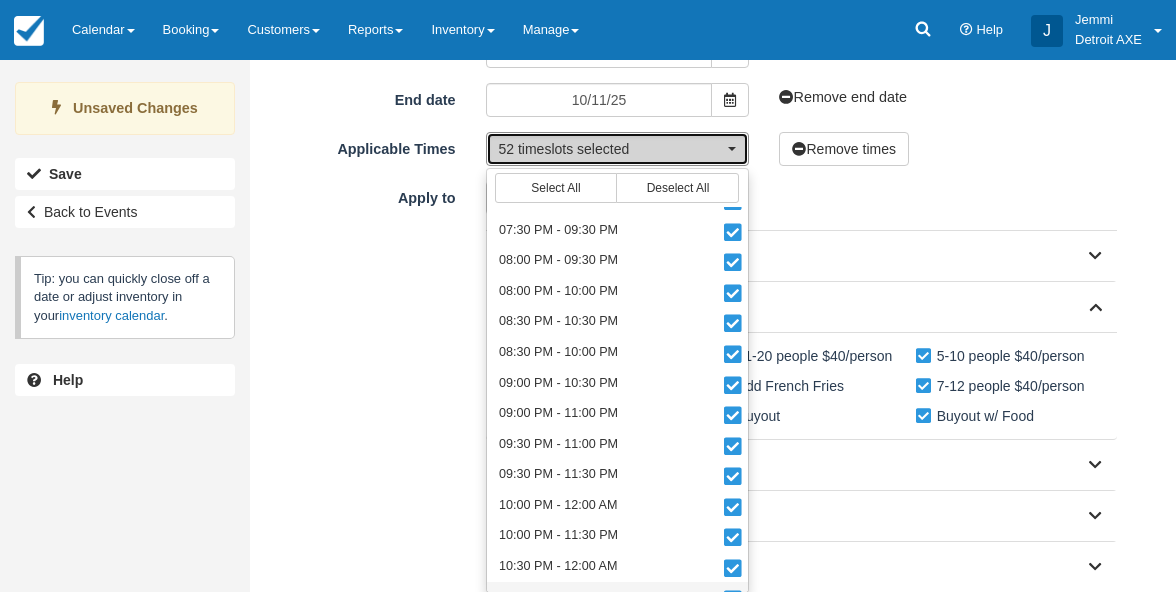 scroll, scrollTop: 1184, scrollLeft: 0, axis: vertical 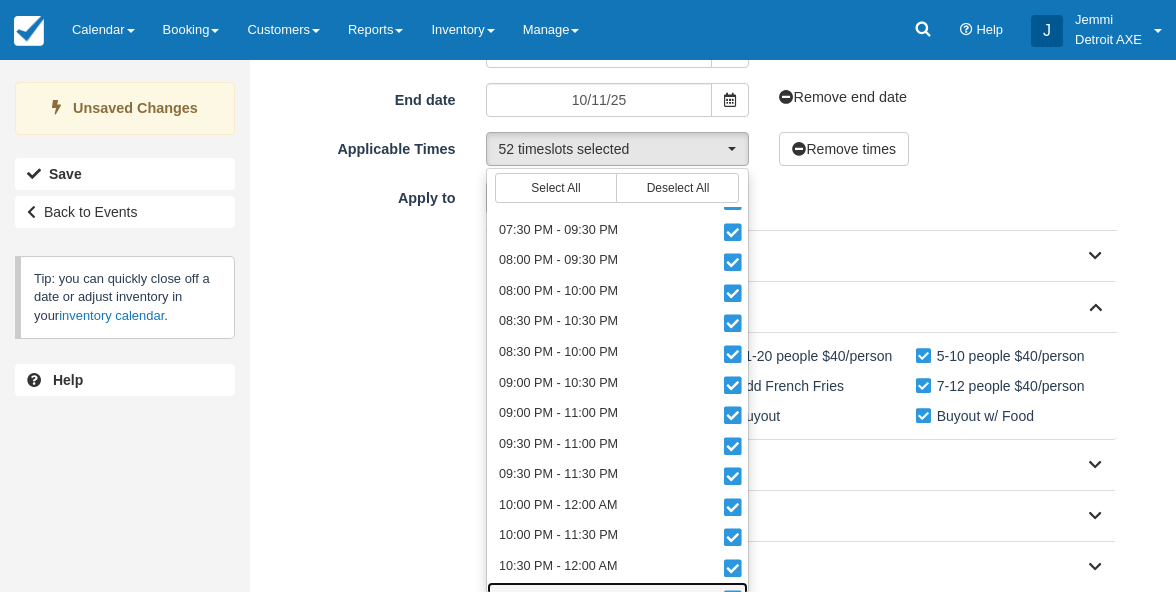 click at bounding box center (732, 601) 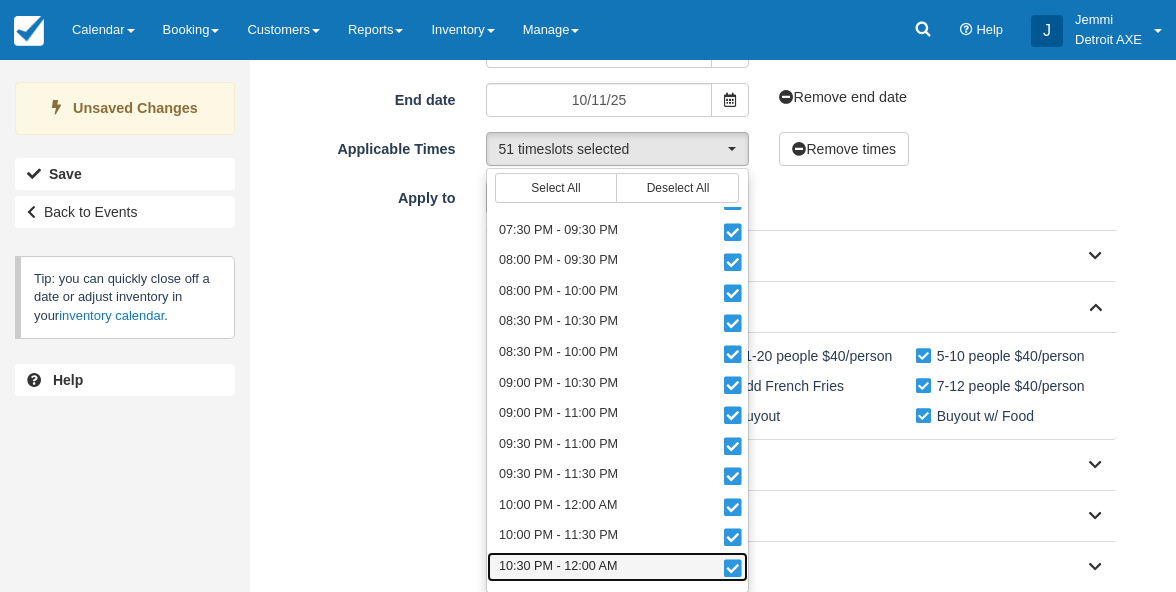 click at bounding box center [732, 570] 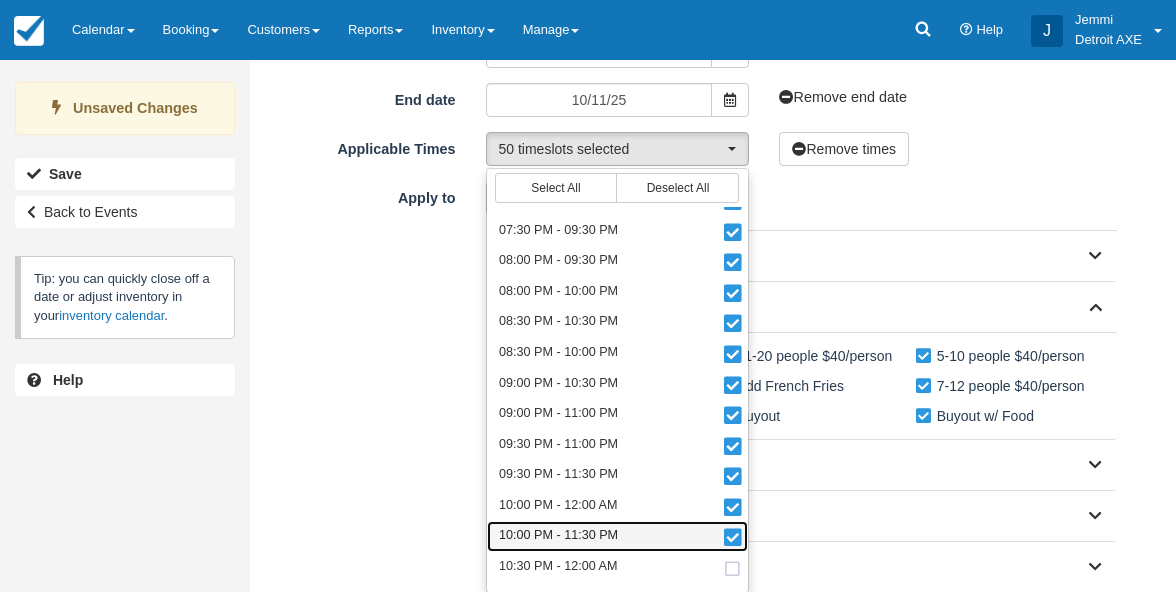 click at bounding box center [732, 539] 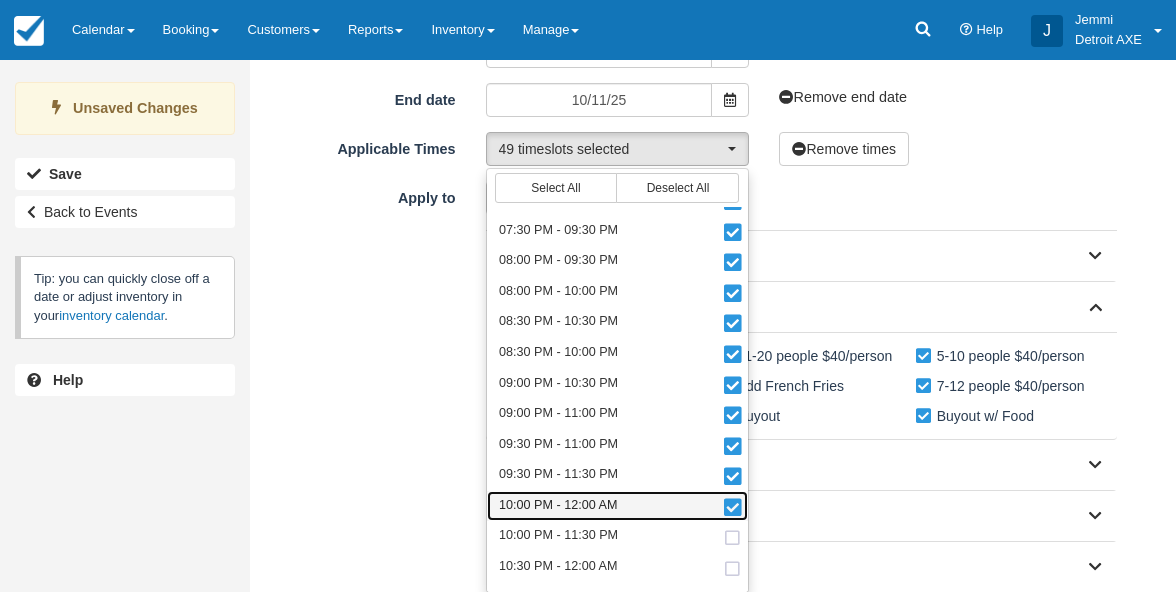 click at bounding box center [732, 509] 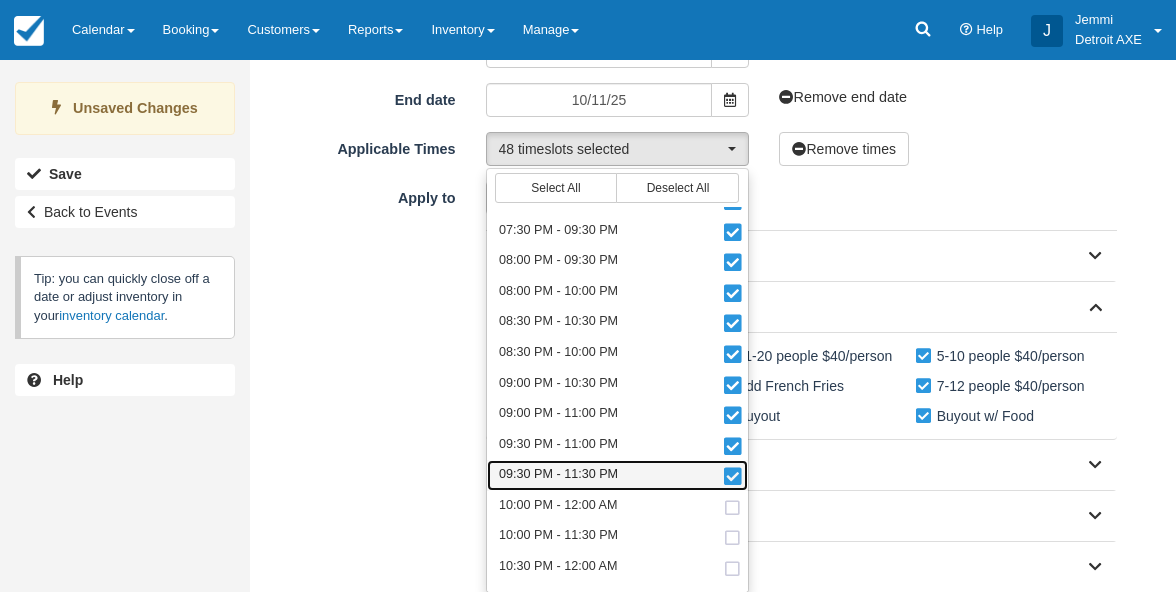 click at bounding box center [732, 478] 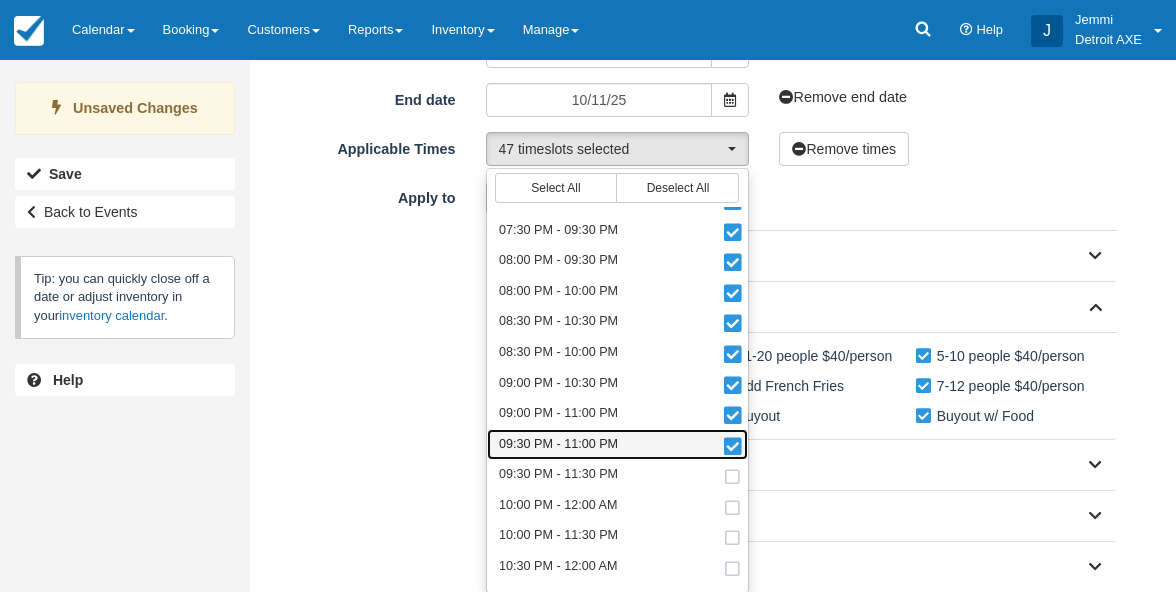 click at bounding box center (732, 448) 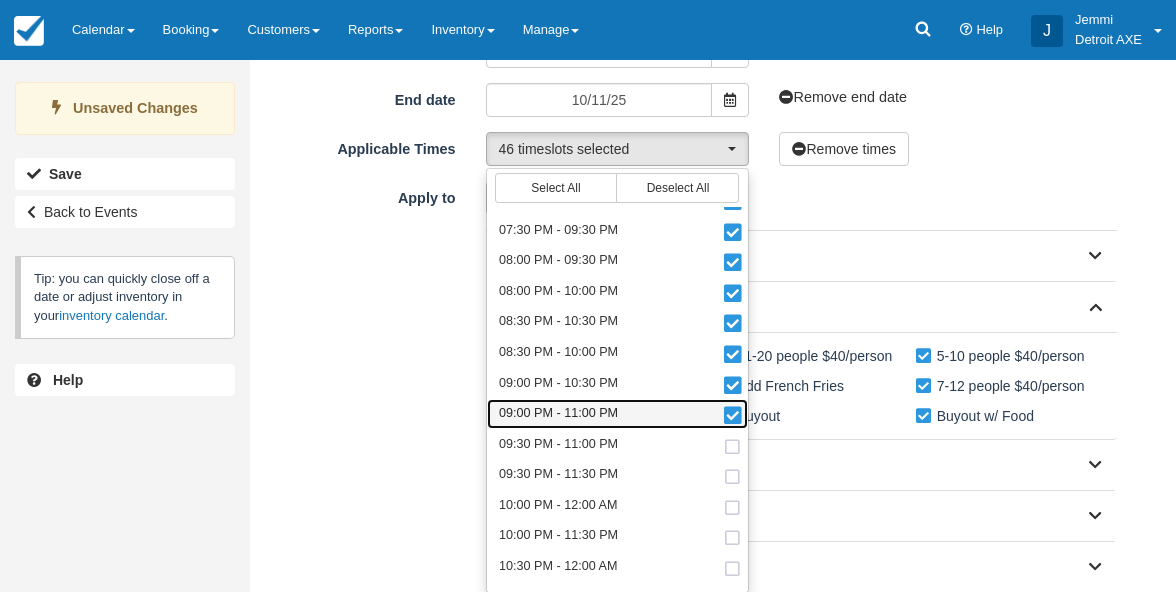 click at bounding box center [732, 417] 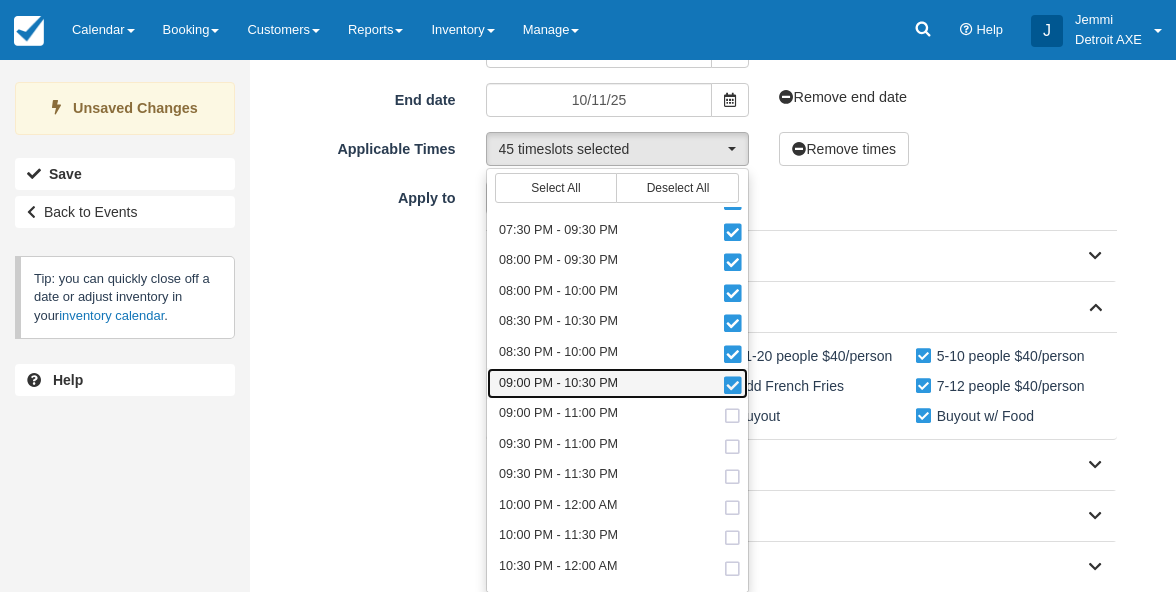 click at bounding box center (732, 387) 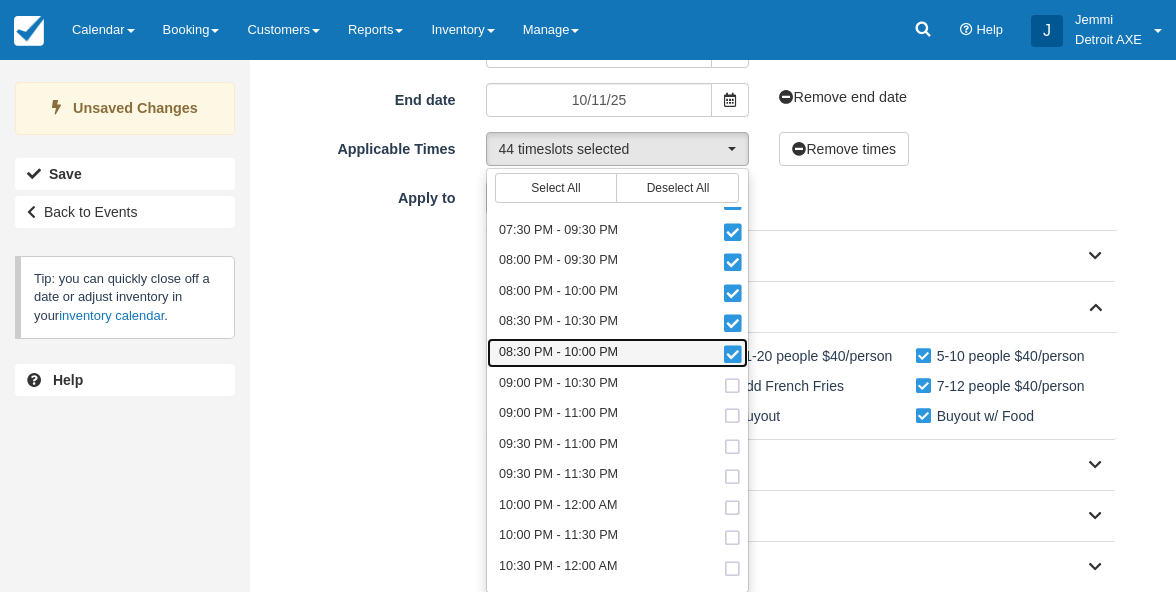 click at bounding box center [732, 356] 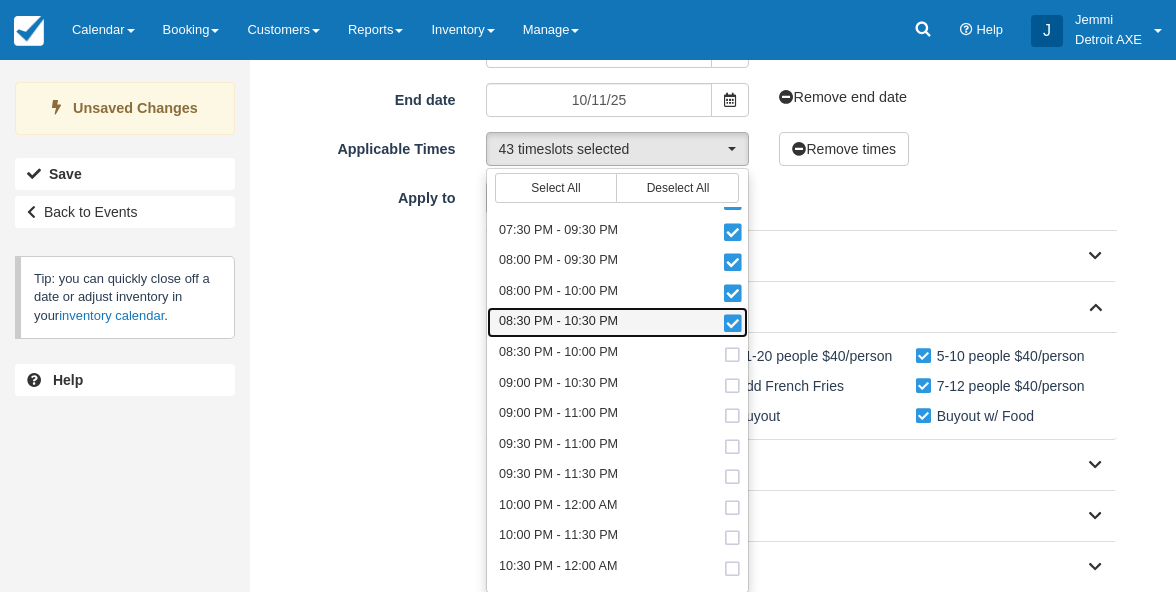 click at bounding box center (732, 325) 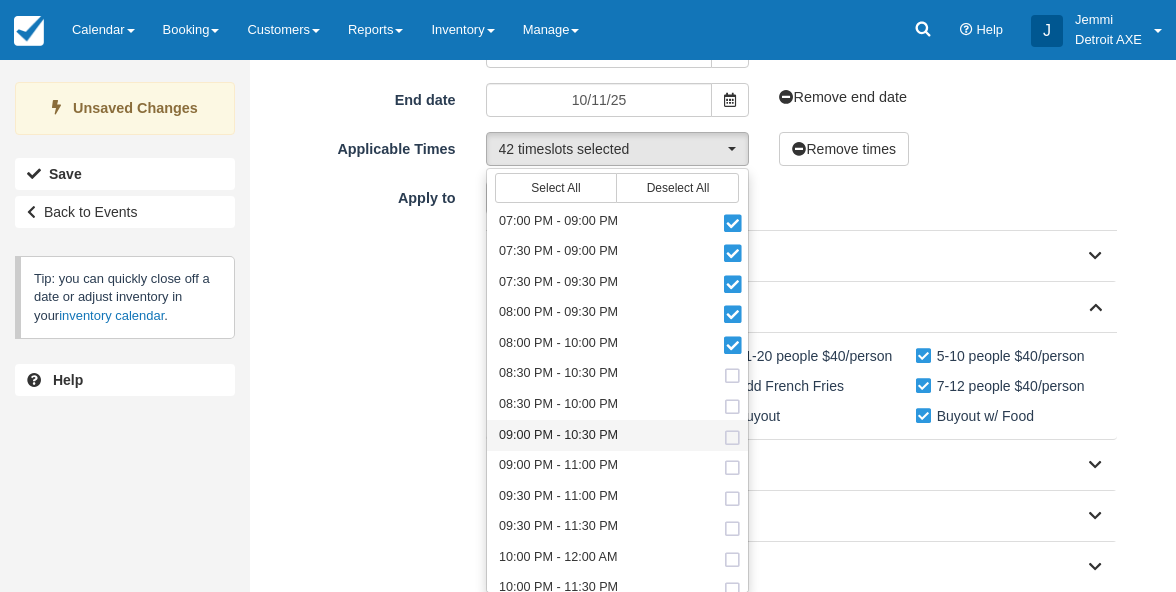 scroll, scrollTop: 1118, scrollLeft: 0, axis: vertical 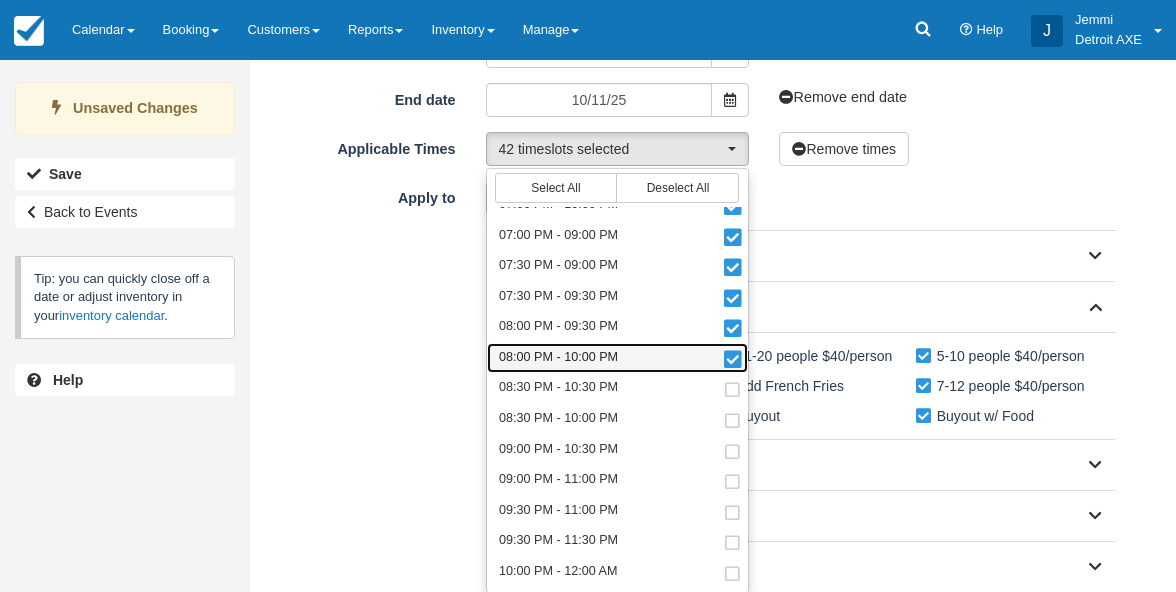 click at bounding box center (732, 361) 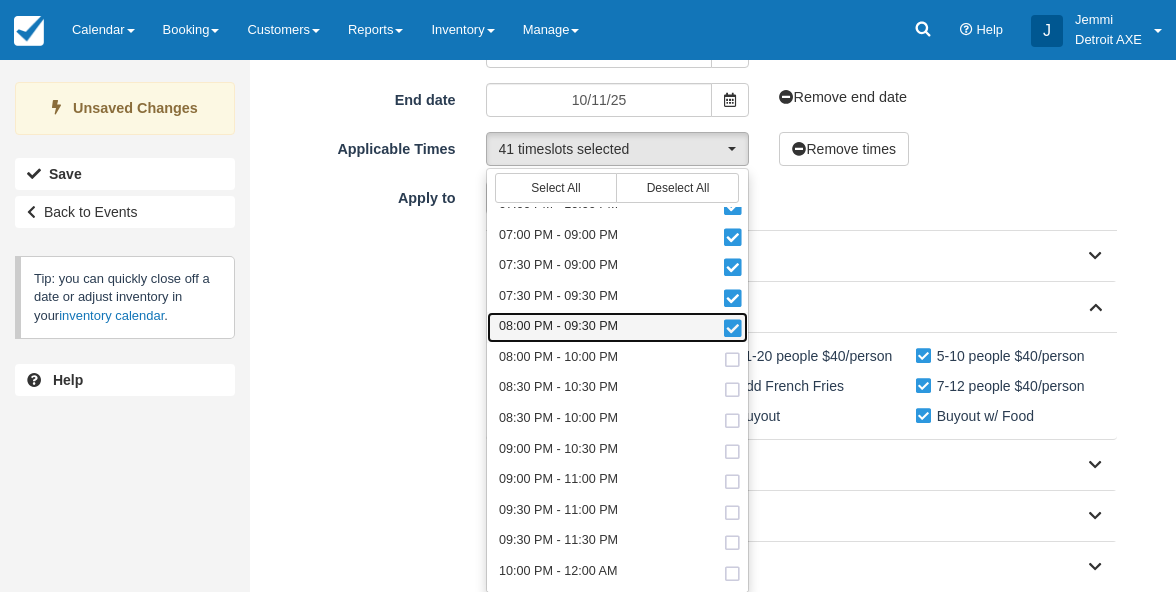 click at bounding box center (732, 330) 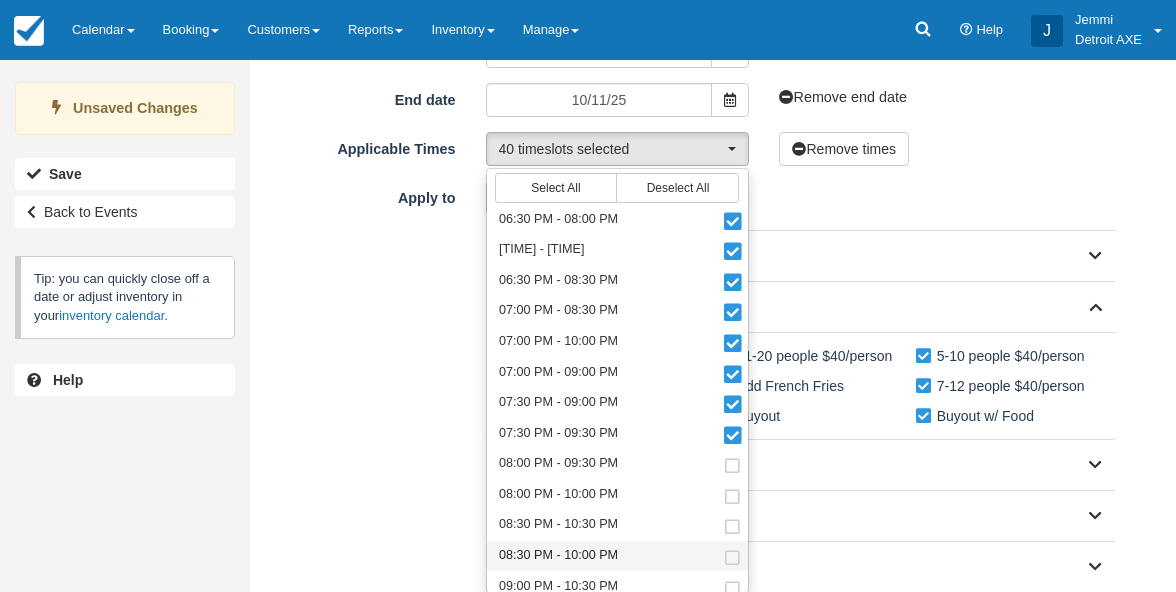 scroll, scrollTop: 979, scrollLeft: 0, axis: vertical 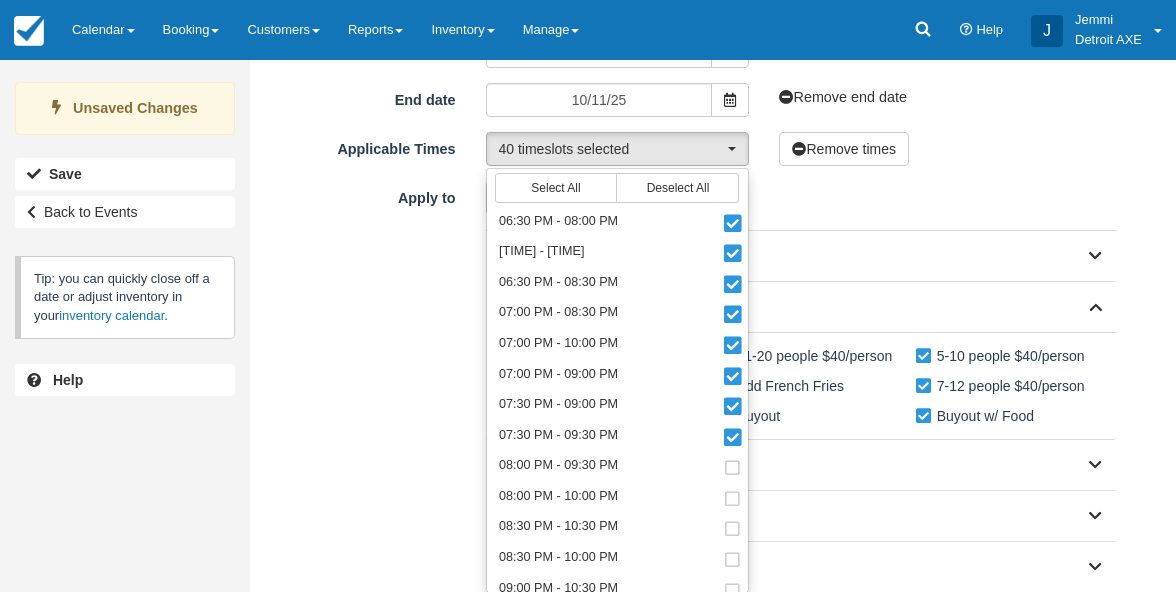click on "Select All
Select None
Special Event
(4 items)
New Years (1-2 People)
New Years (3-4 People)
New Years Axe Throwing
New Years Axe Throwing Single Arena
Detroit Axe Experience
(9 items)
21-30 people $40/person
11-20 people $40/person
5-10 people $40/person" at bounding box center (802, 471) 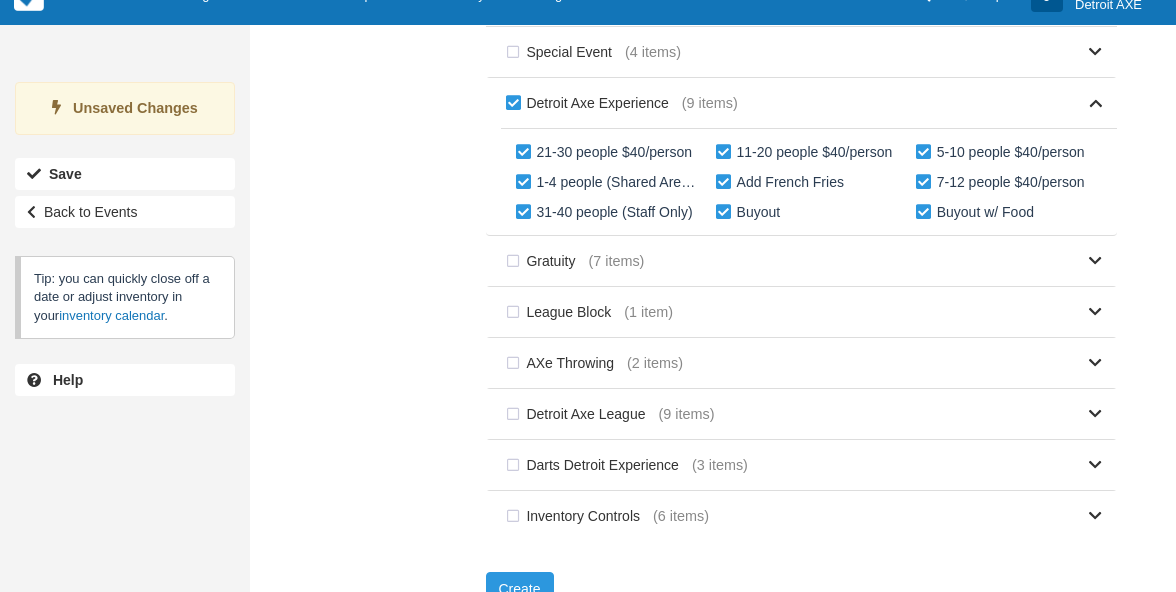 scroll, scrollTop: 610, scrollLeft: 0, axis: vertical 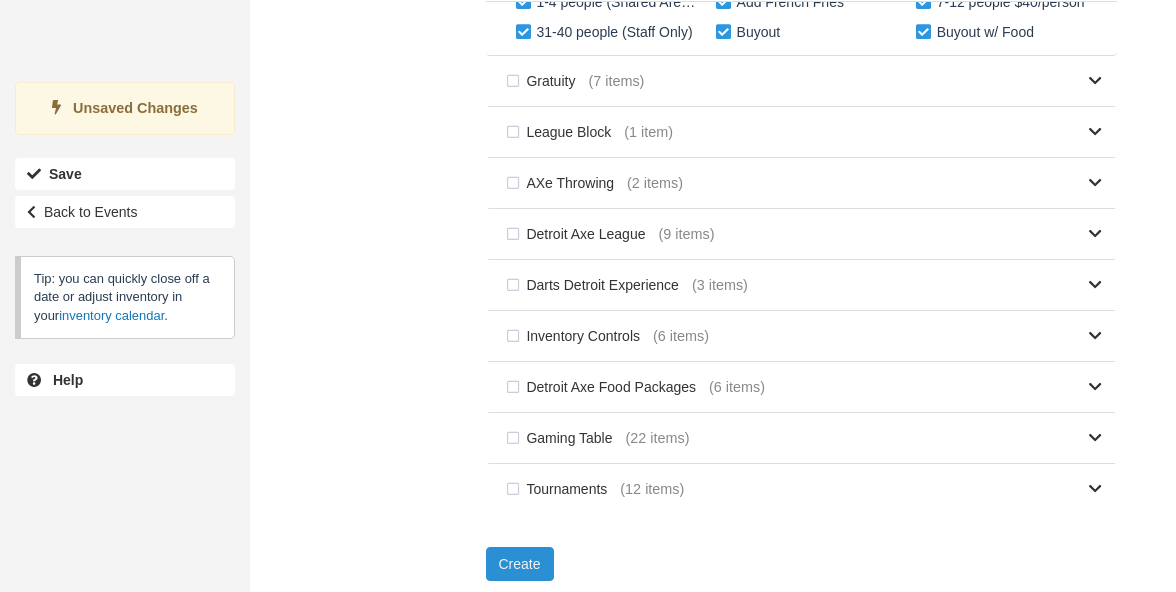 click on "Create" at bounding box center (520, 564) 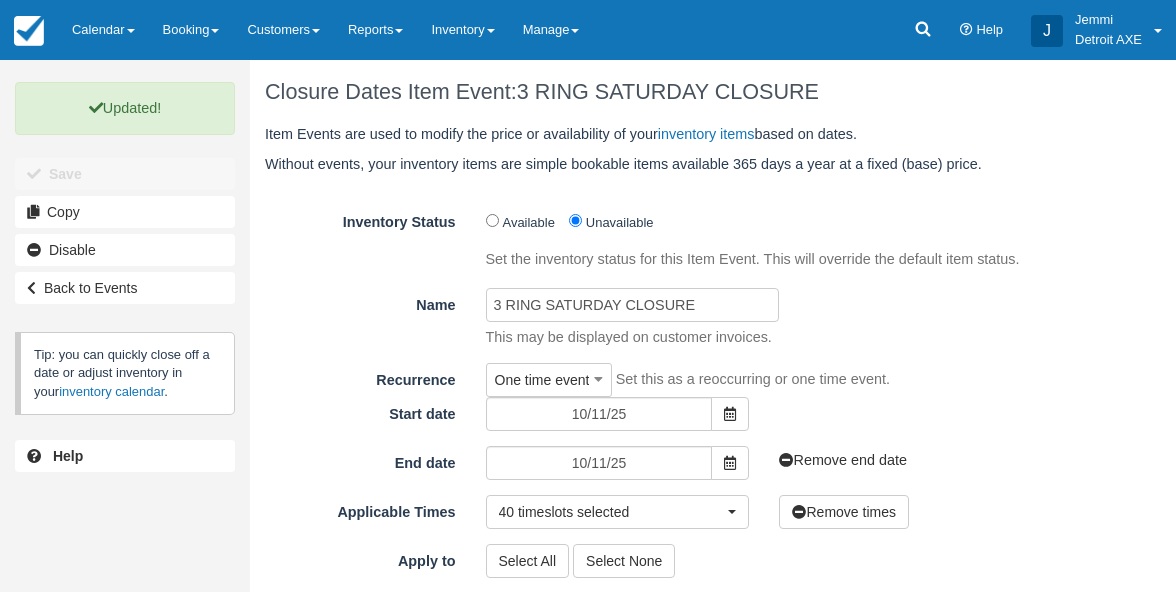 scroll, scrollTop: 0, scrollLeft: 0, axis: both 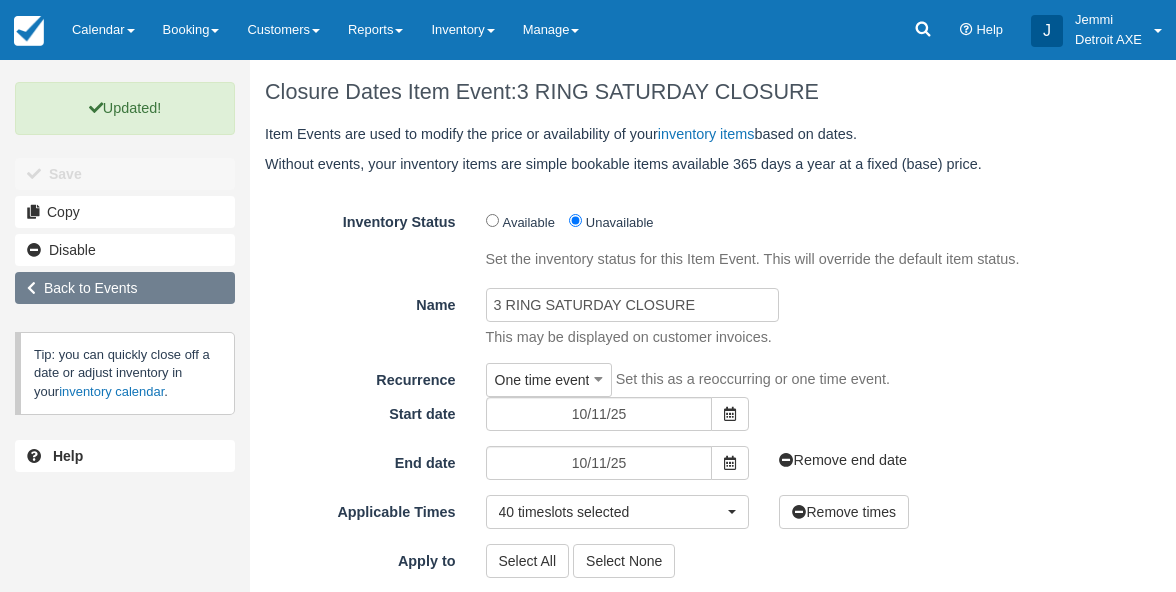 click on "Back to Events" at bounding box center [125, 288] 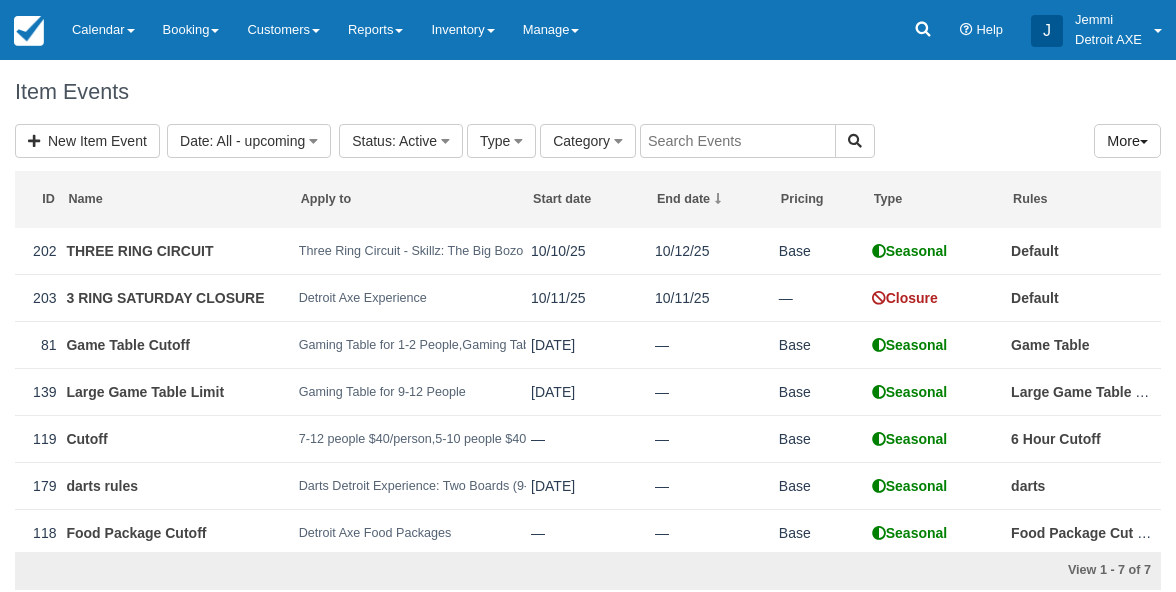 scroll, scrollTop: 0, scrollLeft: 0, axis: both 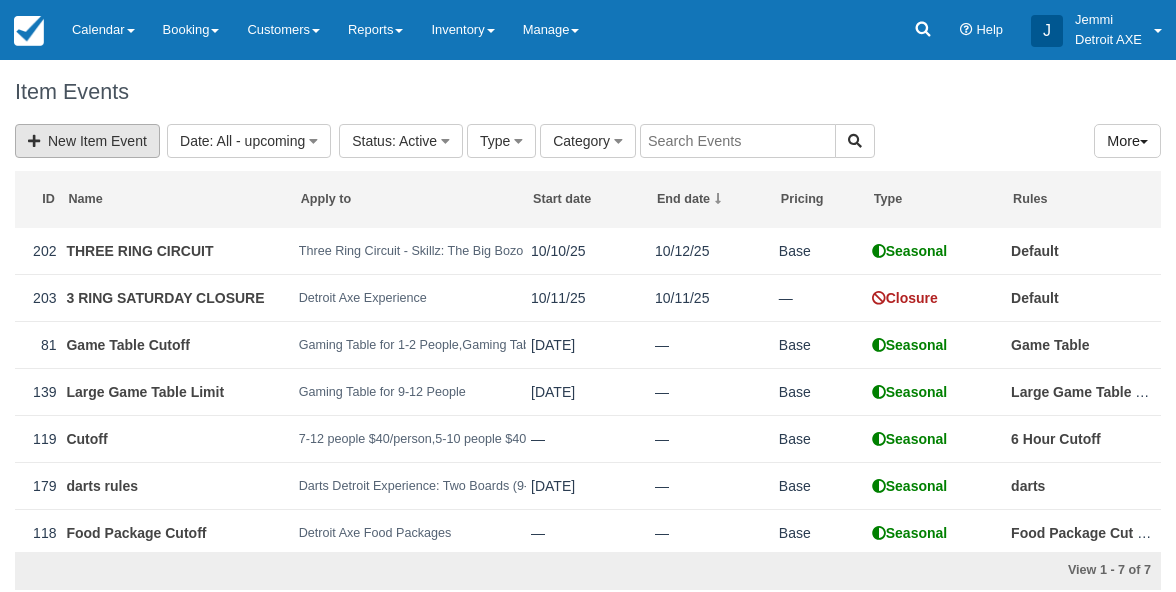 click on "New Item Event" at bounding box center (87, 141) 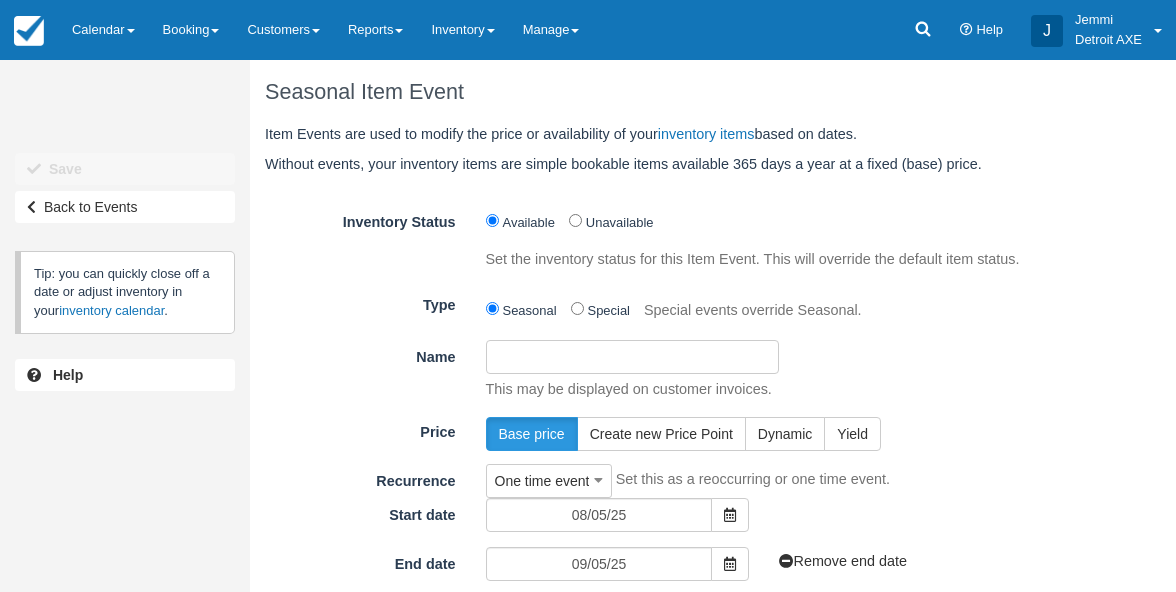 scroll, scrollTop: 0, scrollLeft: 0, axis: both 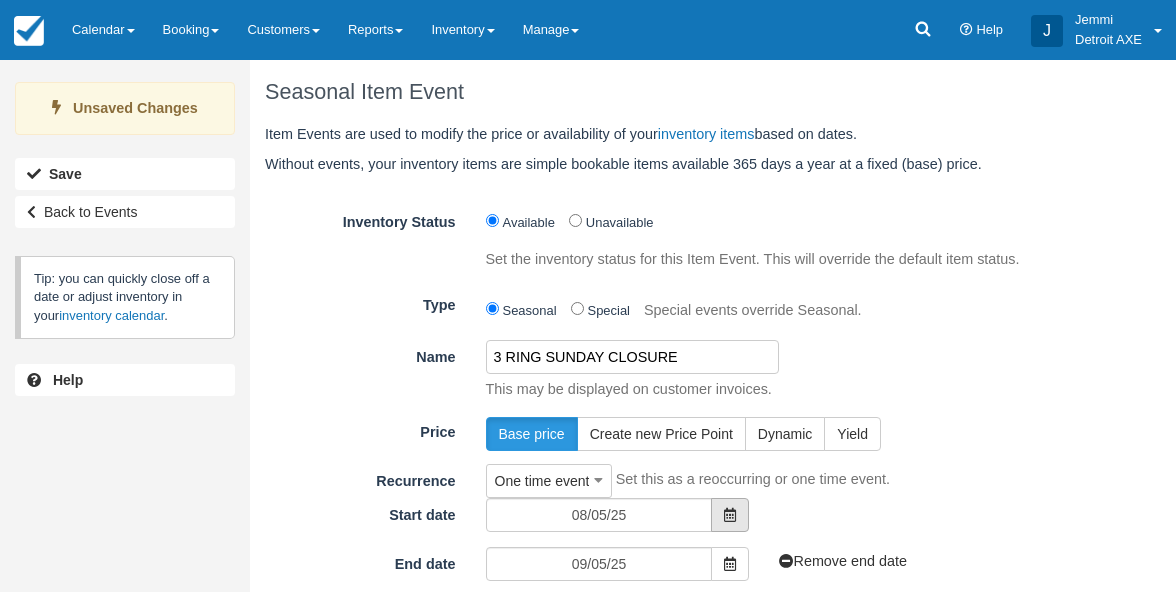 type on "3 RING SUNDAY CLOSURE" 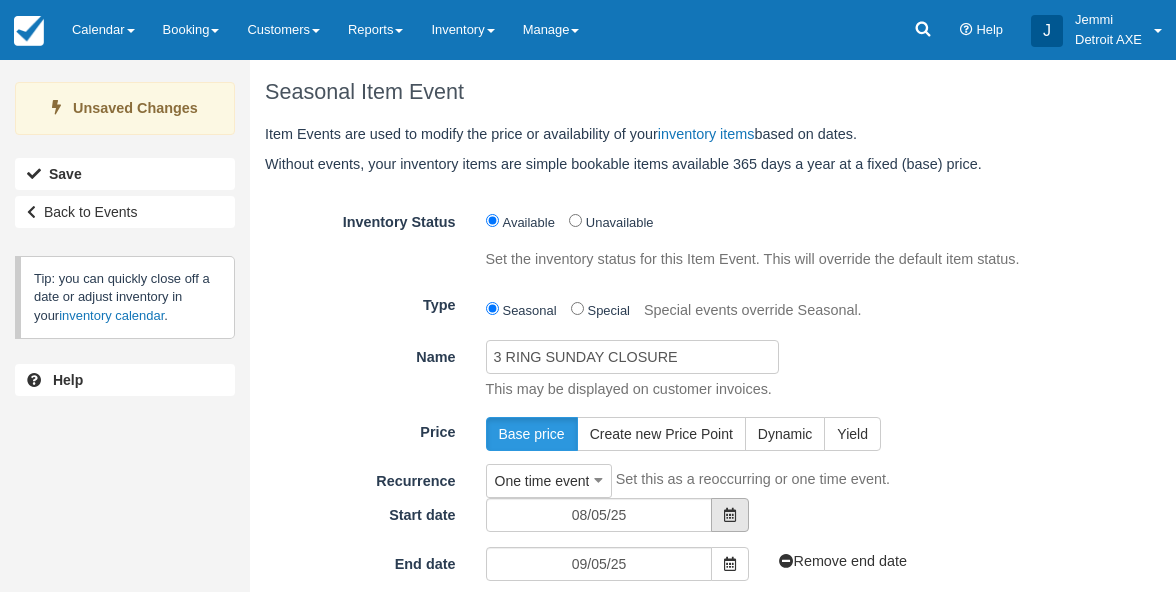 click at bounding box center [730, 515] 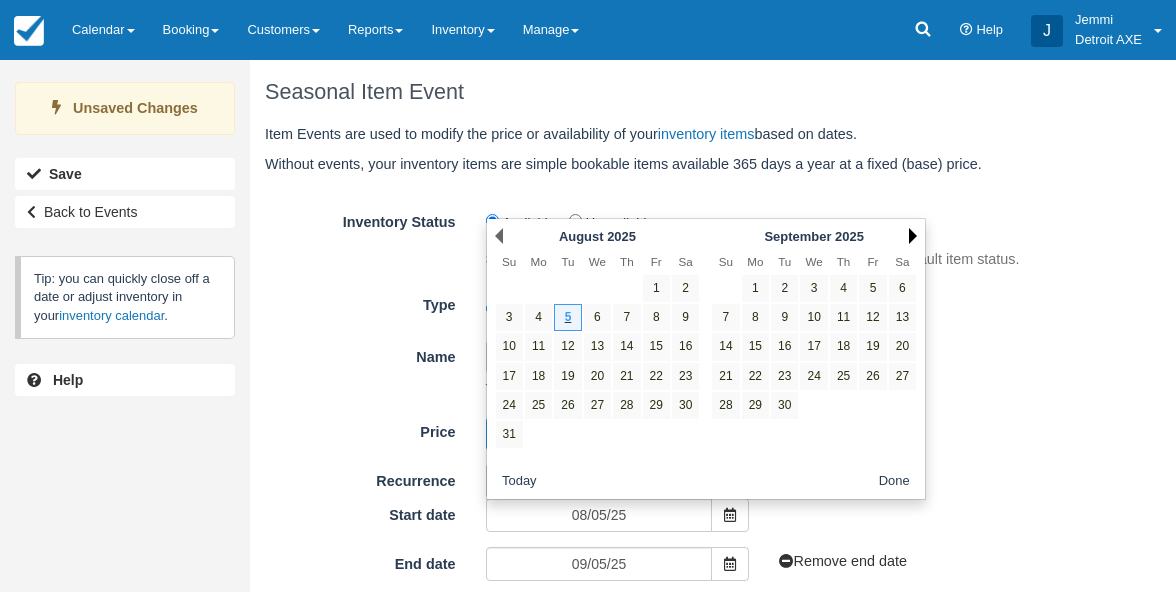 click on "Next" at bounding box center [913, 236] 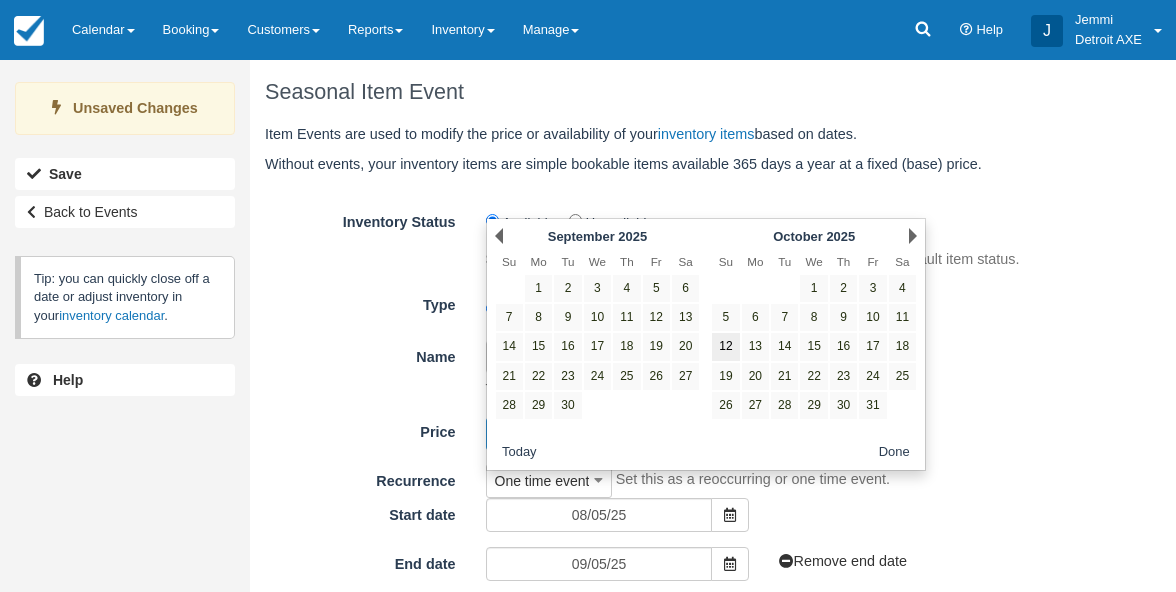 click on "12" at bounding box center (725, 346) 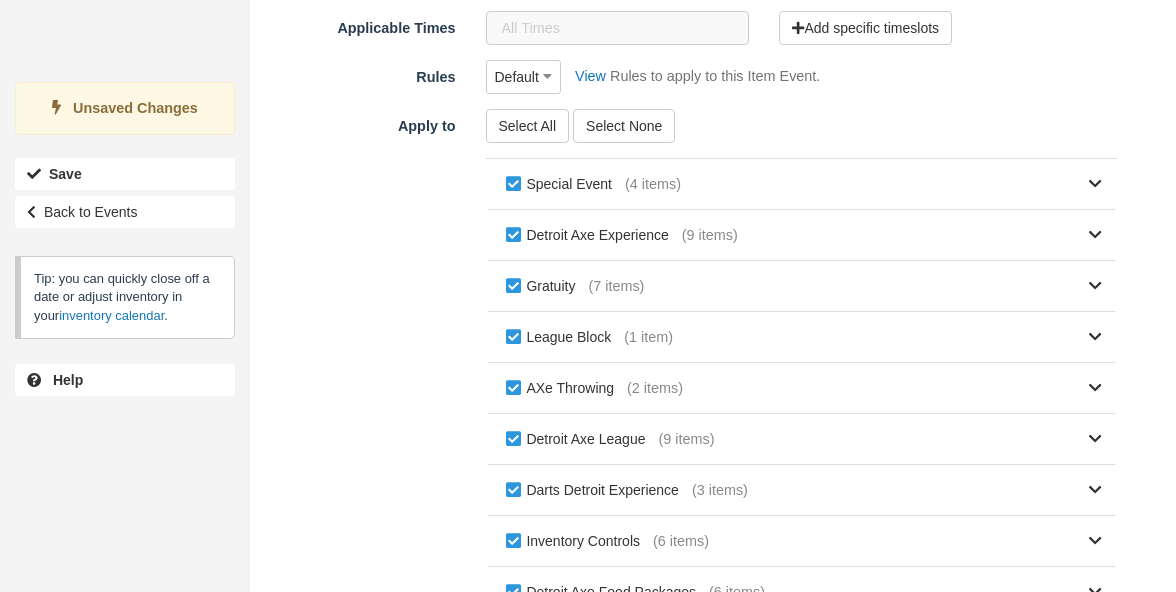 scroll, scrollTop: 628, scrollLeft: 0, axis: vertical 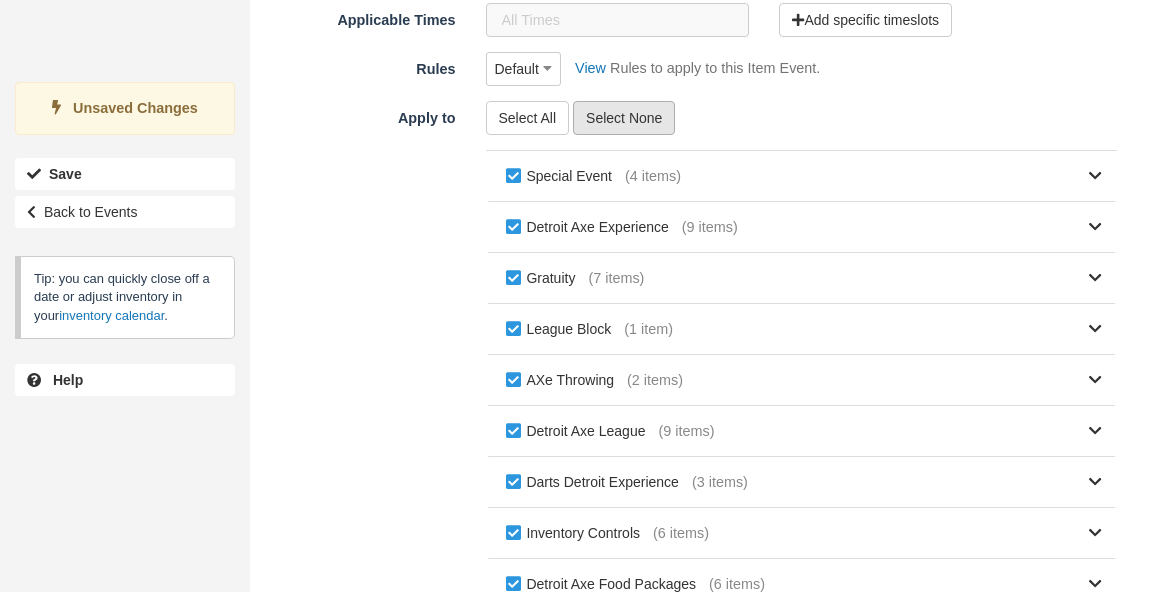 click on "Select None" at bounding box center [624, 118] 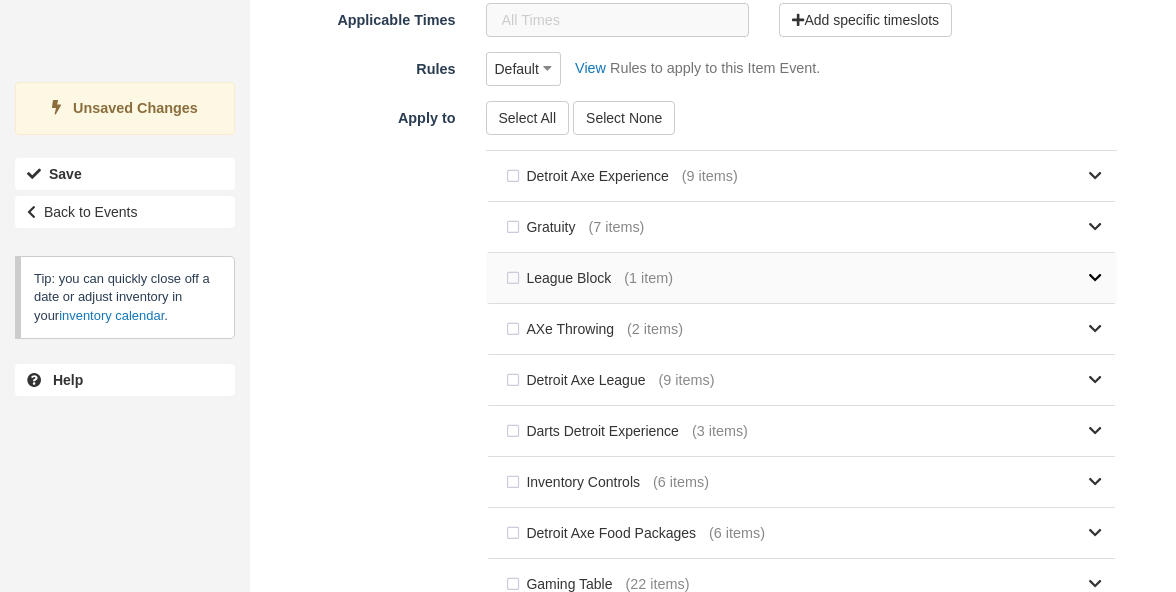 scroll, scrollTop: 49, scrollLeft: 0, axis: vertical 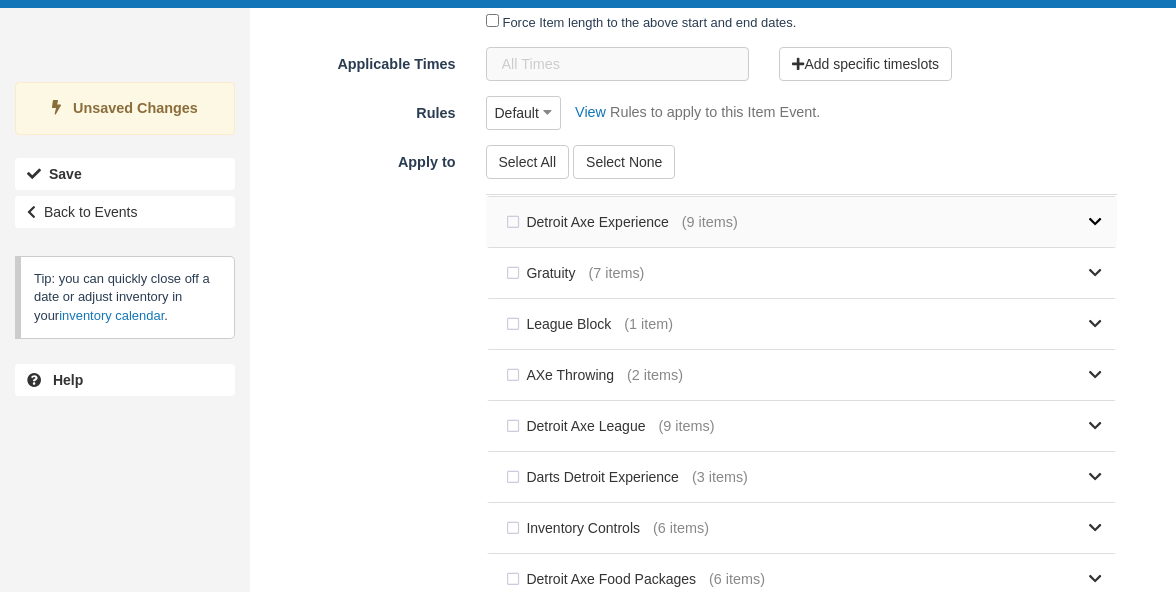 click at bounding box center [920, 222] 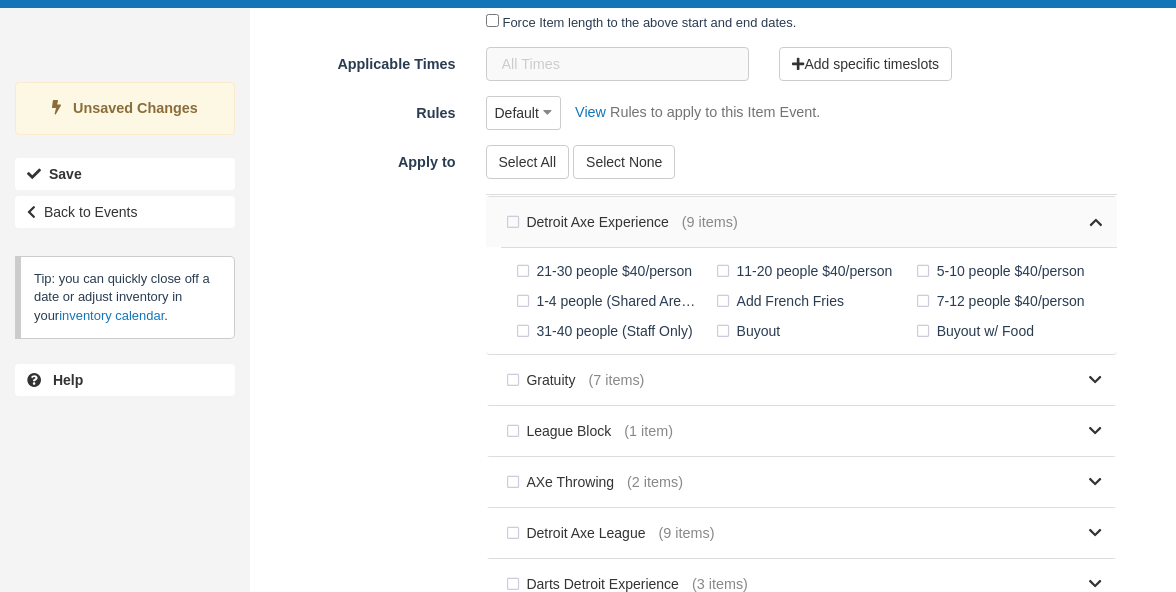 click on "Detroit Axe Experience" at bounding box center (591, 222) 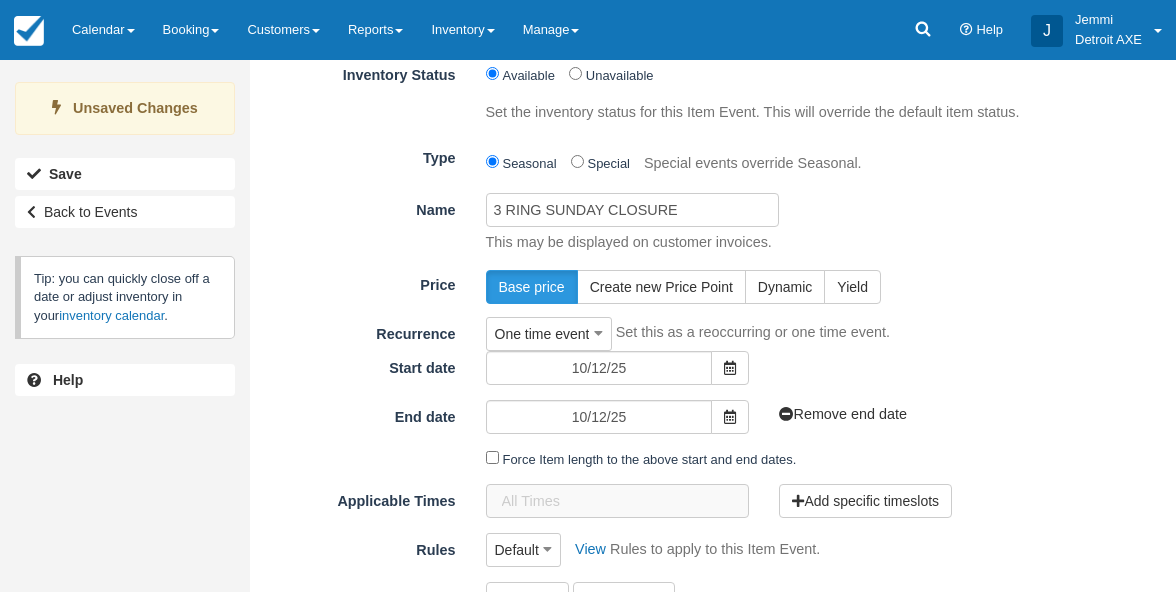 scroll, scrollTop: 122, scrollLeft: 0, axis: vertical 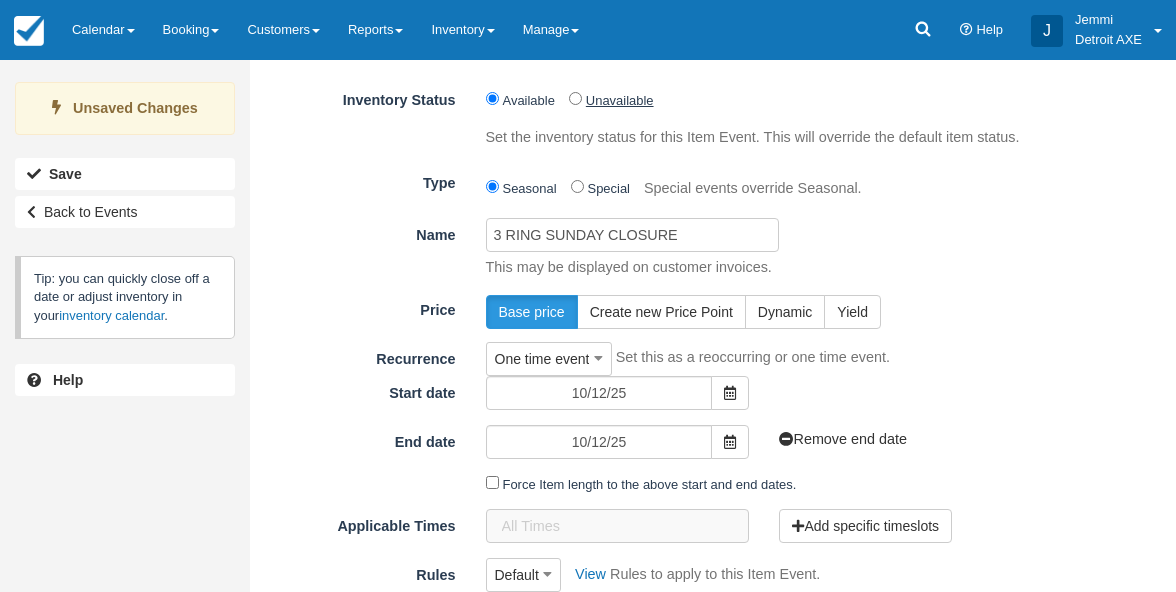 click on "Unavailable" at bounding box center (620, 100) 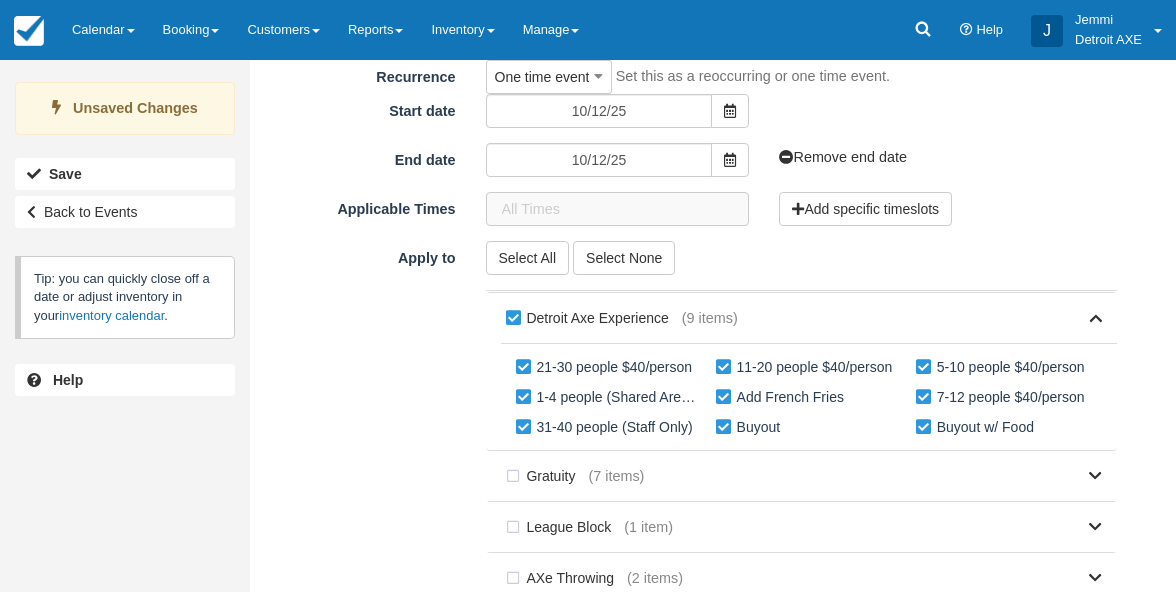 scroll, scrollTop: 548, scrollLeft: 0, axis: vertical 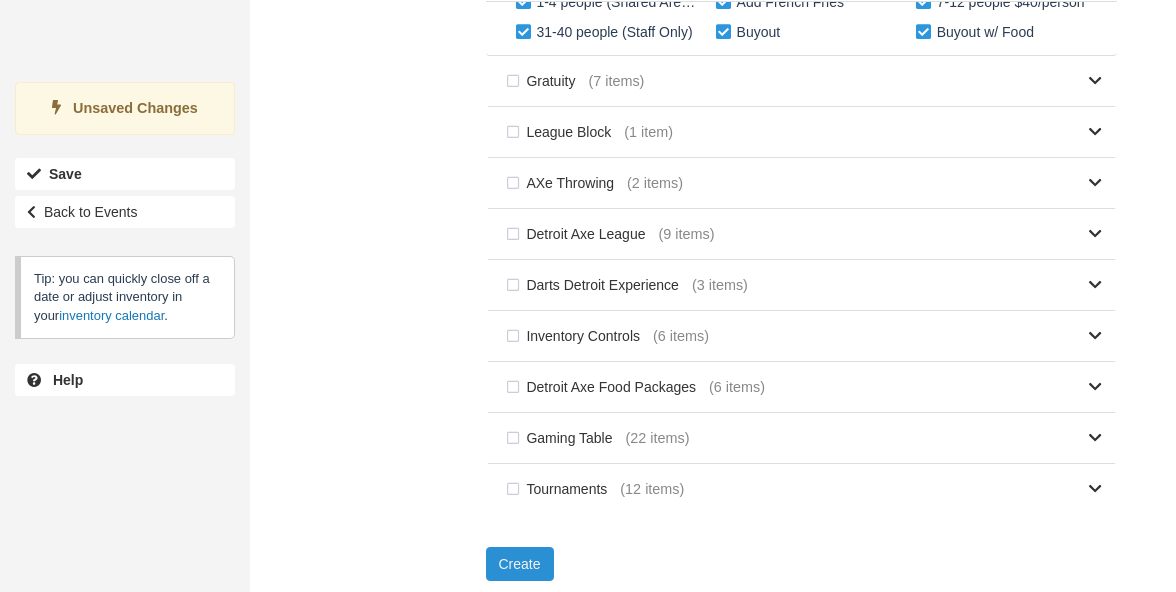 click on "Create" at bounding box center (520, 564) 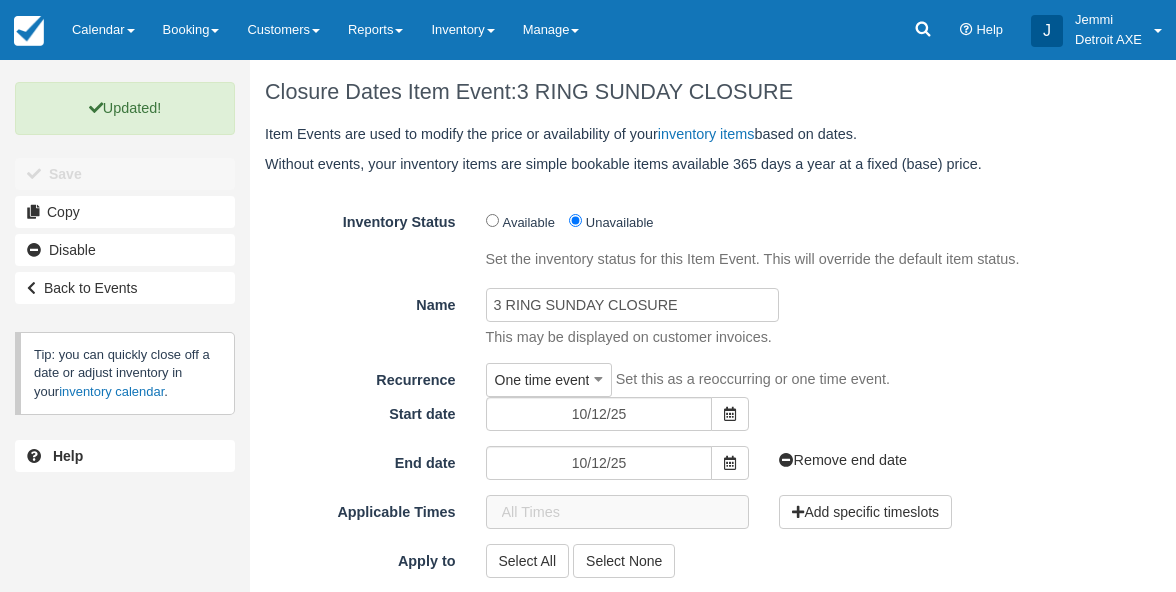 scroll, scrollTop: 0, scrollLeft: 0, axis: both 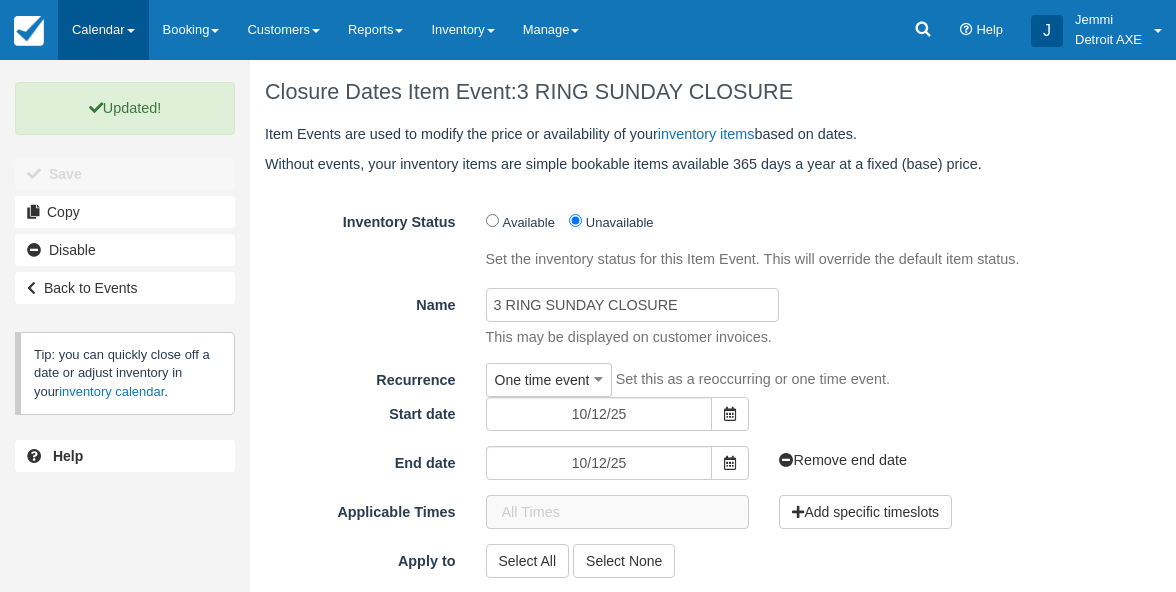 click on "Calendar" at bounding box center [103, 30] 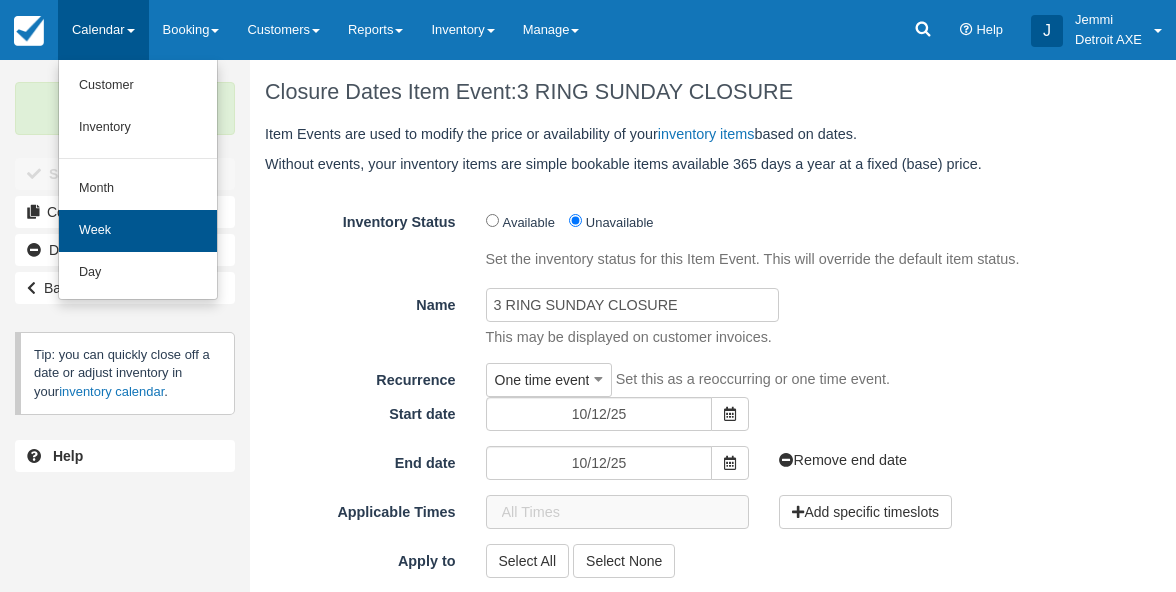 click on "Week" at bounding box center (138, 231) 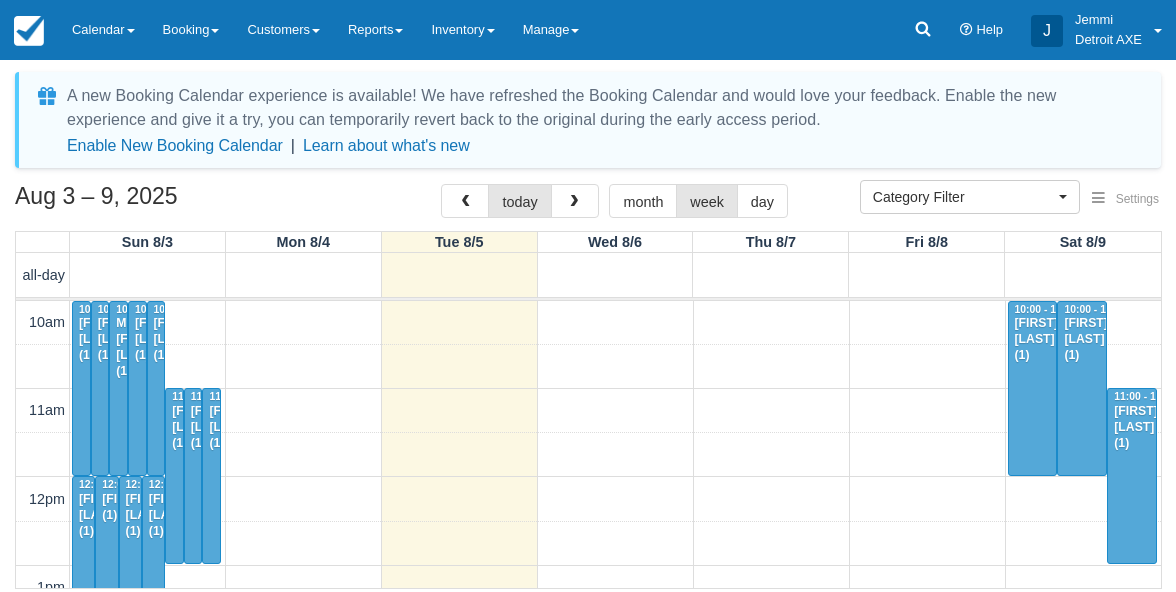 select 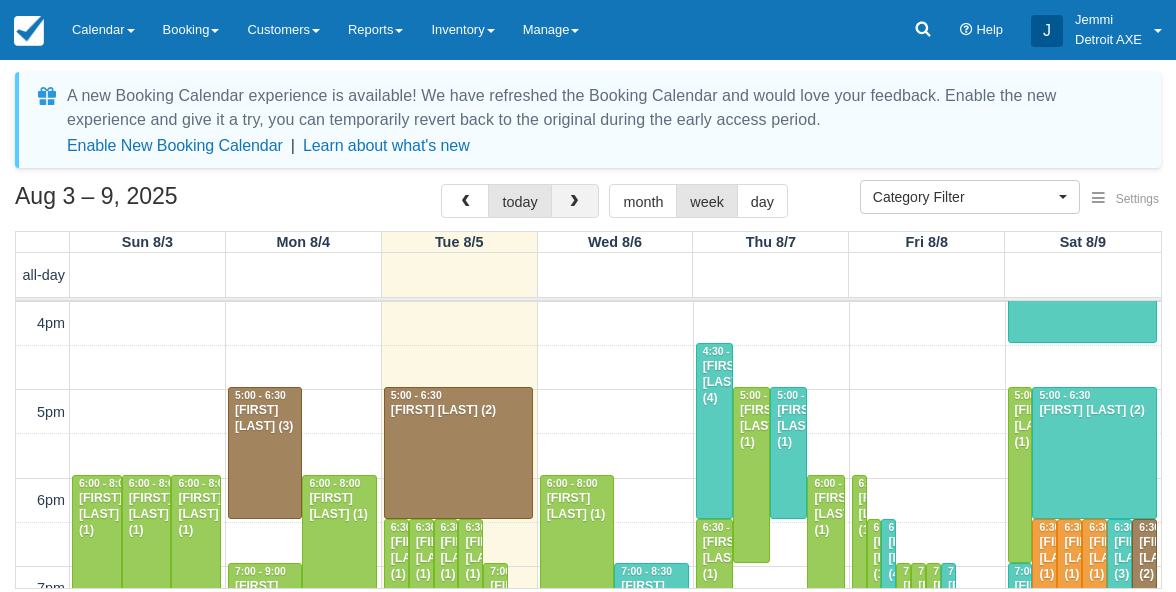 click at bounding box center [575, 201] 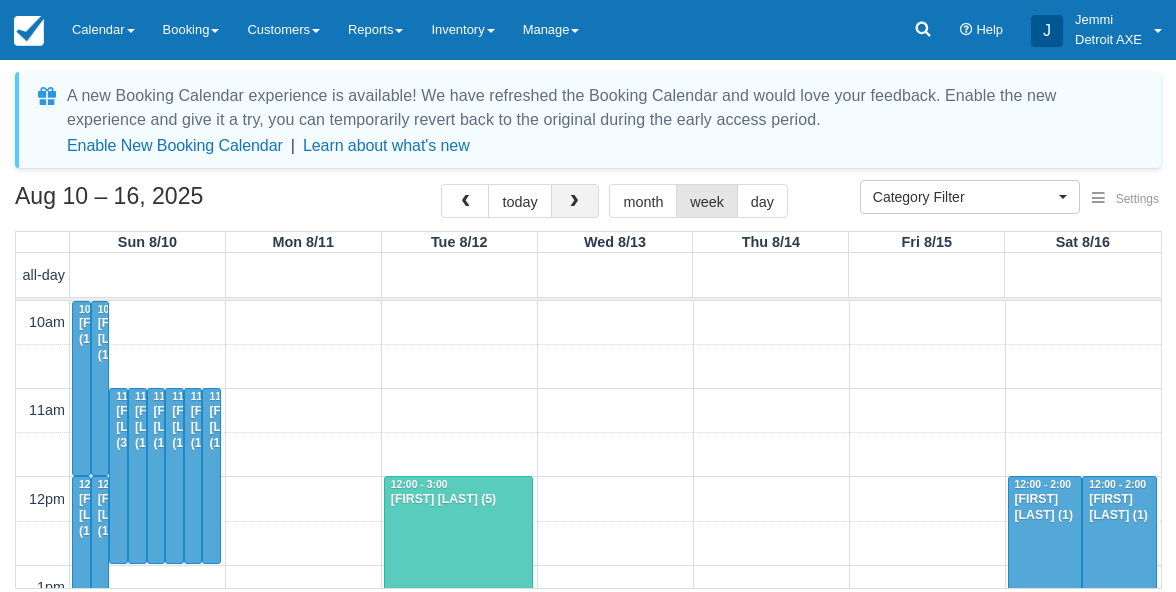 click at bounding box center (575, 201) 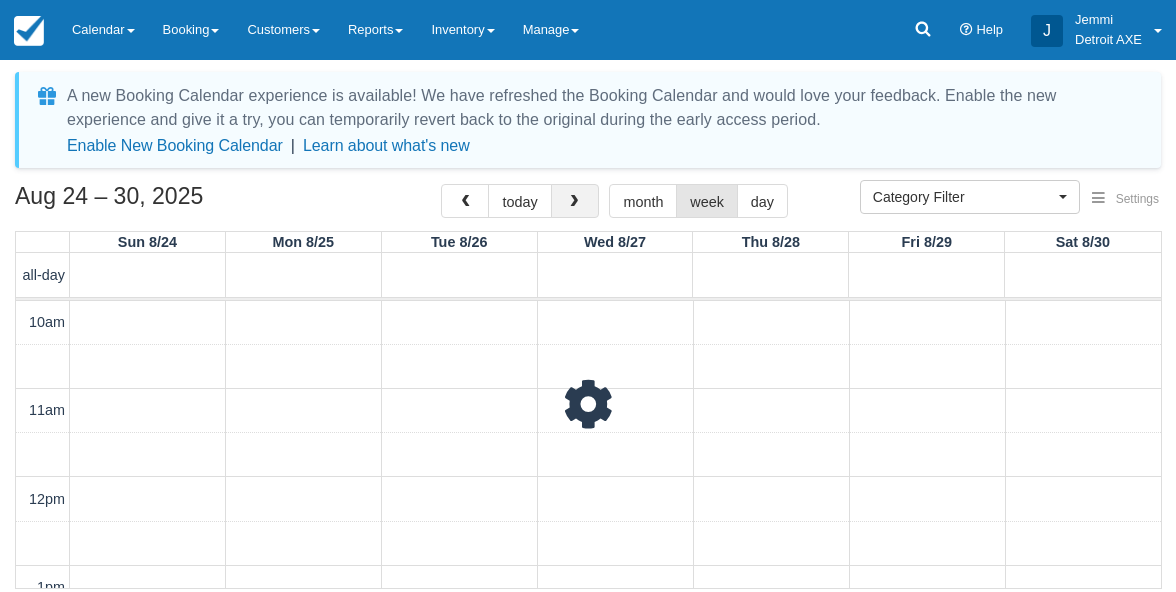 scroll, scrollTop: 705, scrollLeft: 0, axis: vertical 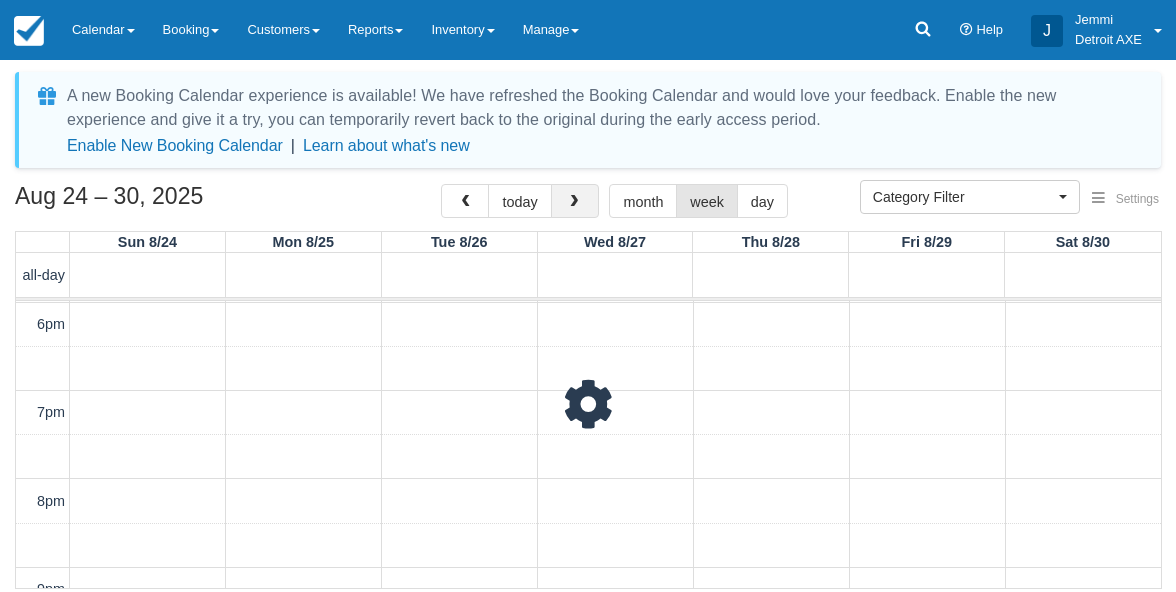 click at bounding box center [575, 201] 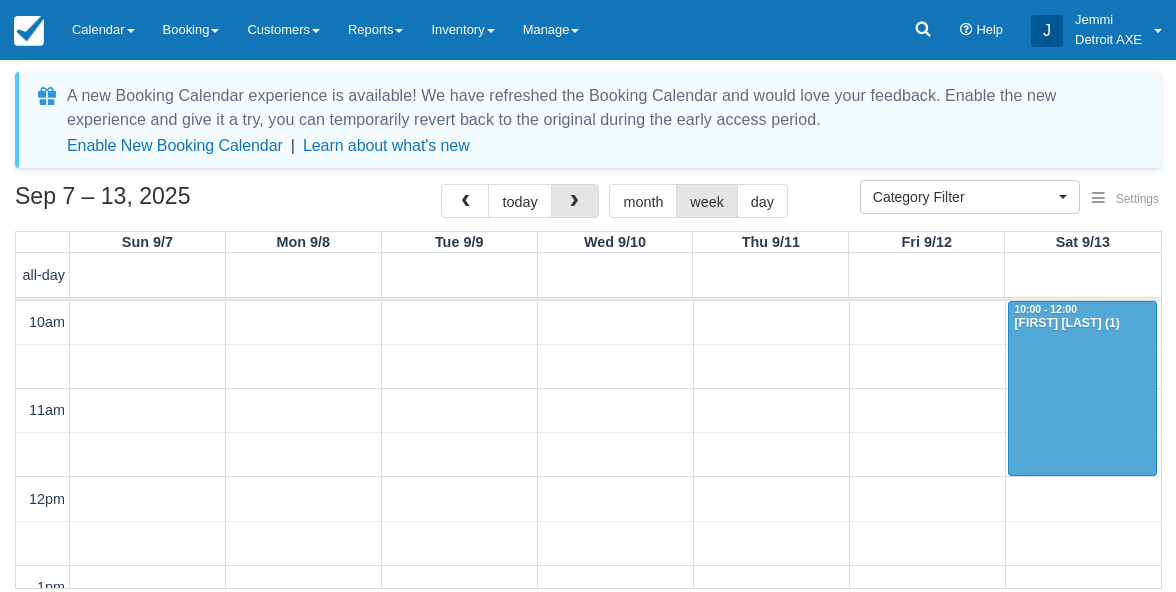 click at bounding box center (575, 201) 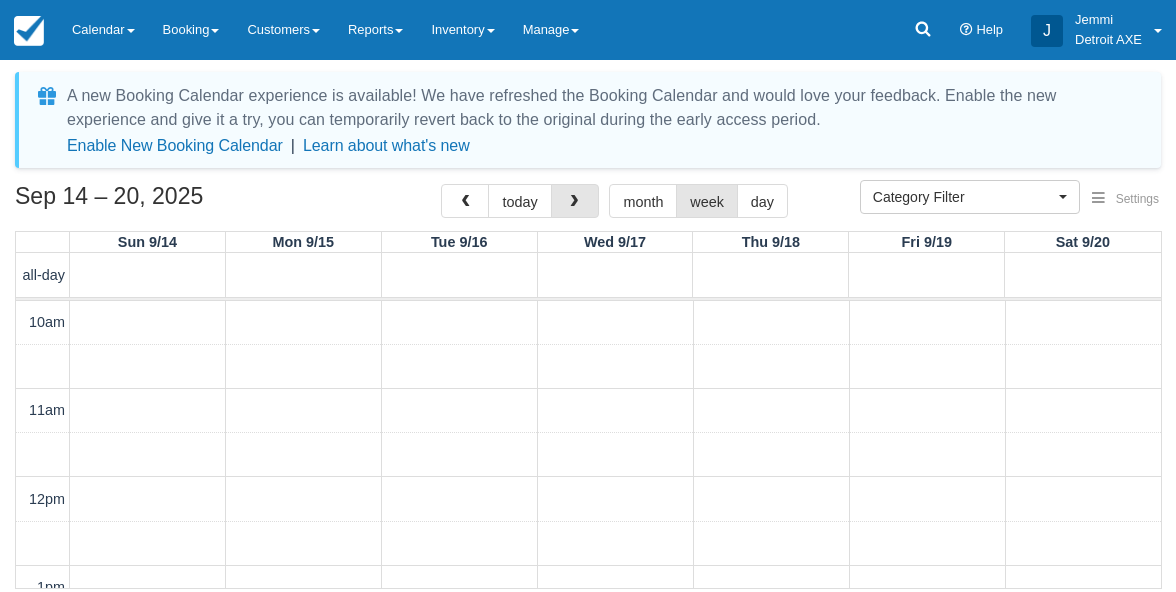 click at bounding box center (575, 201) 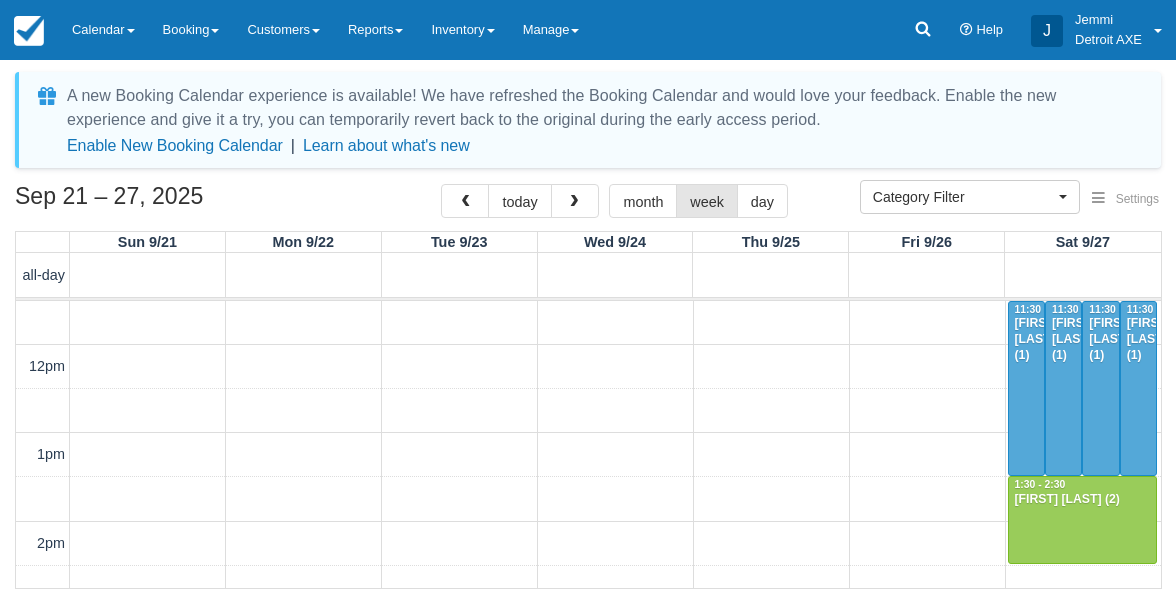 scroll, scrollTop: 705, scrollLeft: 0, axis: vertical 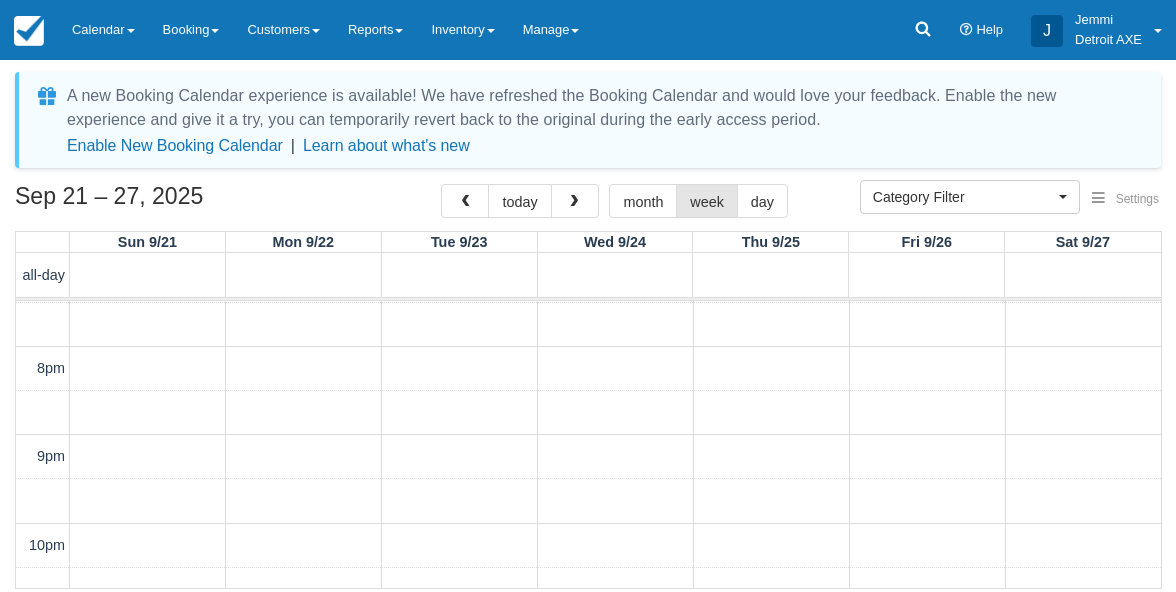 click at bounding box center [575, 201] 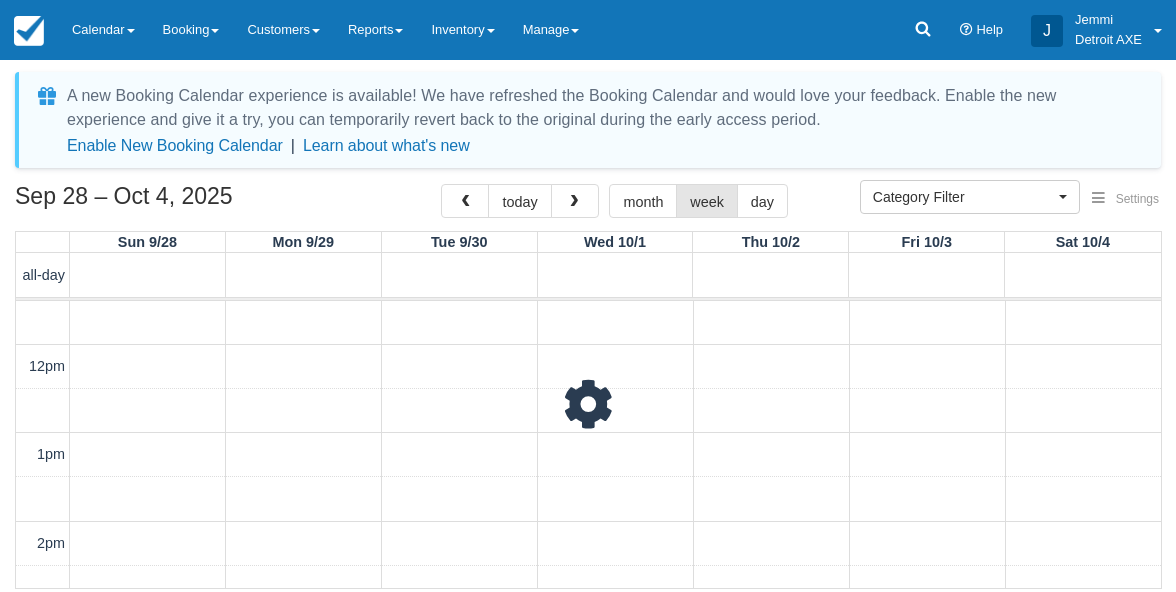 scroll, scrollTop: 0, scrollLeft: 0, axis: both 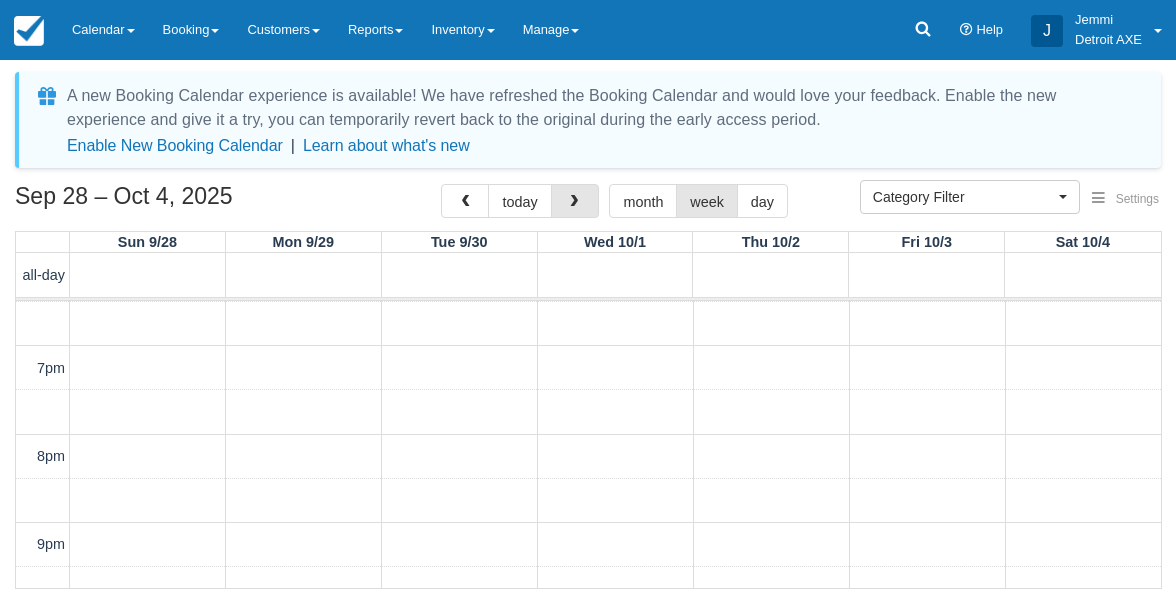 click at bounding box center (575, 201) 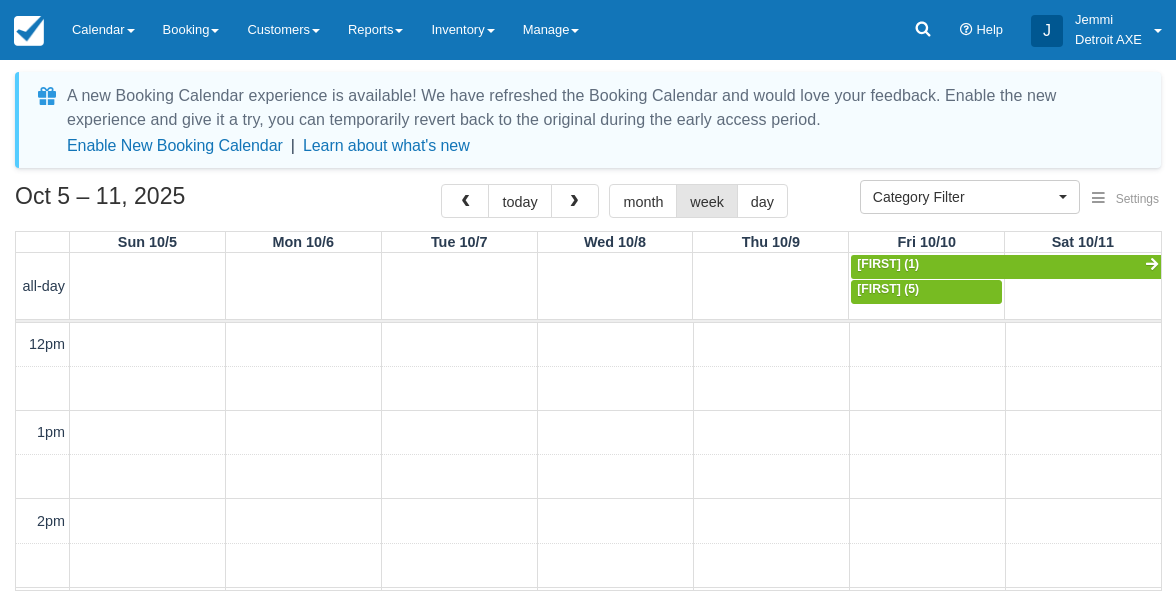 scroll, scrollTop: 0, scrollLeft: 0, axis: both 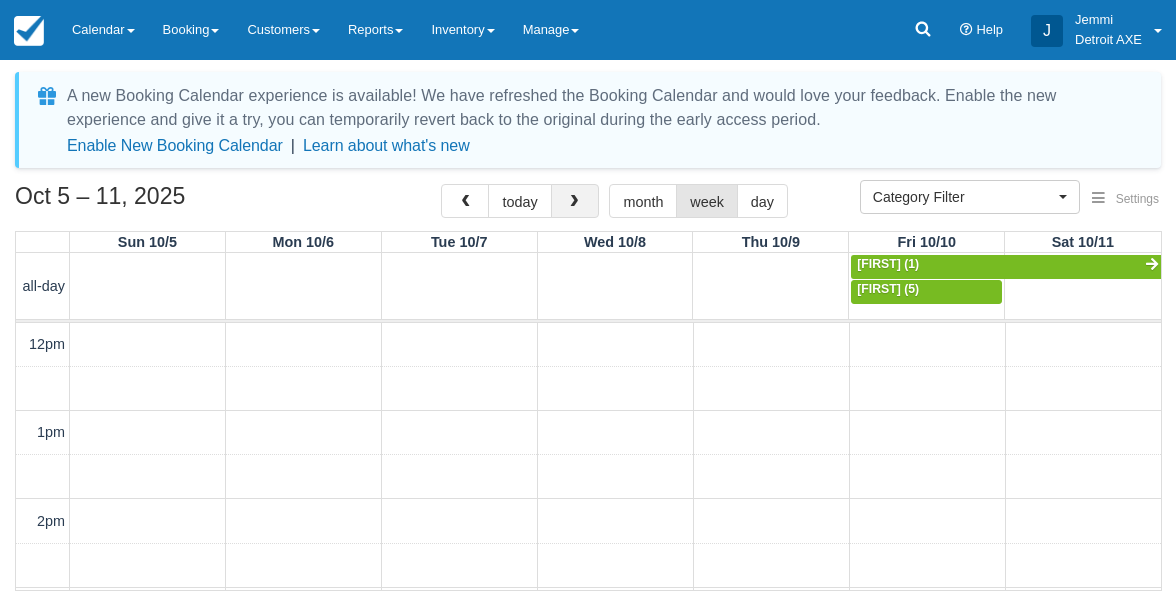 click at bounding box center [575, 201] 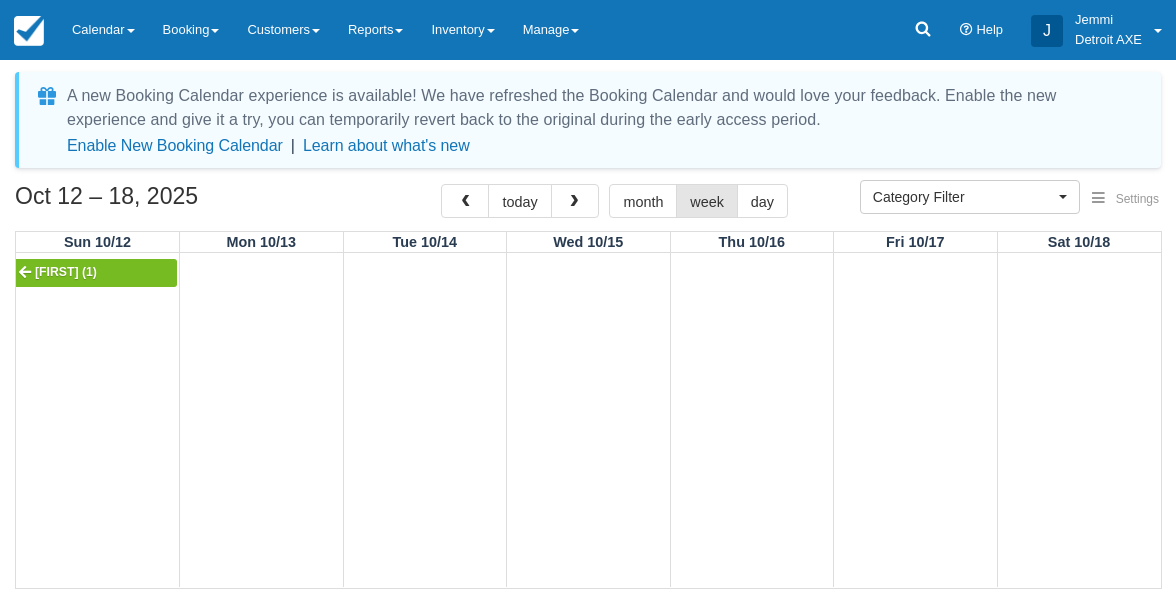 scroll, scrollTop: 0, scrollLeft: 0, axis: both 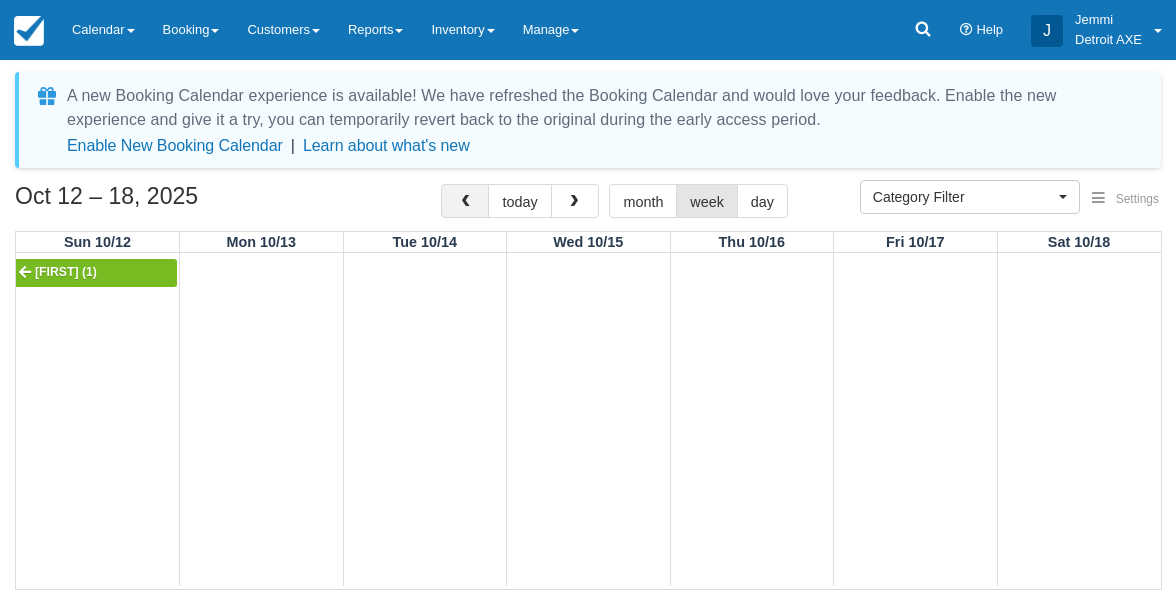 click at bounding box center [465, 202] 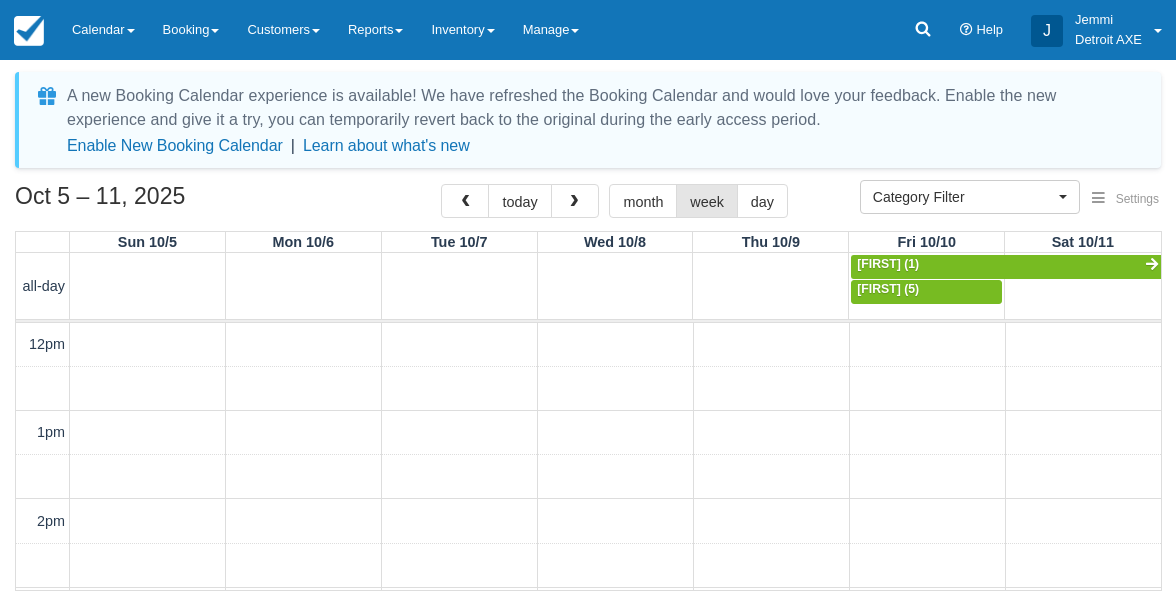 scroll, scrollTop: 0, scrollLeft: 0, axis: both 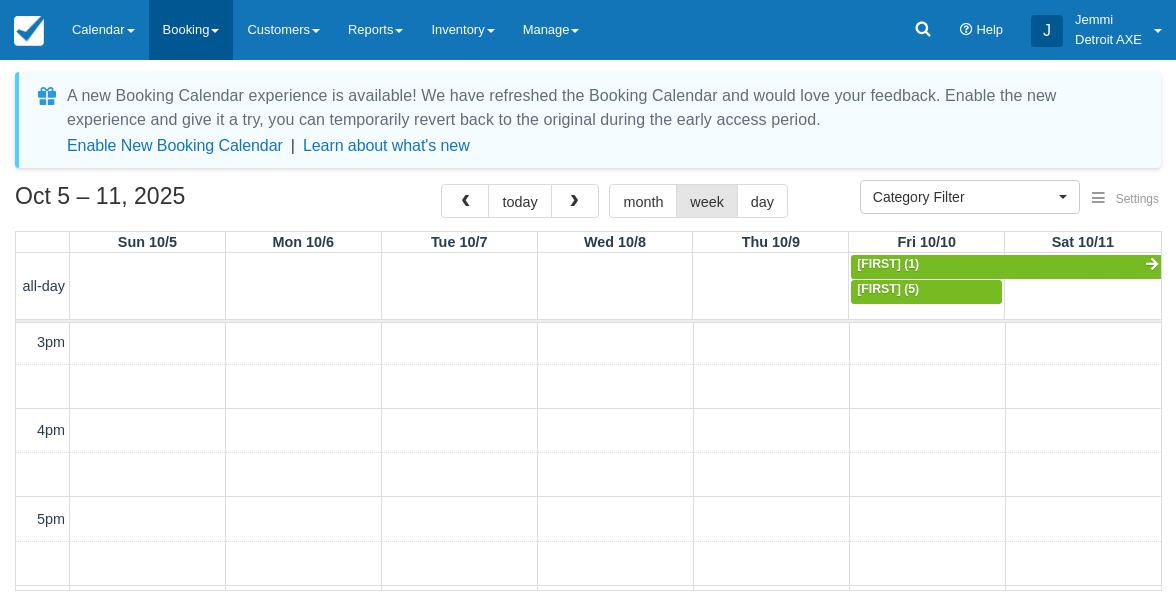 click on "Booking" at bounding box center [191, 30] 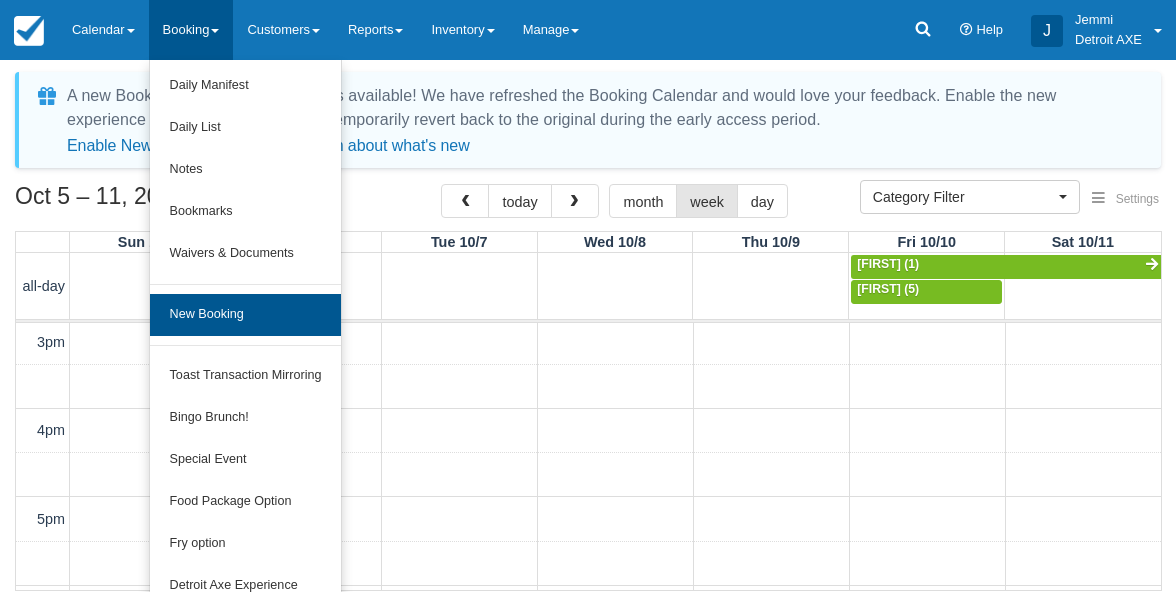 click on "New Booking" at bounding box center (246, 315) 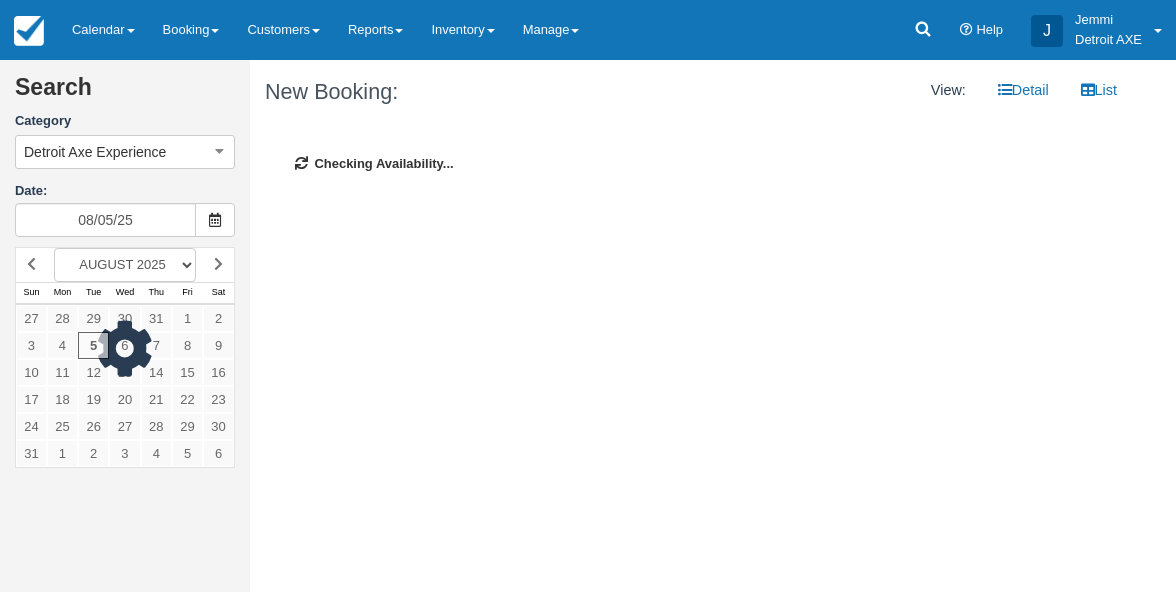 scroll, scrollTop: 0, scrollLeft: 0, axis: both 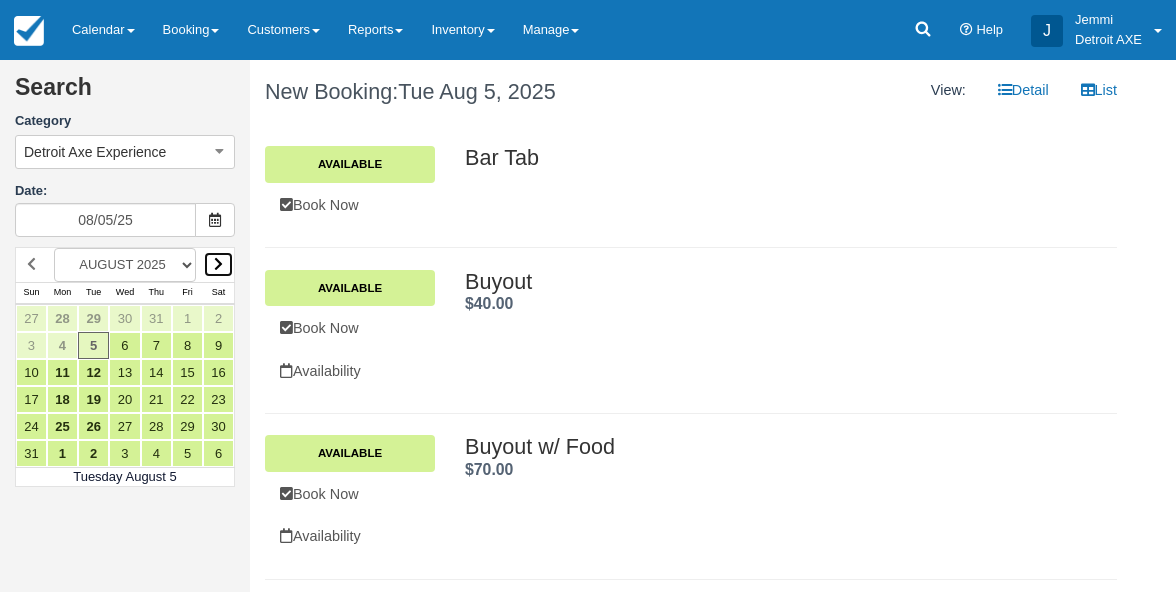 click at bounding box center (218, 264) 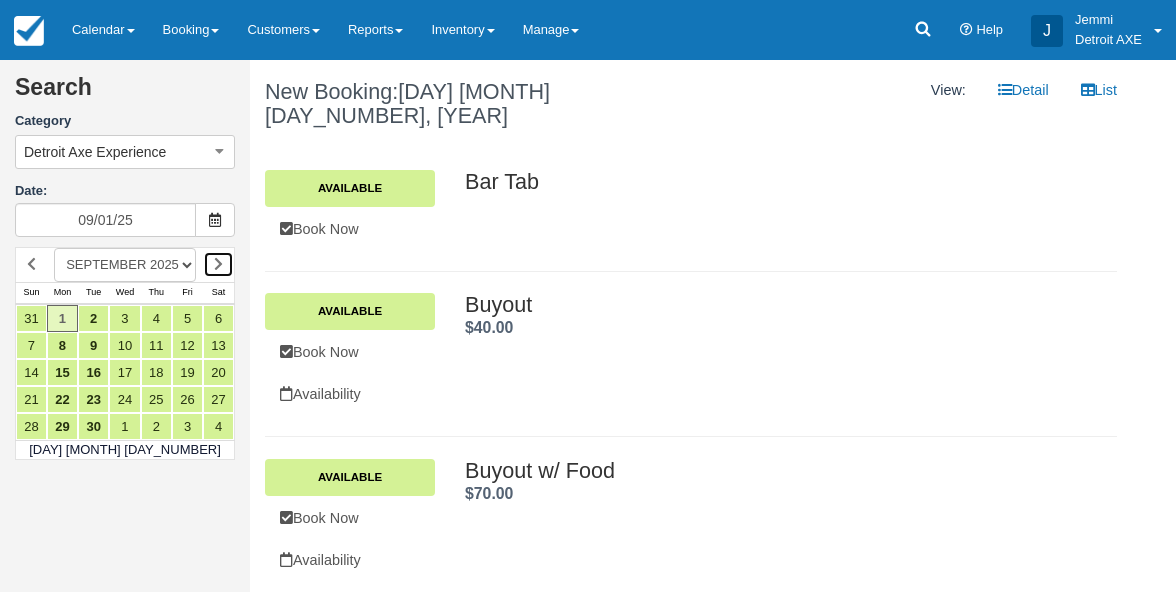 click at bounding box center [218, 264] 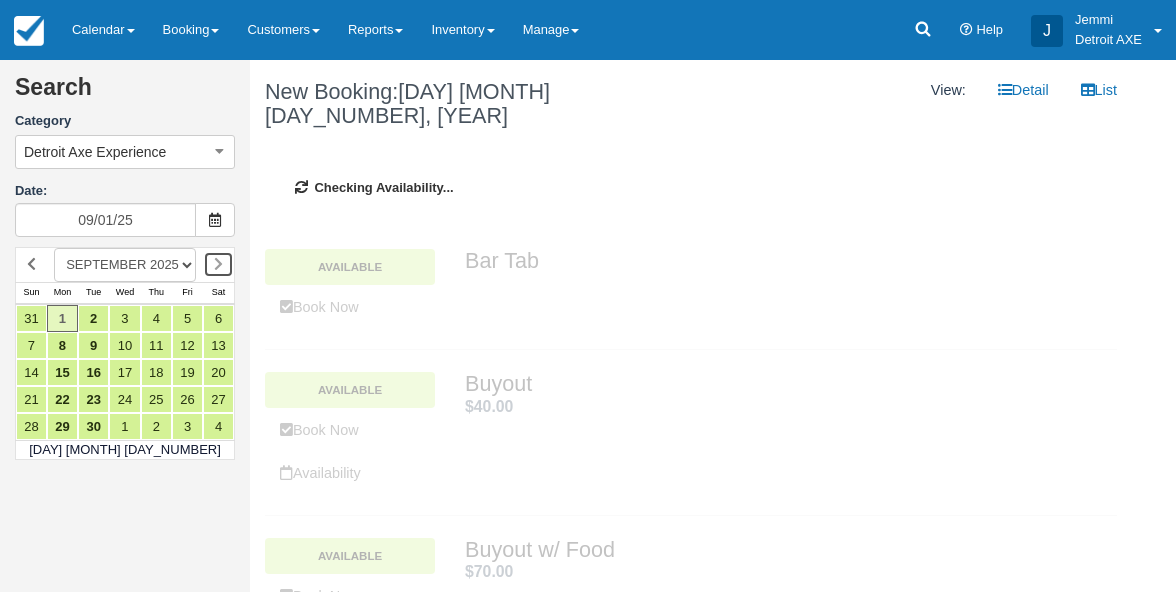 type on "10/01/25" 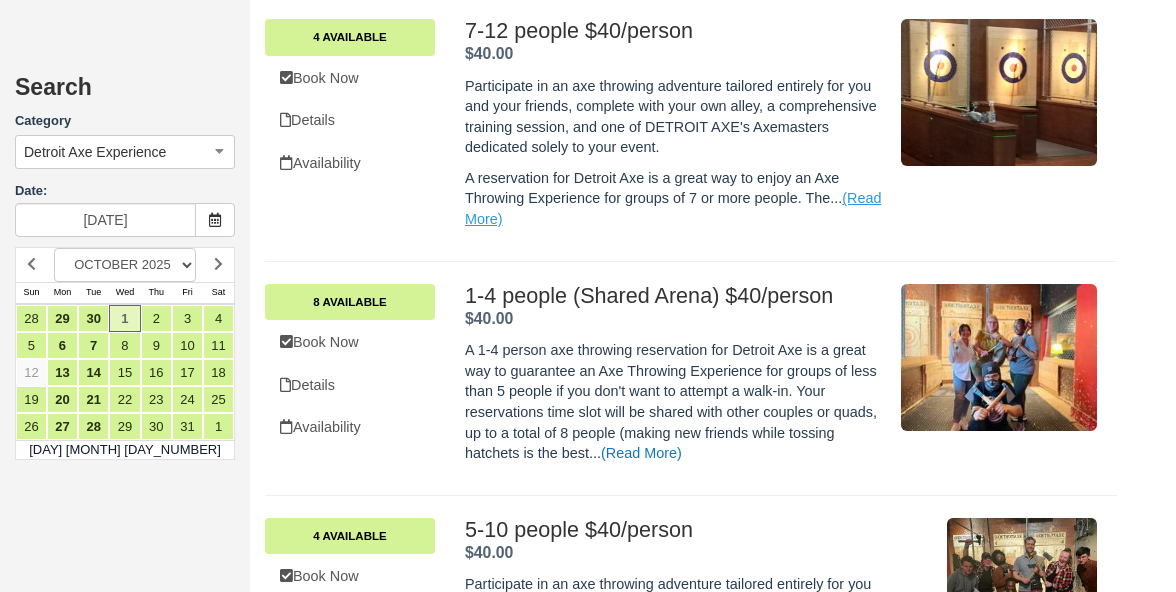 scroll, scrollTop: 831, scrollLeft: 0, axis: vertical 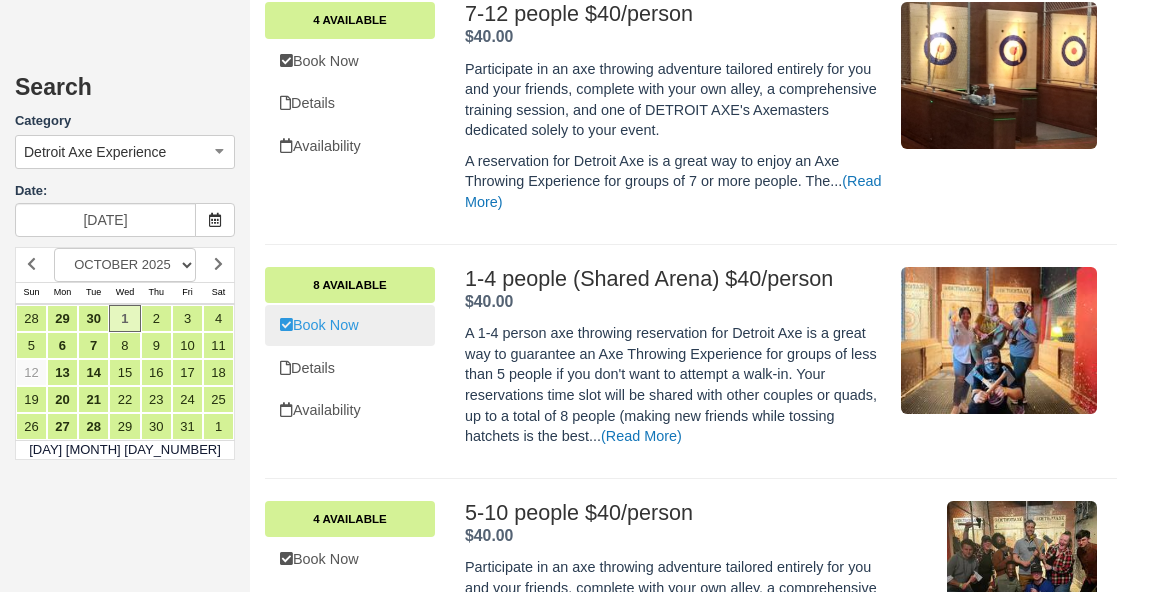 click on "Book Now" at bounding box center (350, 325) 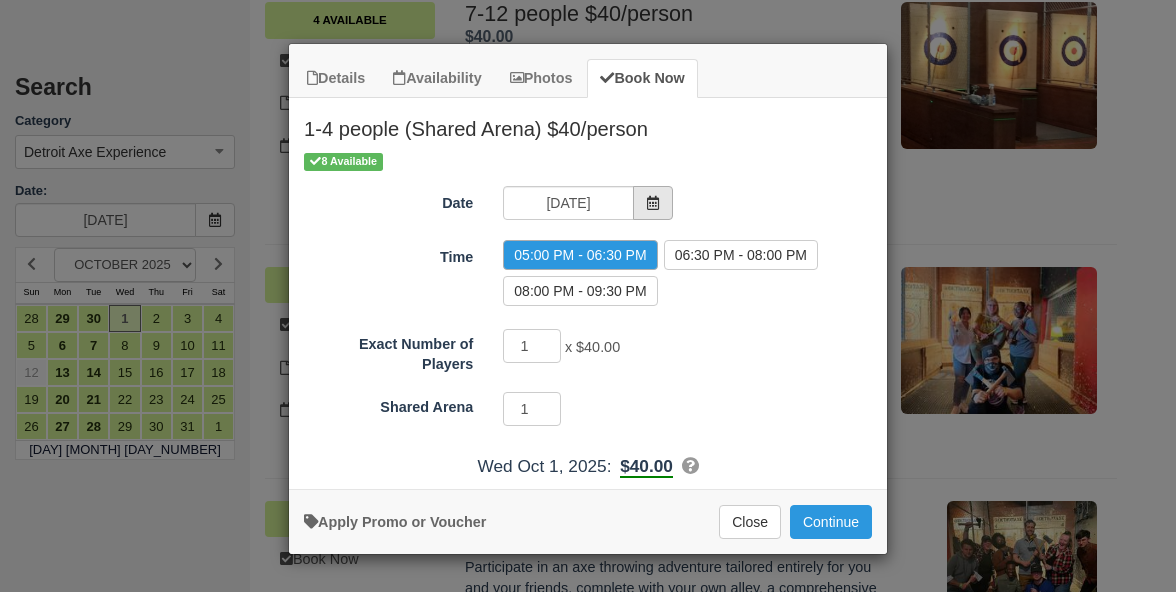 click at bounding box center (653, 203) 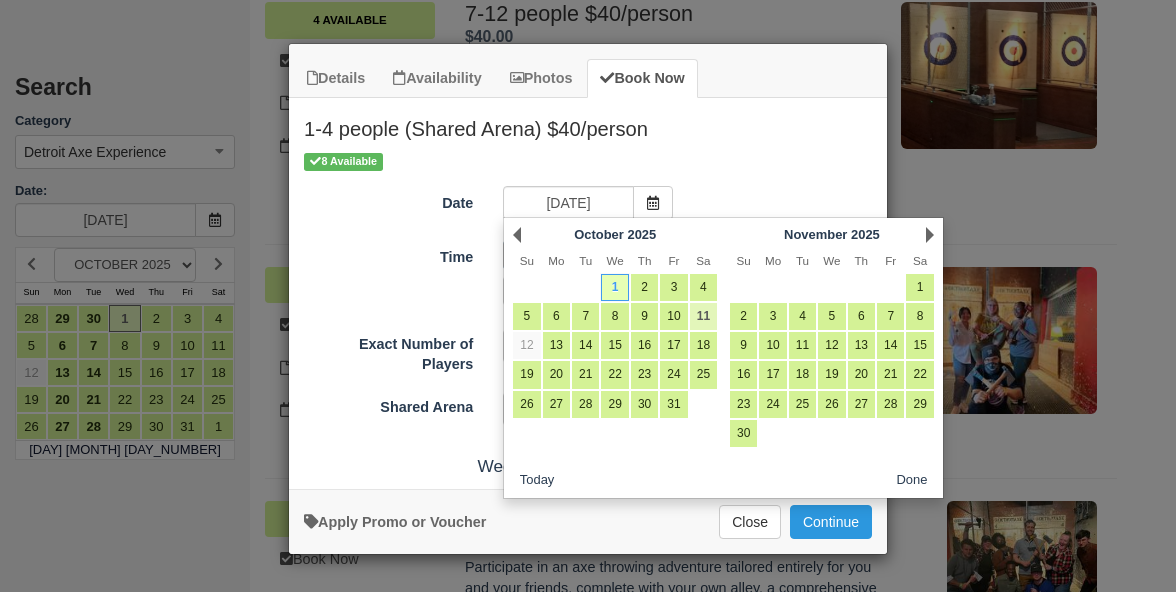 click on "11" at bounding box center [703, 316] 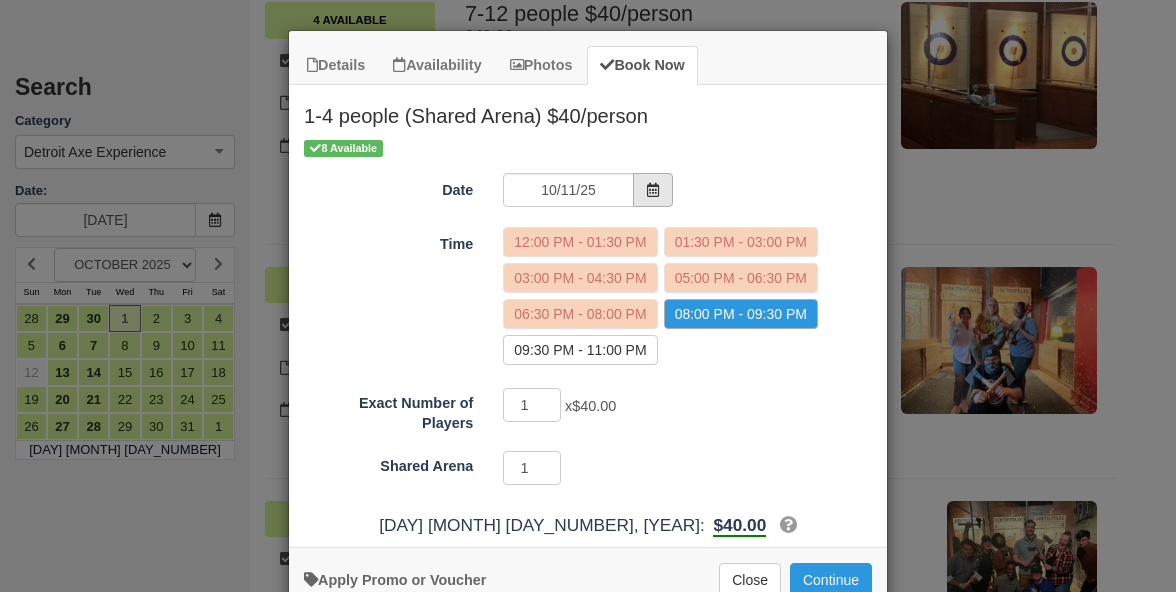 click at bounding box center [653, 190] 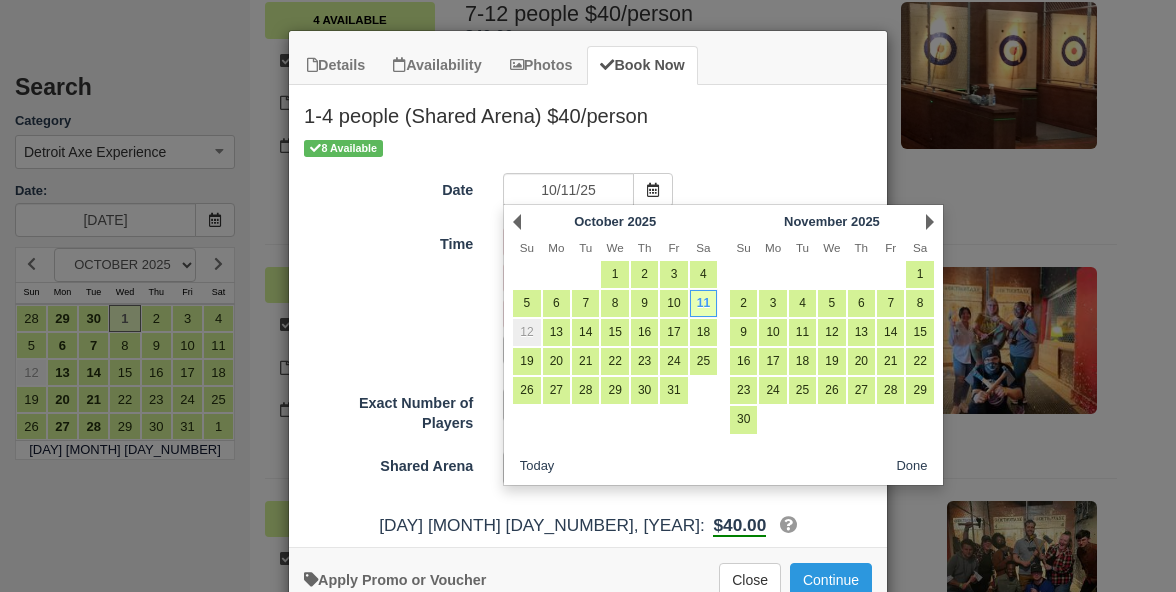 click on "12" at bounding box center [526, 332] 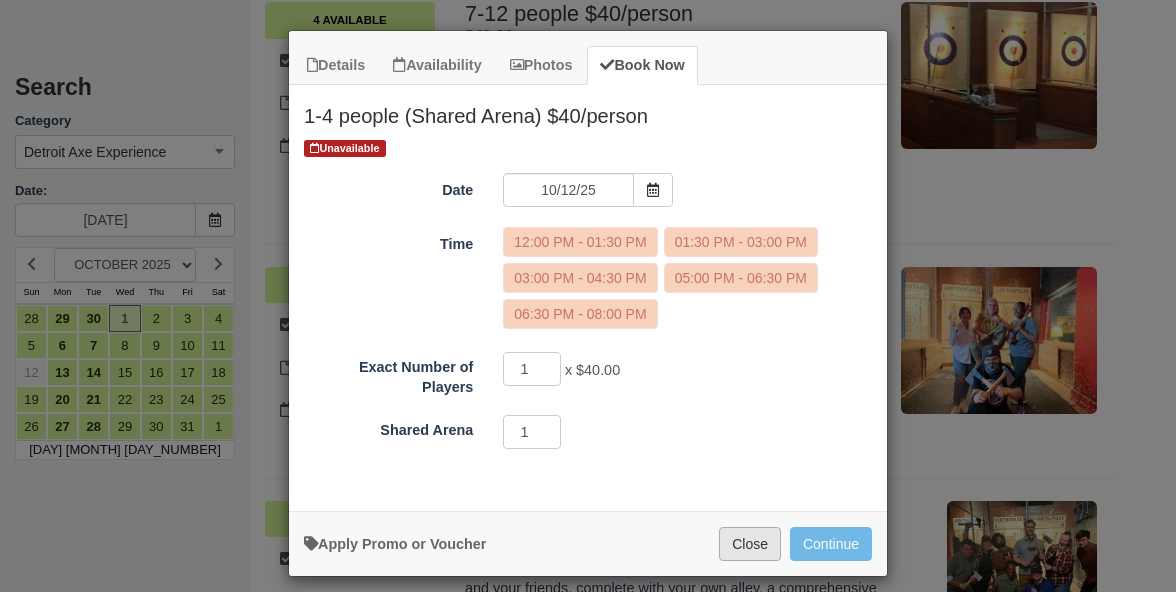 click on "Close" at bounding box center (750, 544) 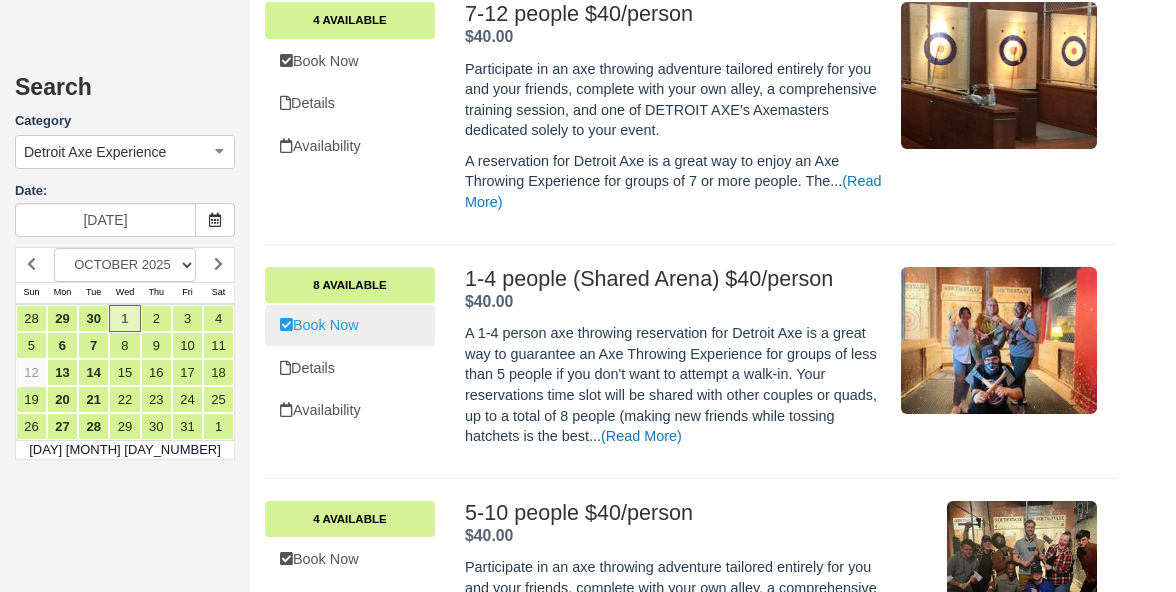 click on "Book Now" at bounding box center [350, 325] 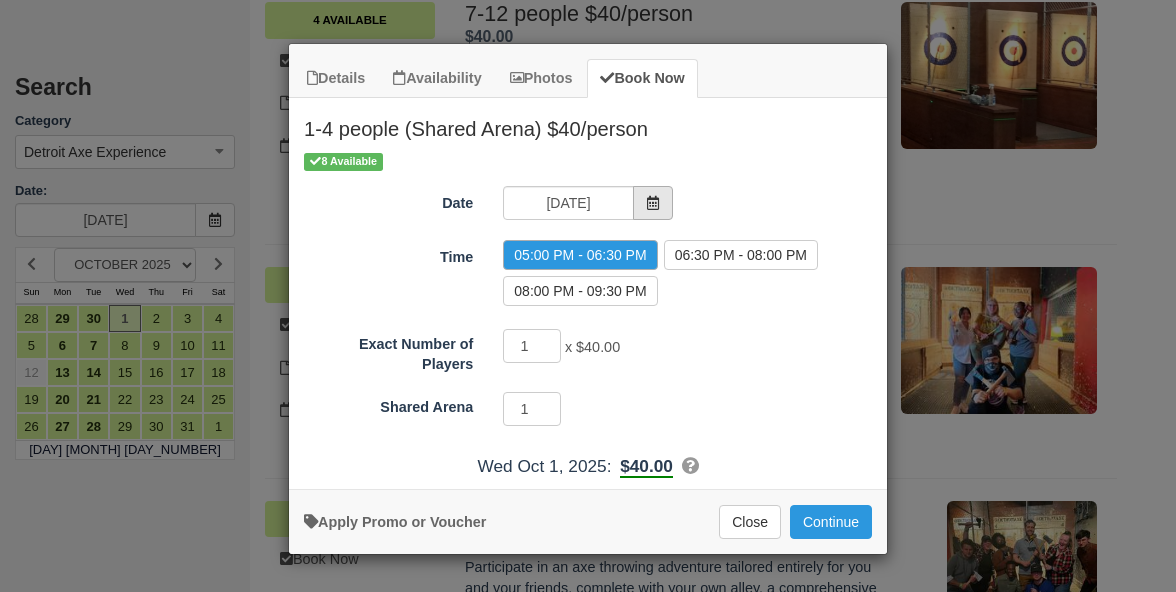 click at bounding box center (653, 203) 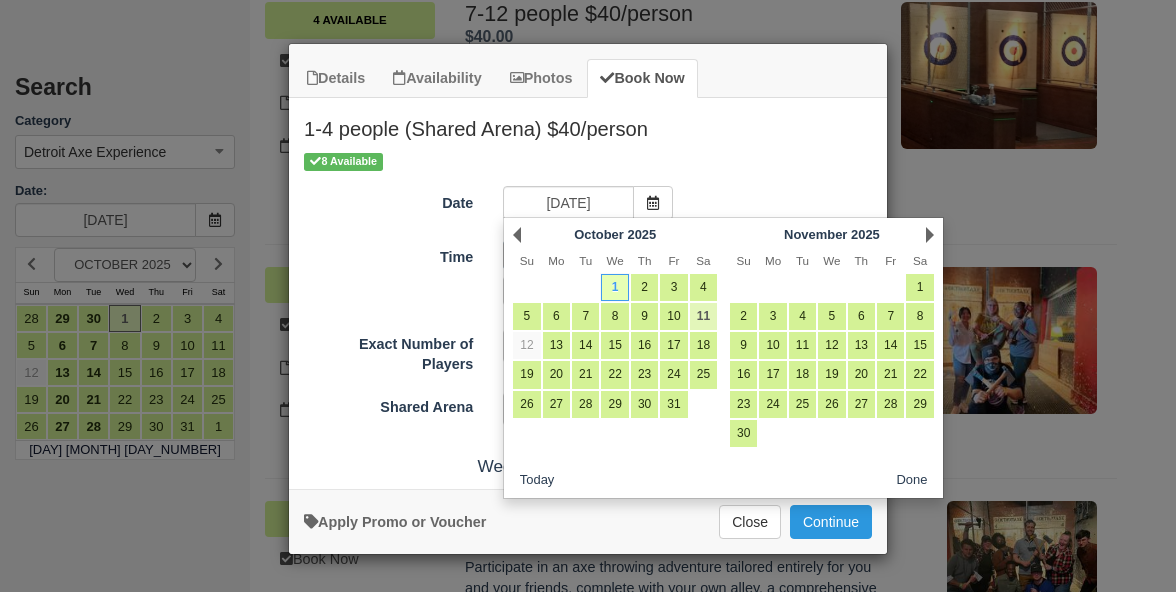 click on "11" at bounding box center (703, 316) 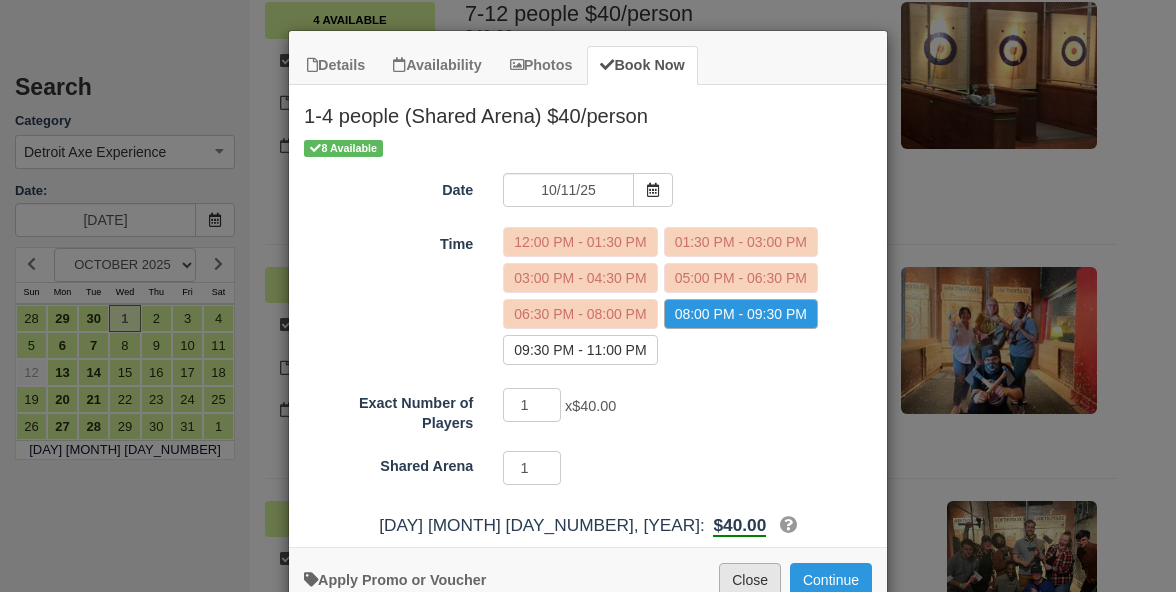 click on "Close" at bounding box center (750, 580) 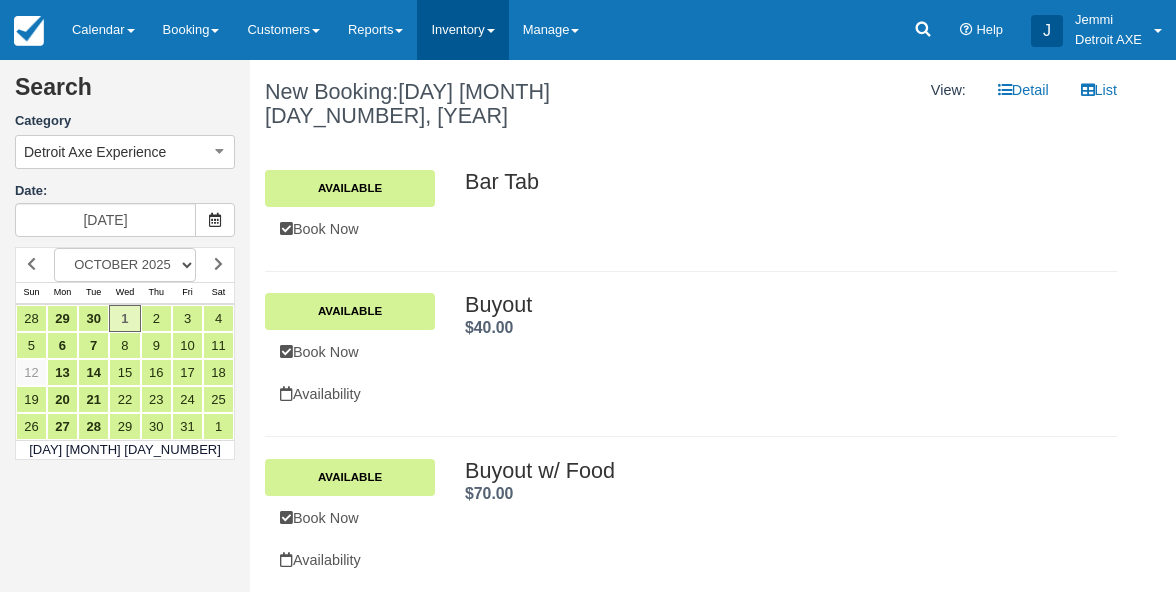 scroll, scrollTop: 0, scrollLeft: 0, axis: both 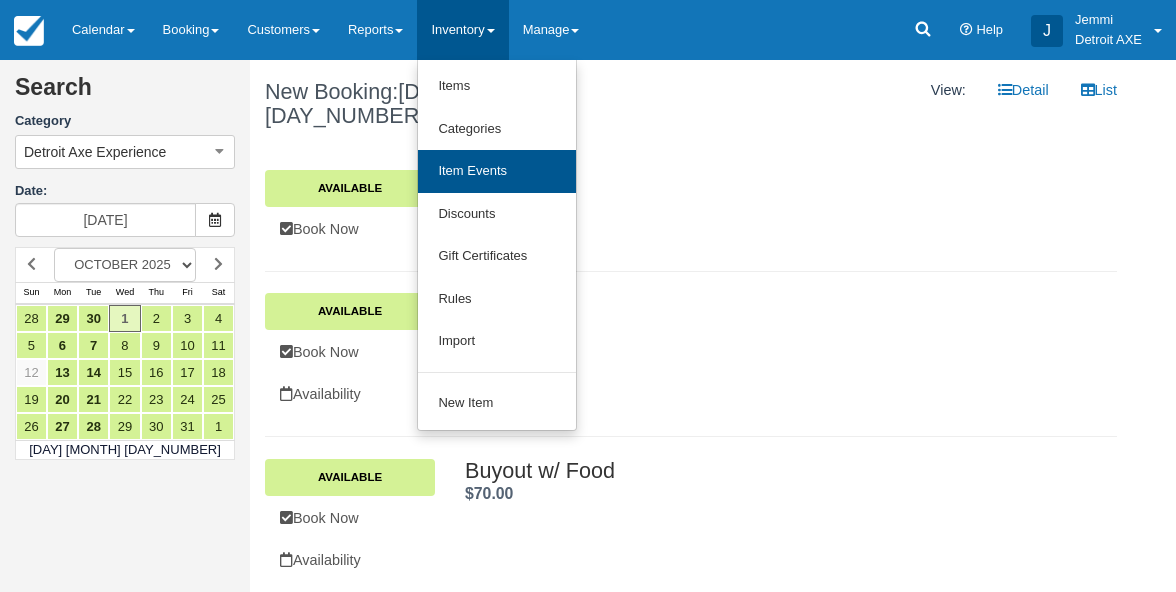 click on "Item Events" at bounding box center (497, 171) 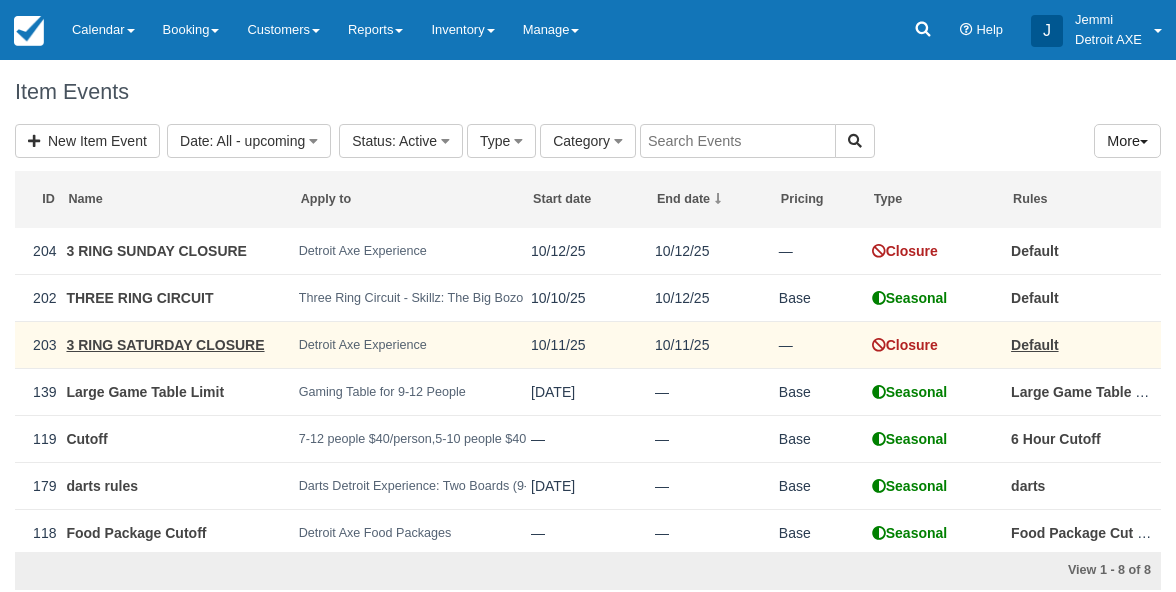 scroll, scrollTop: 0, scrollLeft: 0, axis: both 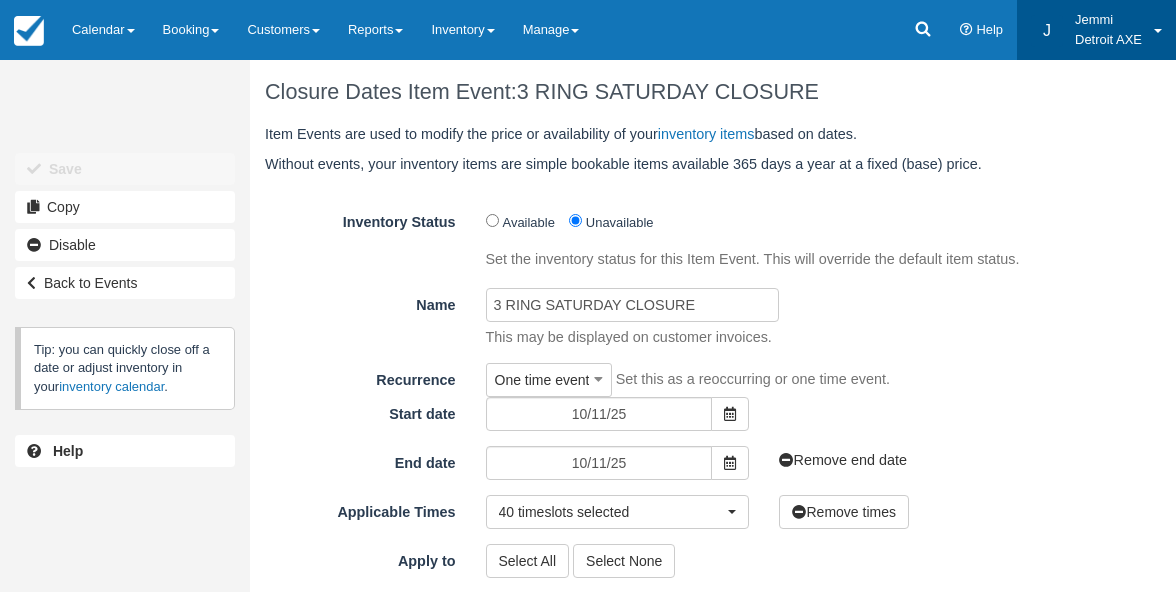 click on "Jemmi" at bounding box center (1108, 20) 